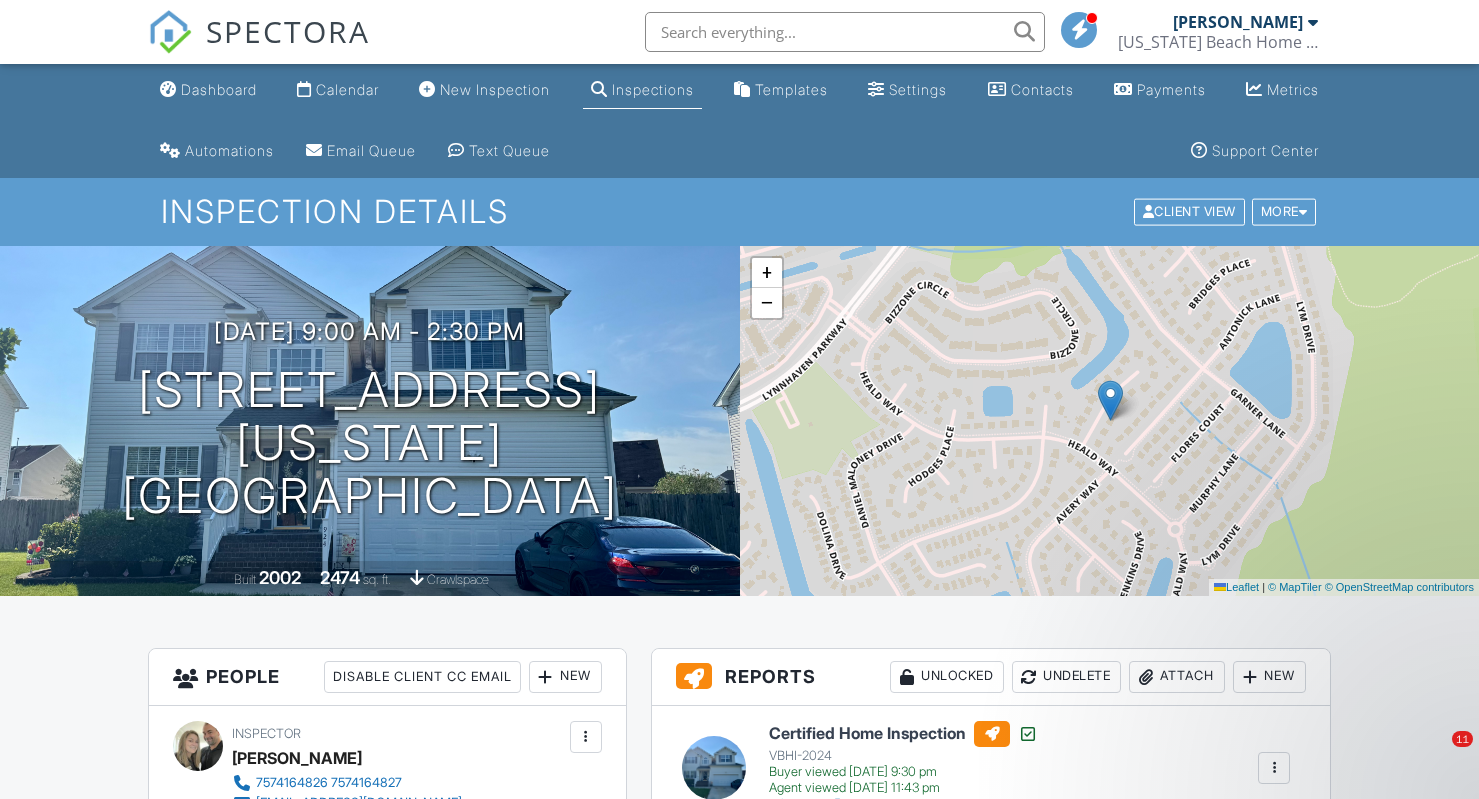 scroll, scrollTop: 526, scrollLeft: 0, axis: vertical 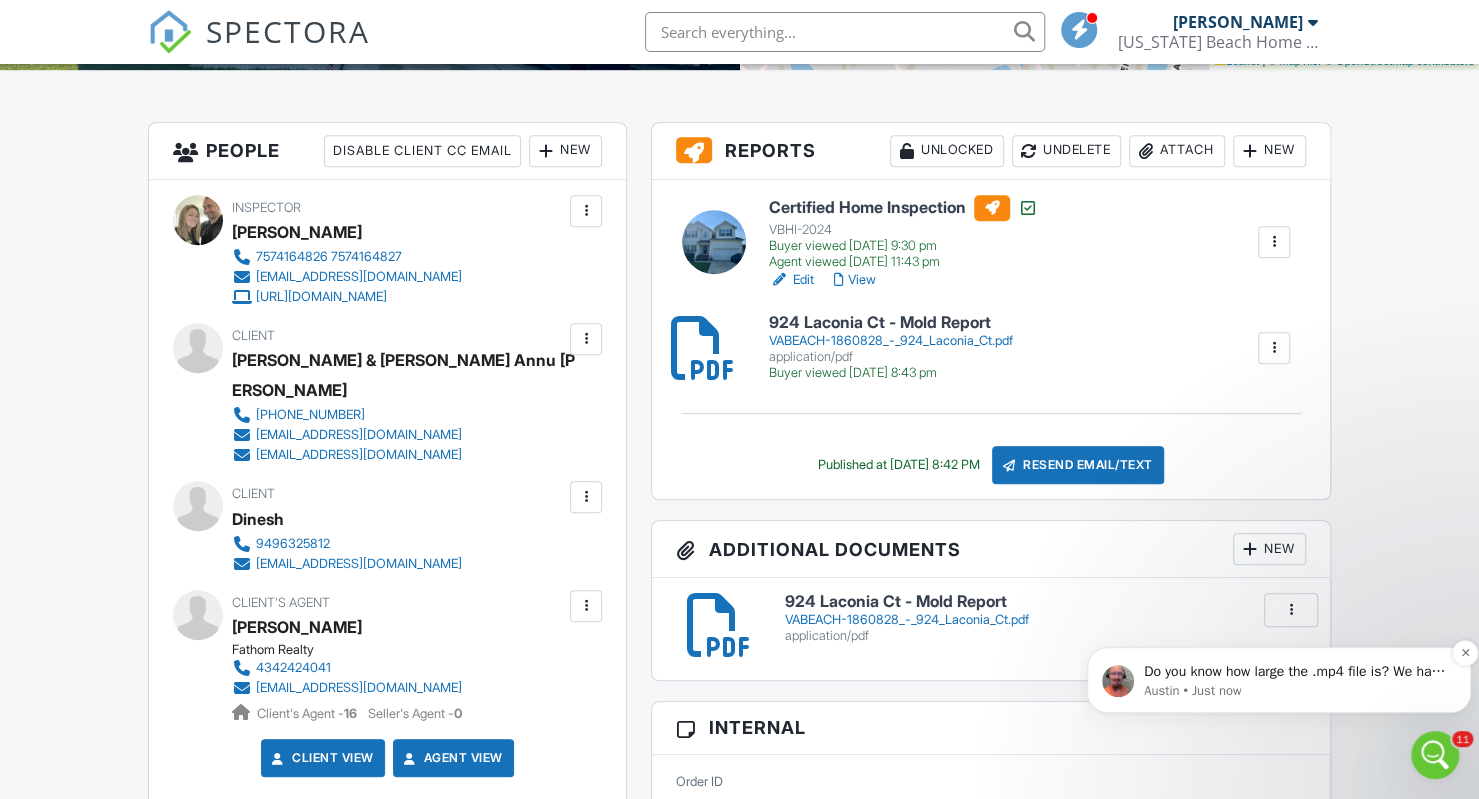 click on "Austin • Just now" at bounding box center (1295, 691) 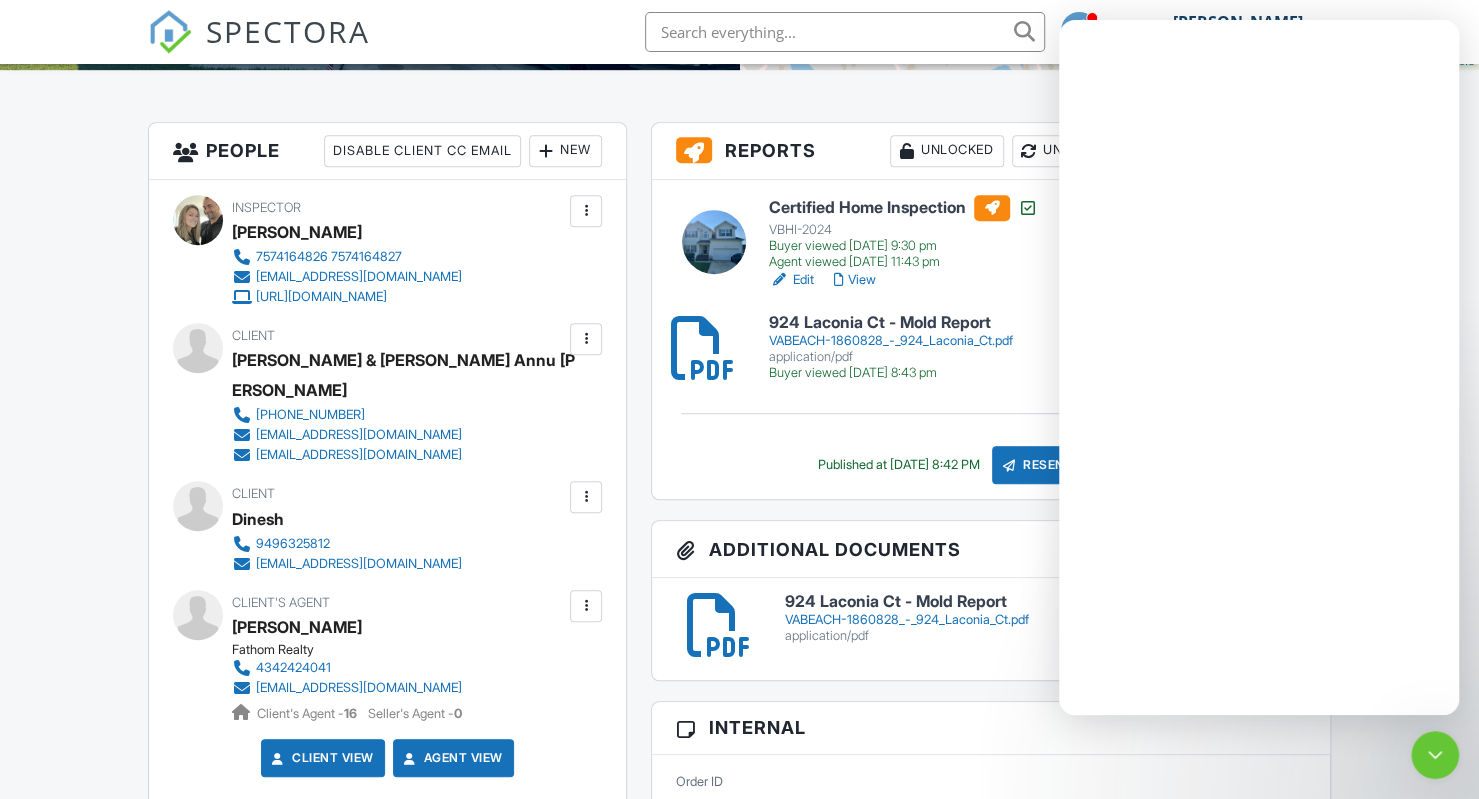 scroll, scrollTop: 0, scrollLeft: 0, axis: both 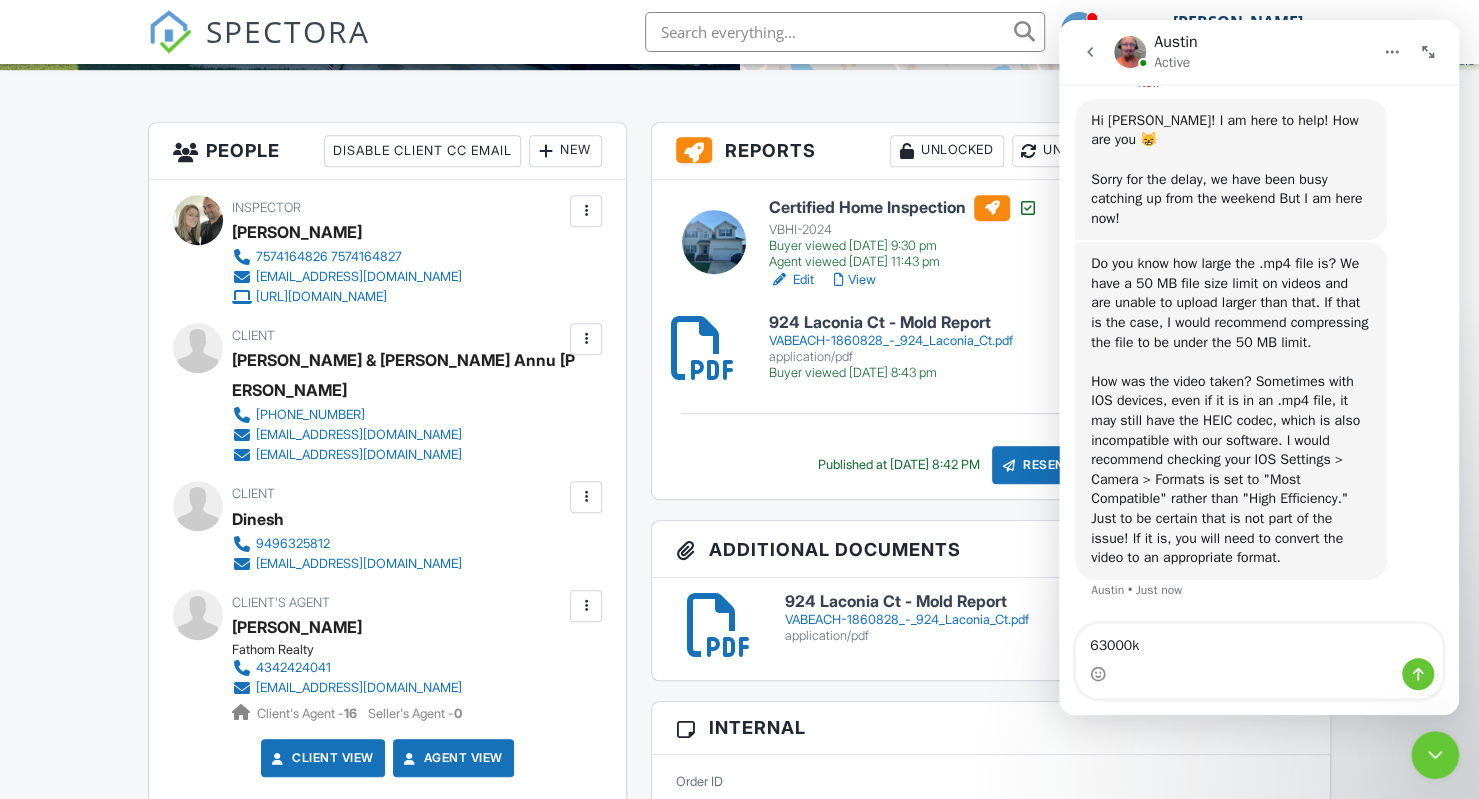 type on "63000kb" 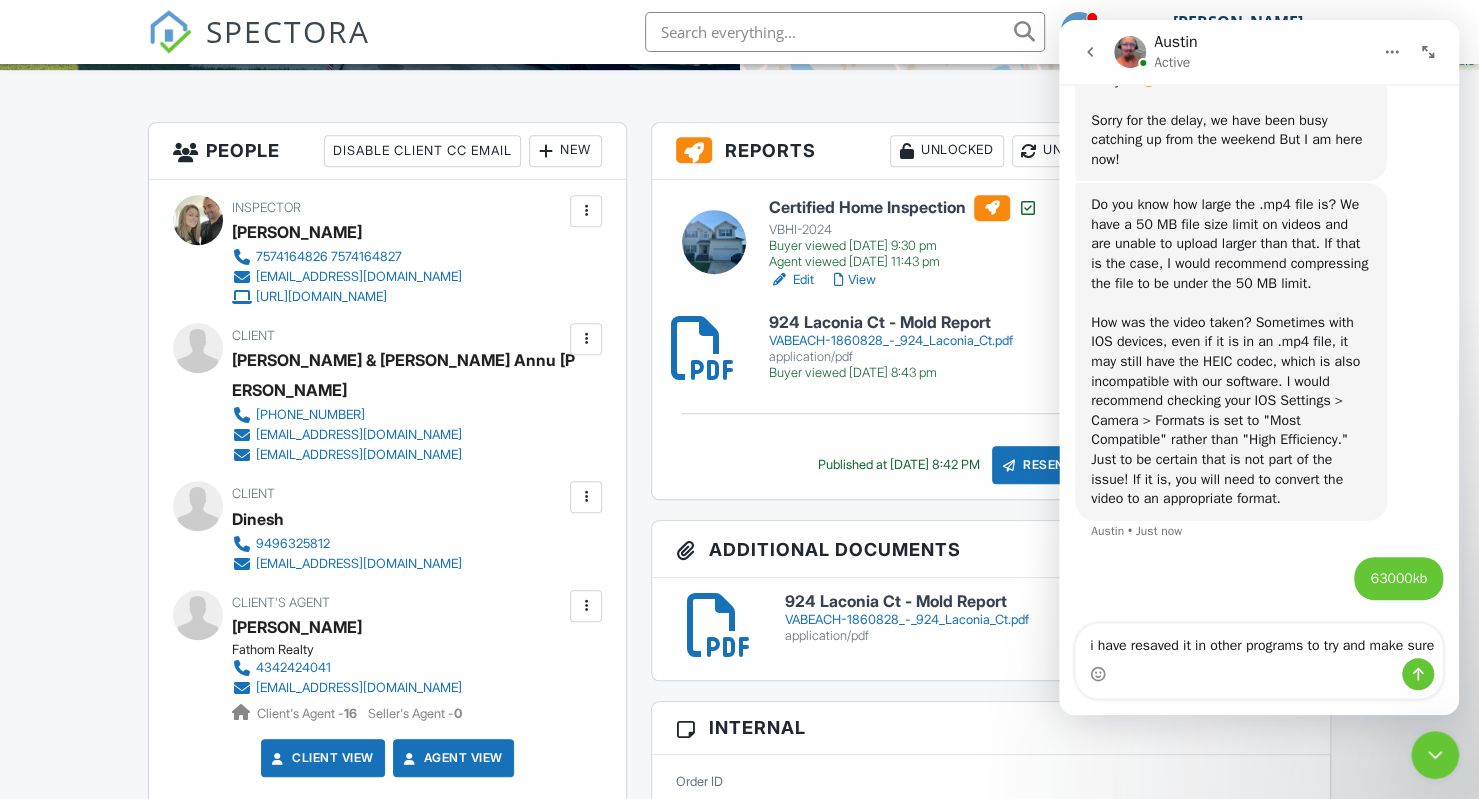 scroll, scrollTop: 4290, scrollLeft: 0, axis: vertical 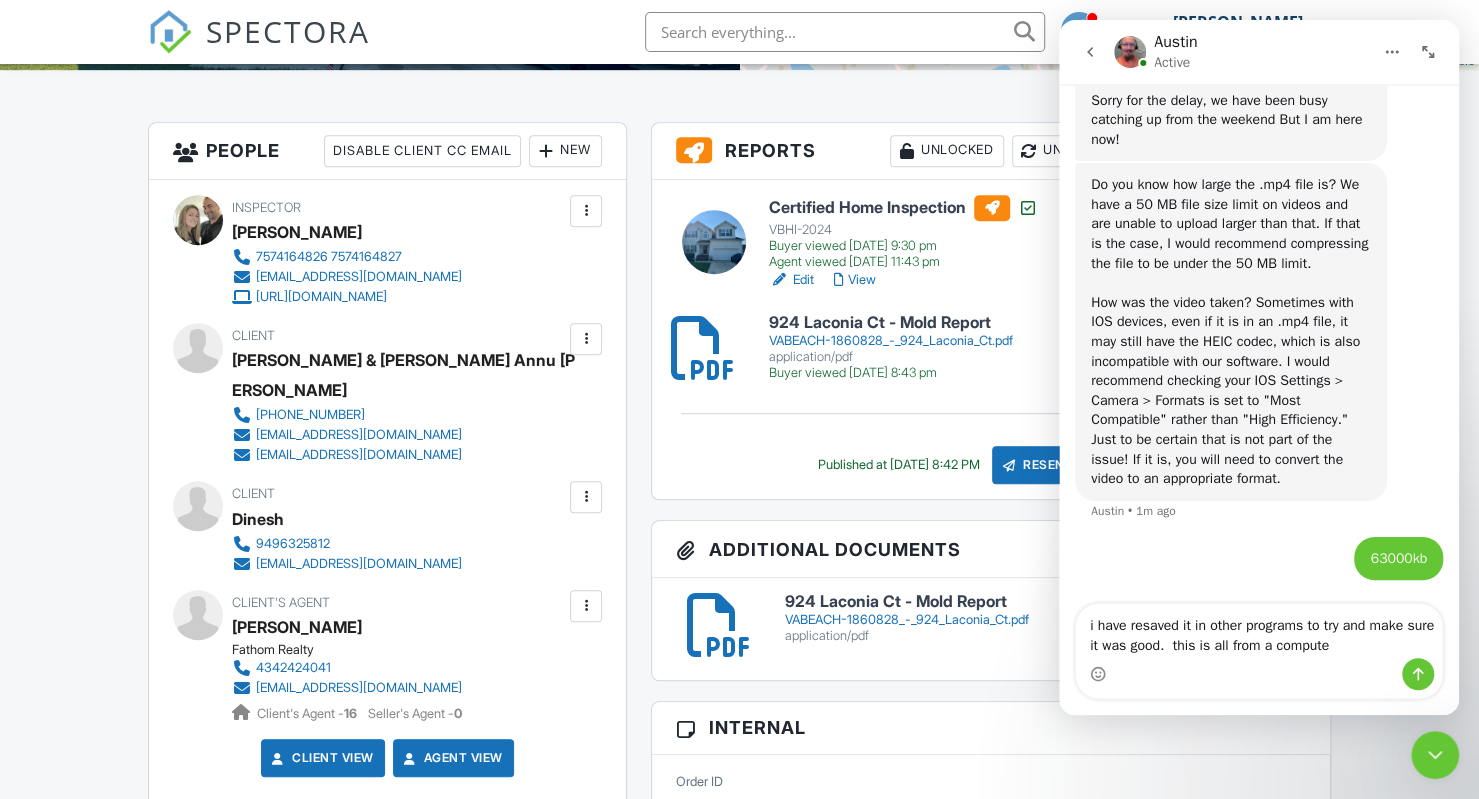 type on "i have resaved it in other programs to try and make sure it was good.  this is all from a computer" 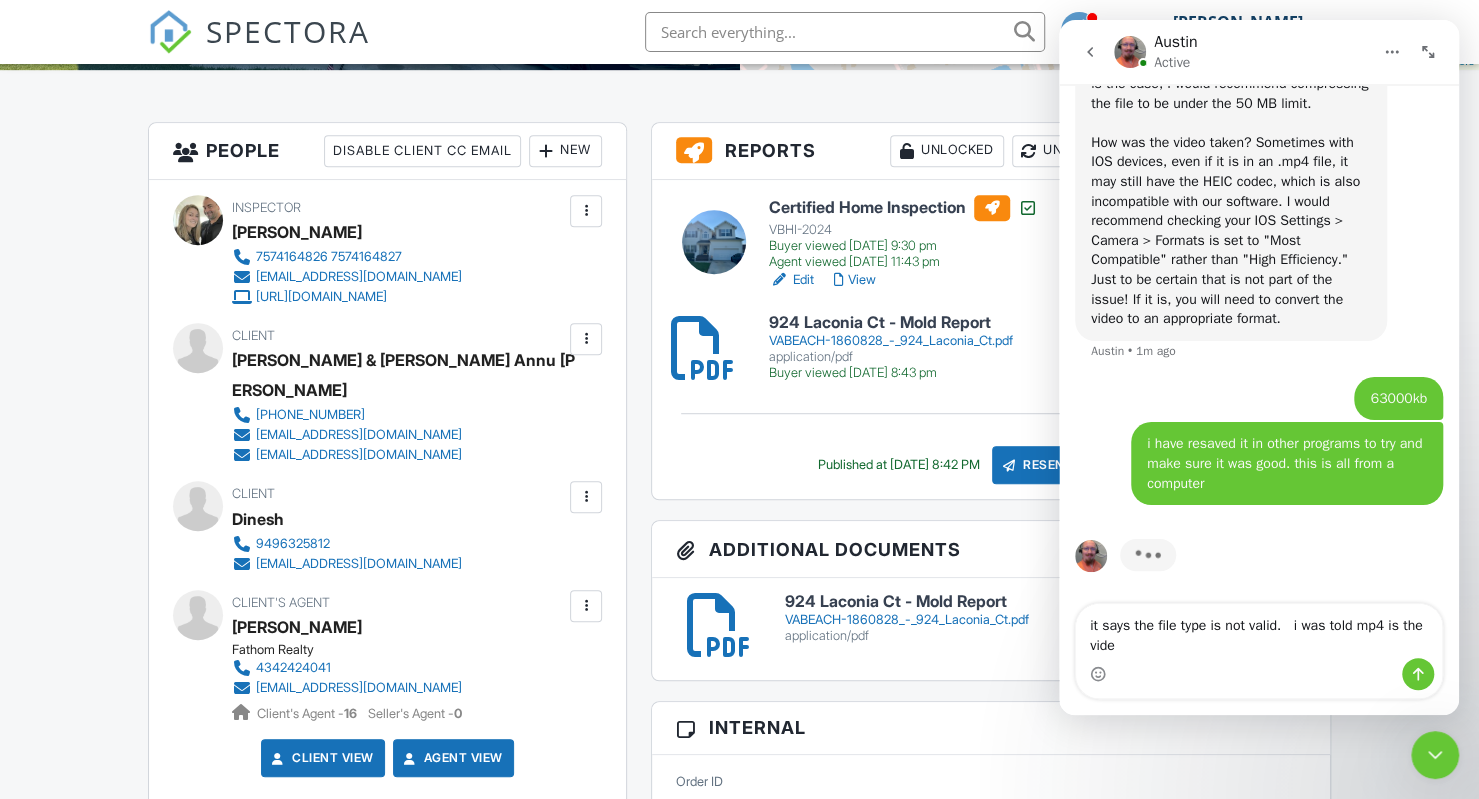 scroll, scrollTop: 4451, scrollLeft: 0, axis: vertical 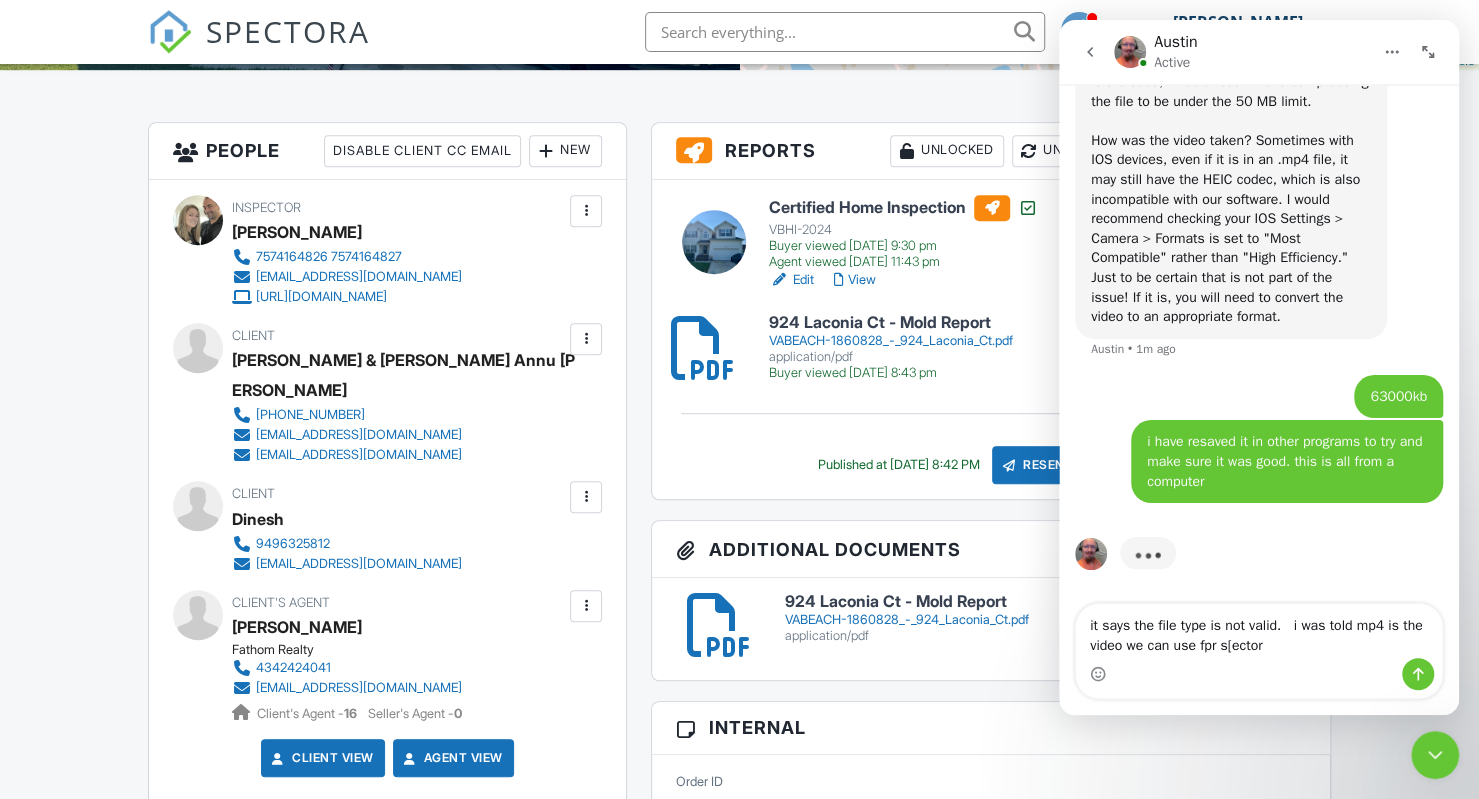 type on "it says the file type is not valid.   i was told mp4 is the video we can use fpr s[ectora" 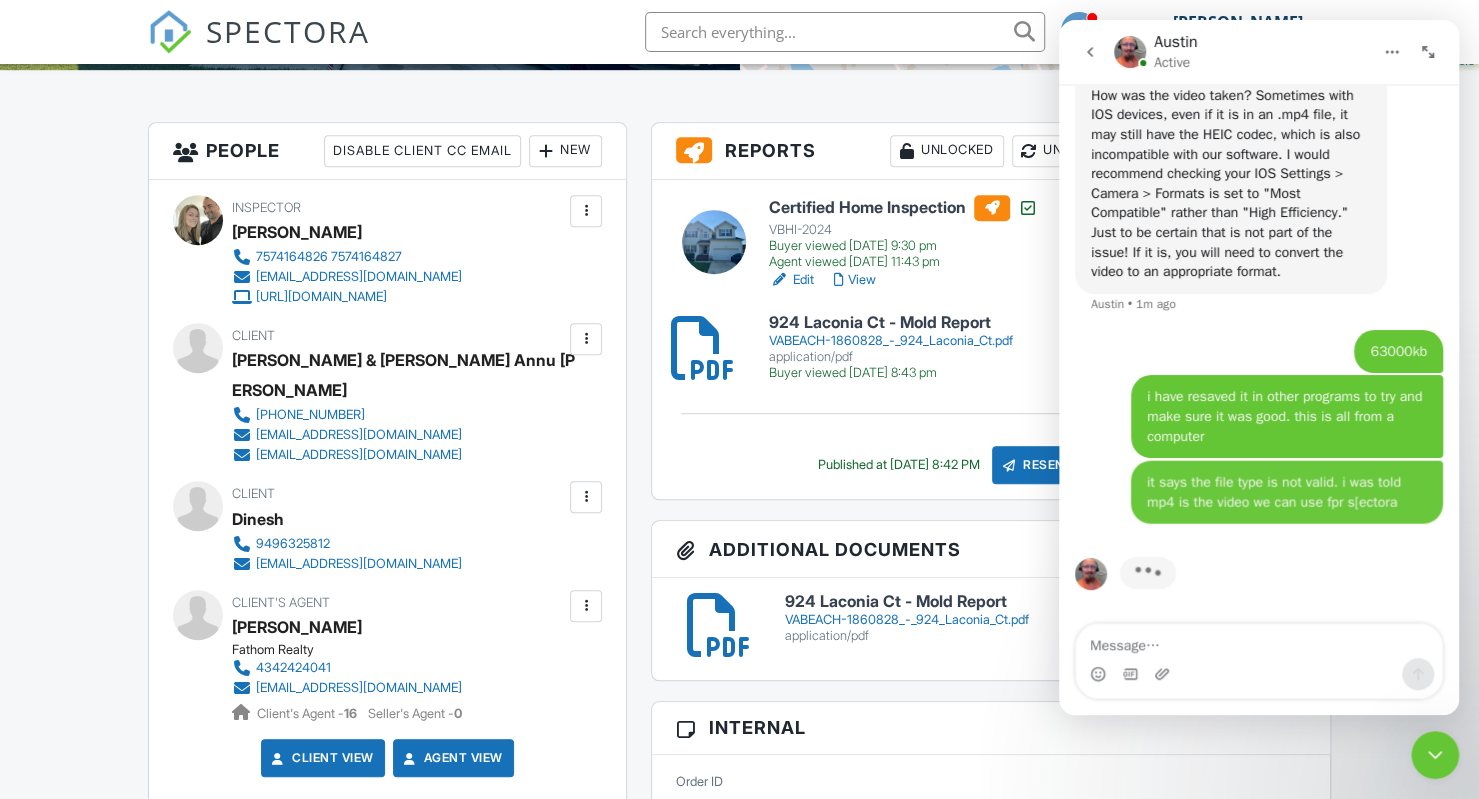 scroll, scrollTop: 4496, scrollLeft: 0, axis: vertical 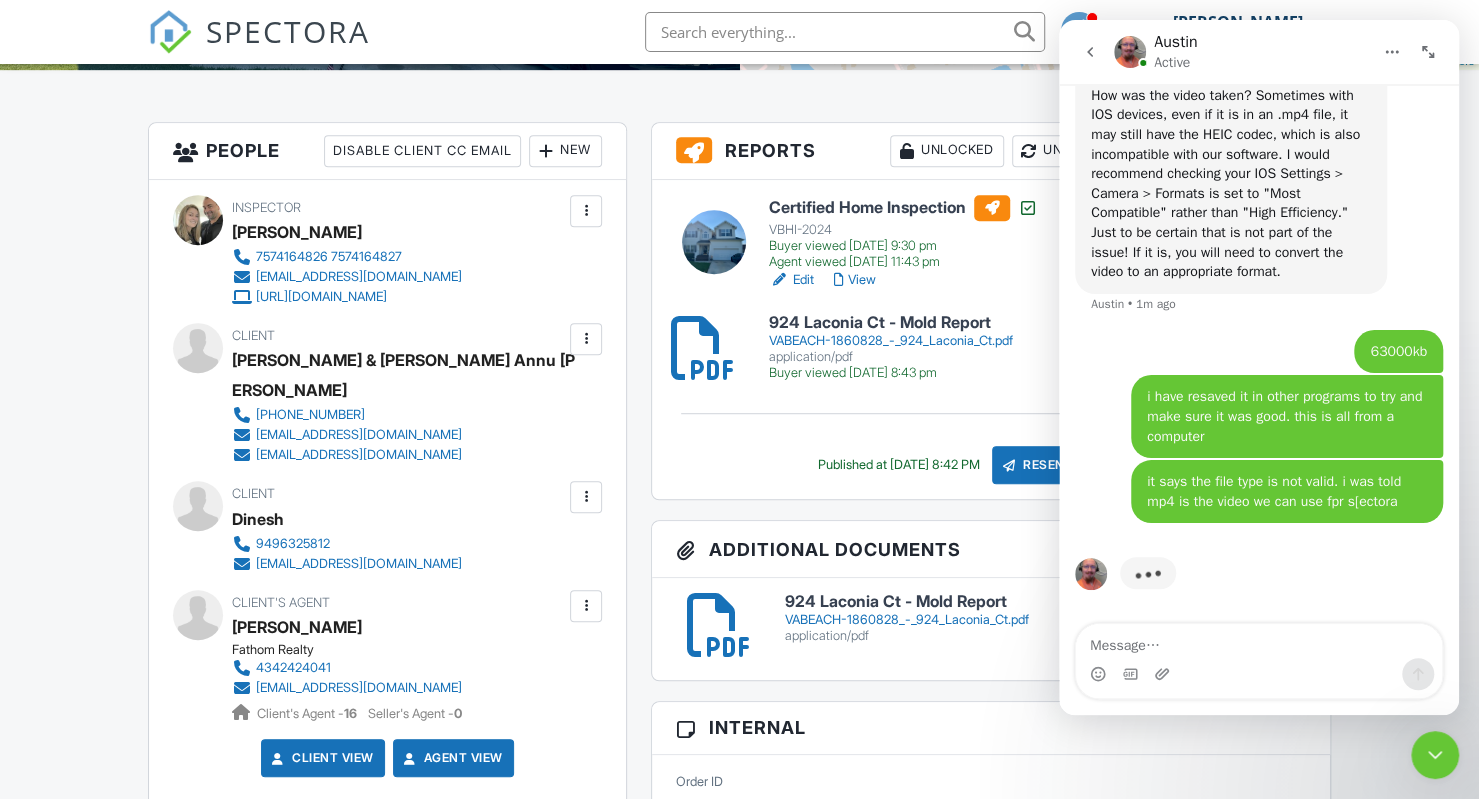 click on "People
Disable Client CC Email
New
Listing Agent
Add Another Person
Inspector
[PERSON_NAME]
7574164826 7574164827
[EMAIL_ADDRESS][DOMAIN_NAME]
[URL][DOMAIN_NAME]
Make Invisible
Mark As Requested
Remove
Update Client
First name
[PERSON_NAME] & [PERSON_NAME]
Last name
[PERSON_NAME]
Email (required)
[EMAIL_ADDRESS][DOMAIN_NAME]
CC Email
[EMAIL_ADDRESS][DOMAIN_NAME]
Phone
[PHONE_NUMBER]
Address
City
State
Zip
Internal notes visible only to the company
Private notes visible only to company admins
Cancel
Save
Confirm client deletion
Cancel
Remove Client
Client
[PERSON_NAME] Veeppanattu & [PERSON_NAME] Annu [PERSON_NAME]
[PHONE_NUMBER]
[EMAIL_ADDRESS][DOMAIN_NAME]" at bounding box center [387, 835] 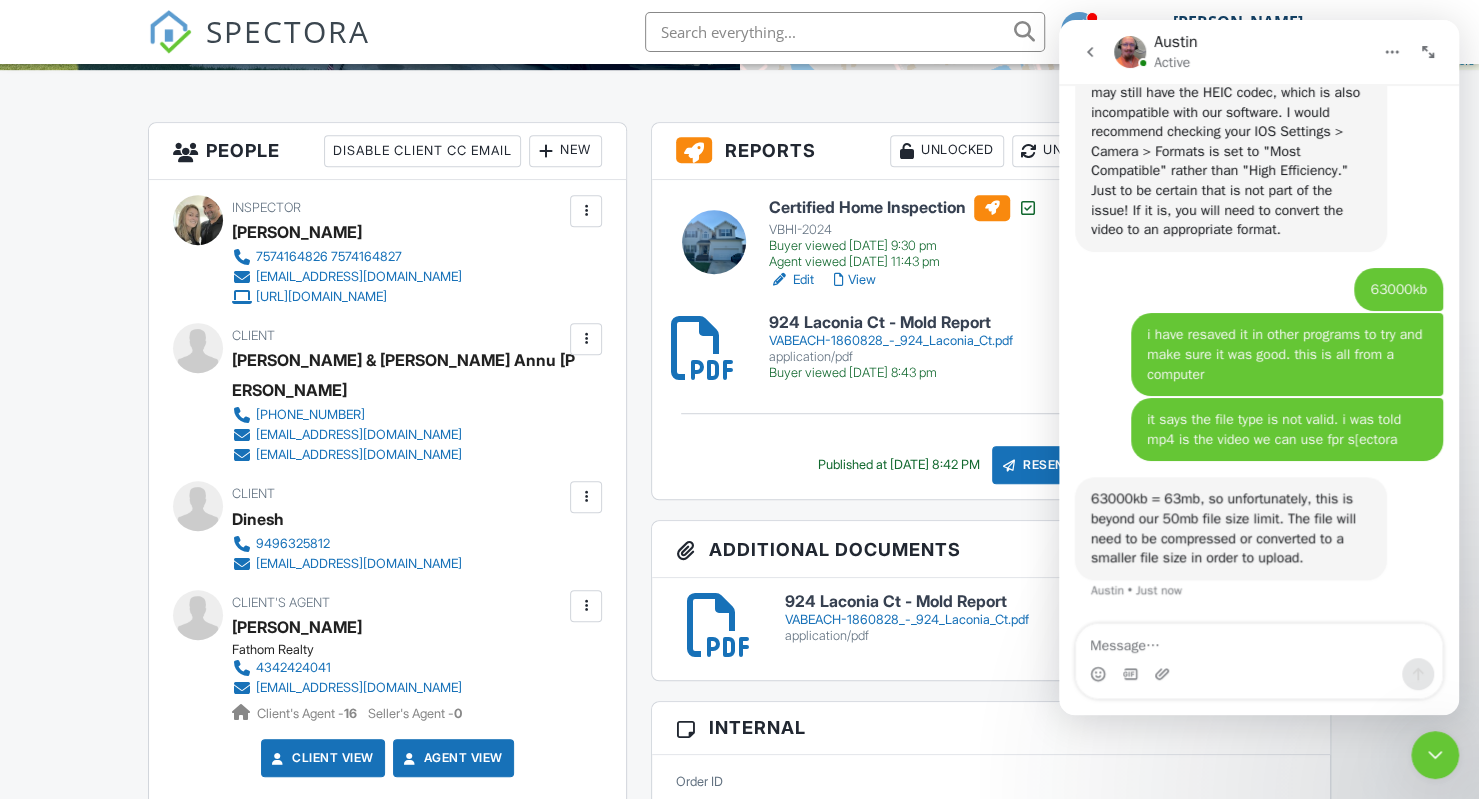 scroll, scrollTop: 4538, scrollLeft: 0, axis: vertical 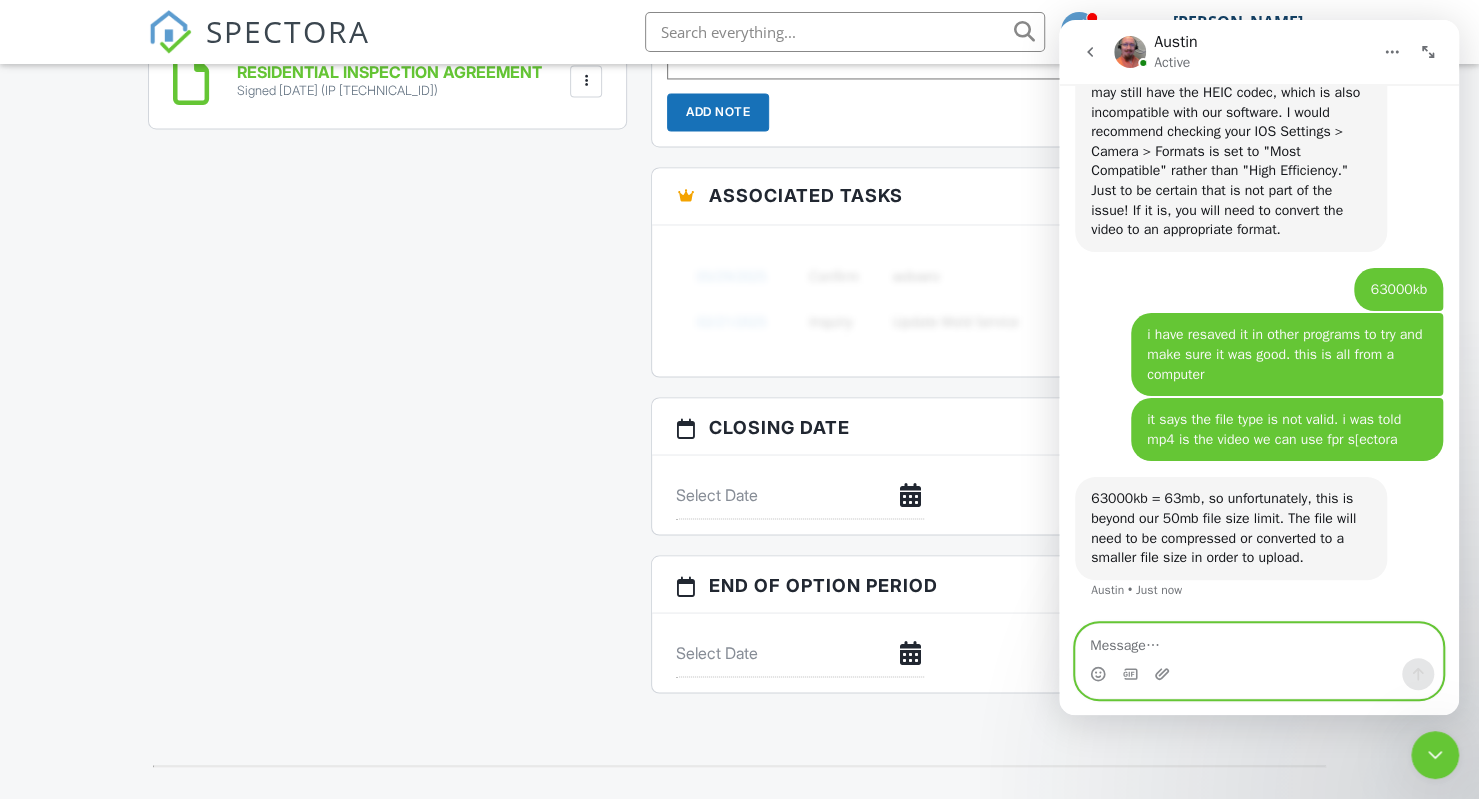 click at bounding box center [1259, 641] 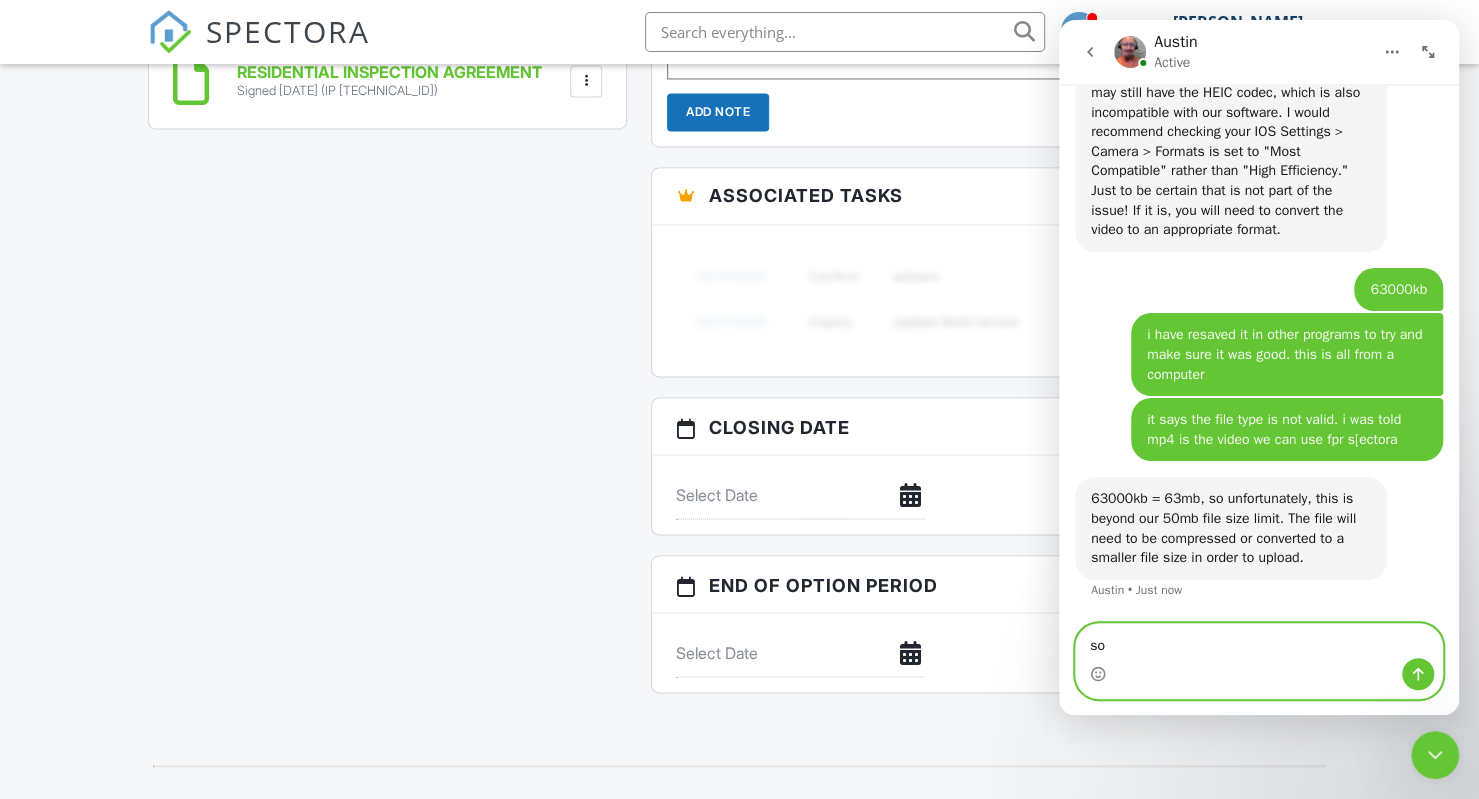 type on "s" 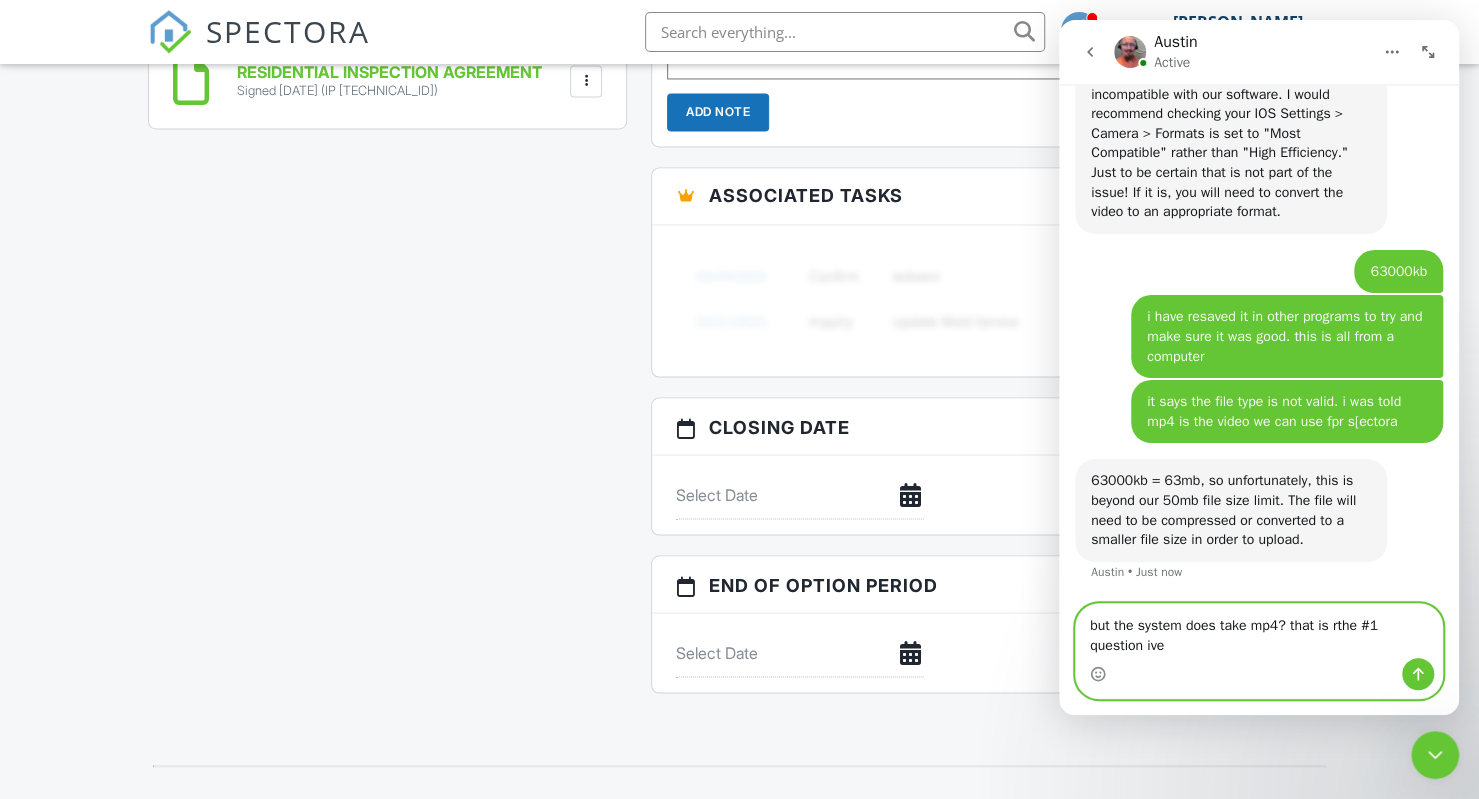 scroll, scrollTop: 4558, scrollLeft: 0, axis: vertical 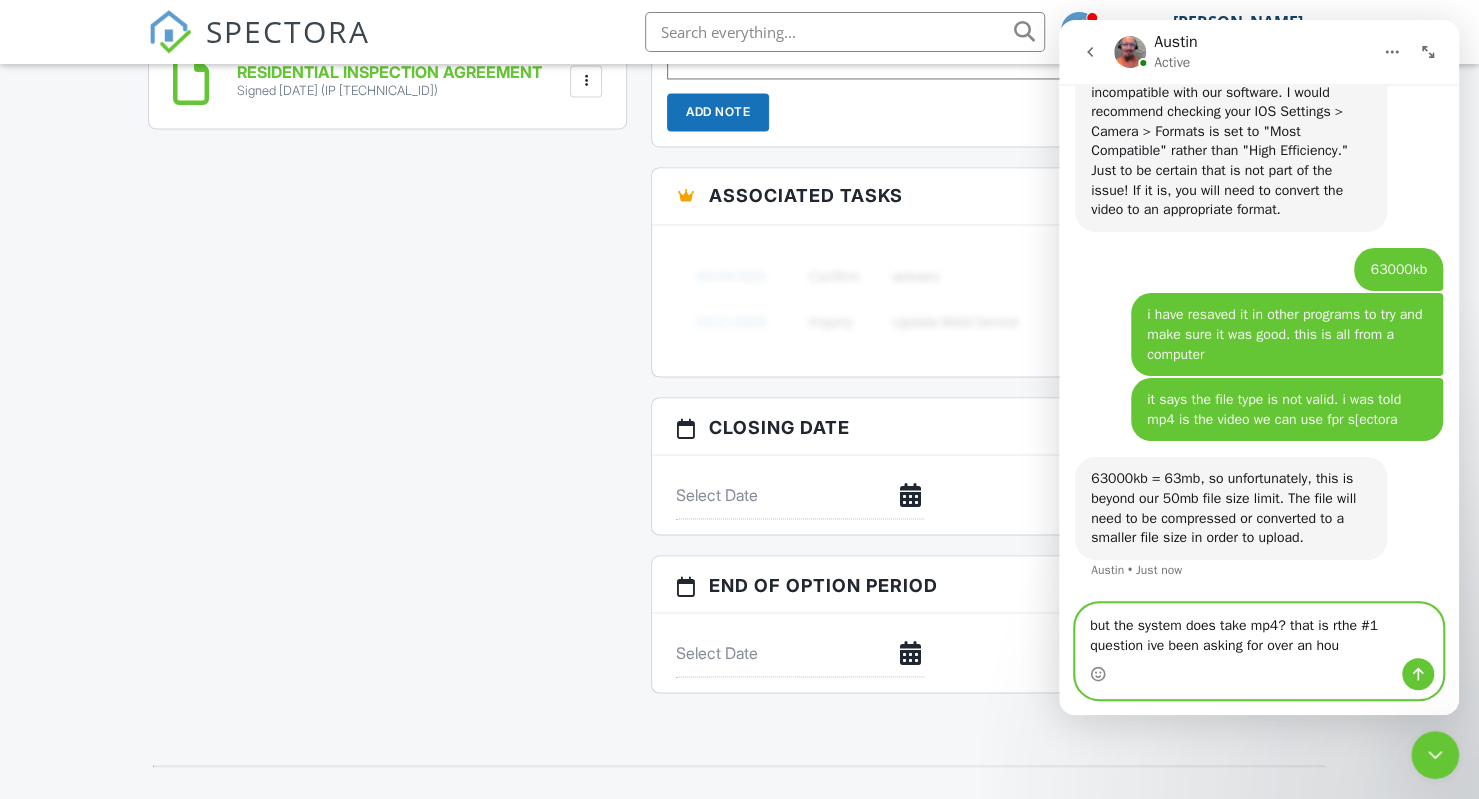 type on "but the system does take mp4? that is rthe #1 question ive been asking for over an hour" 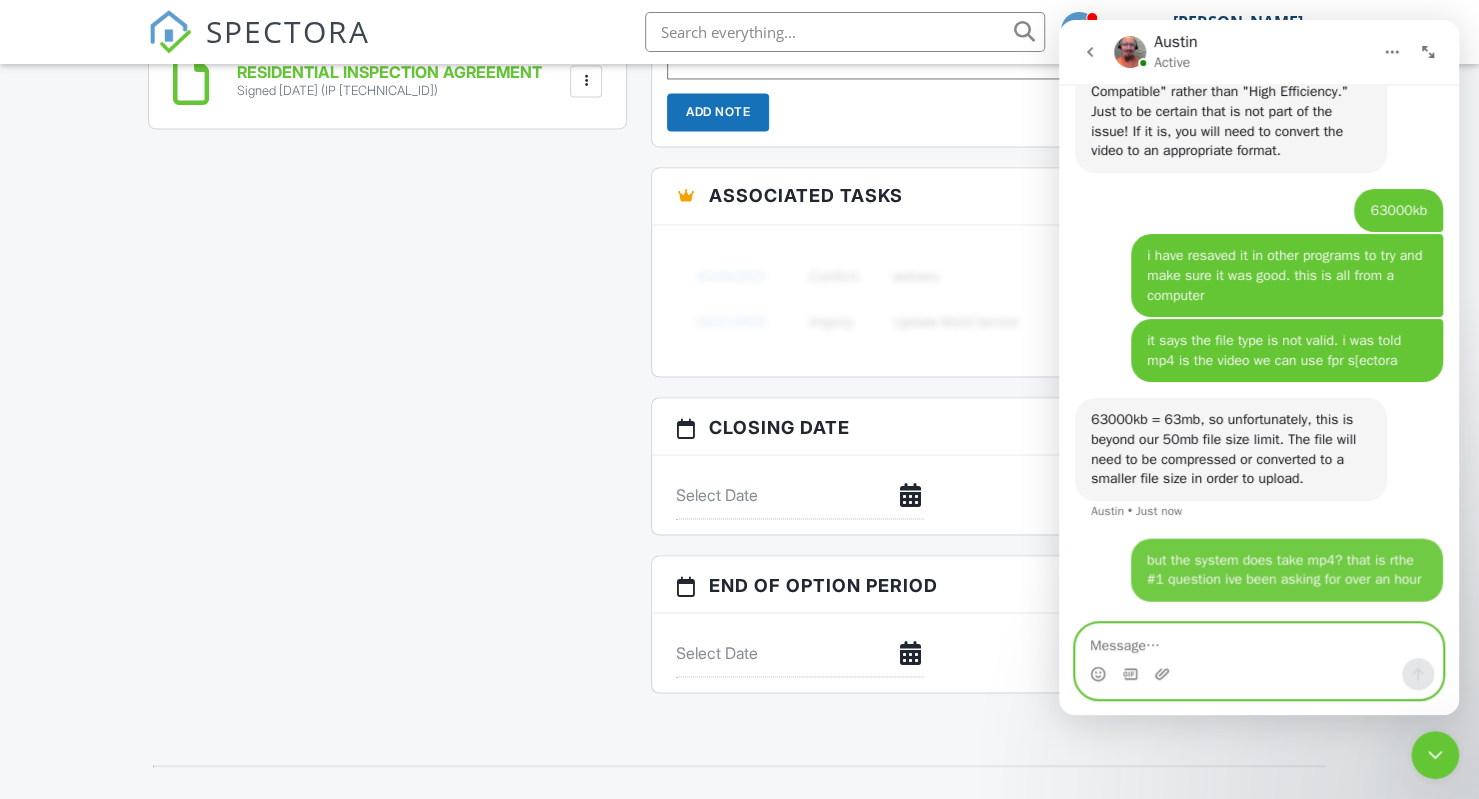 scroll, scrollTop: 4617, scrollLeft: 0, axis: vertical 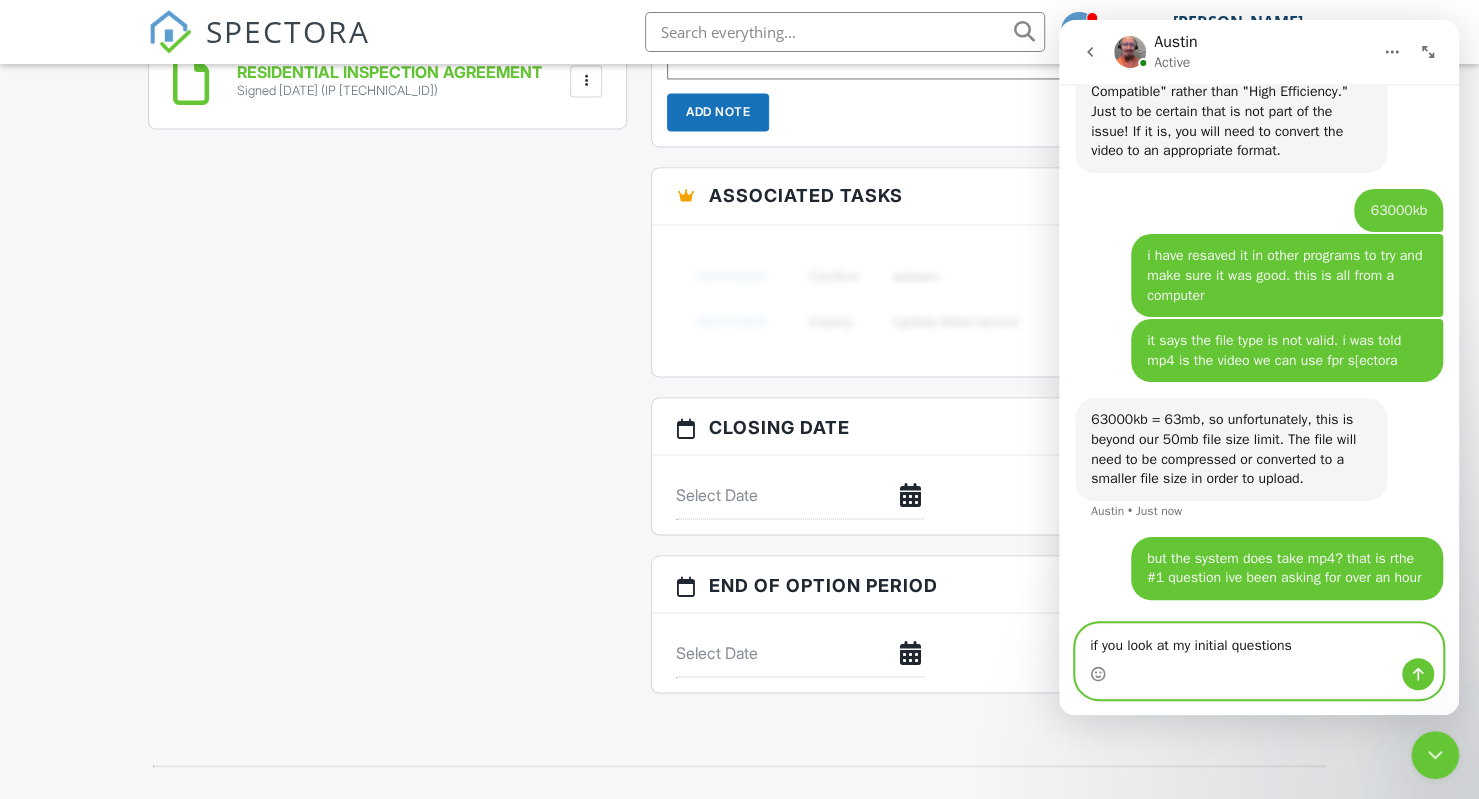 type on "if you look at my initial questions." 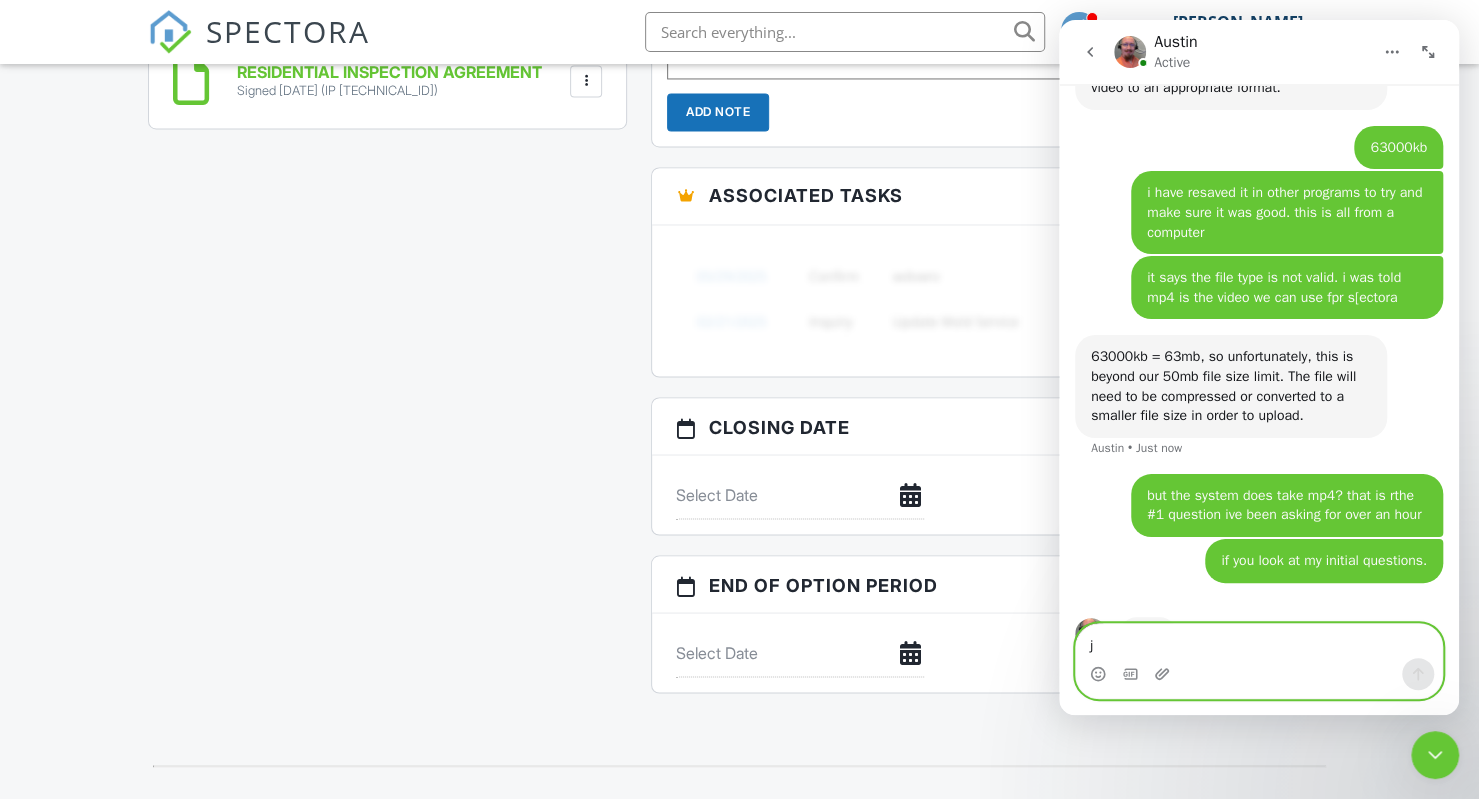 scroll, scrollTop: 4740, scrollLeft: 0, axis: vertical 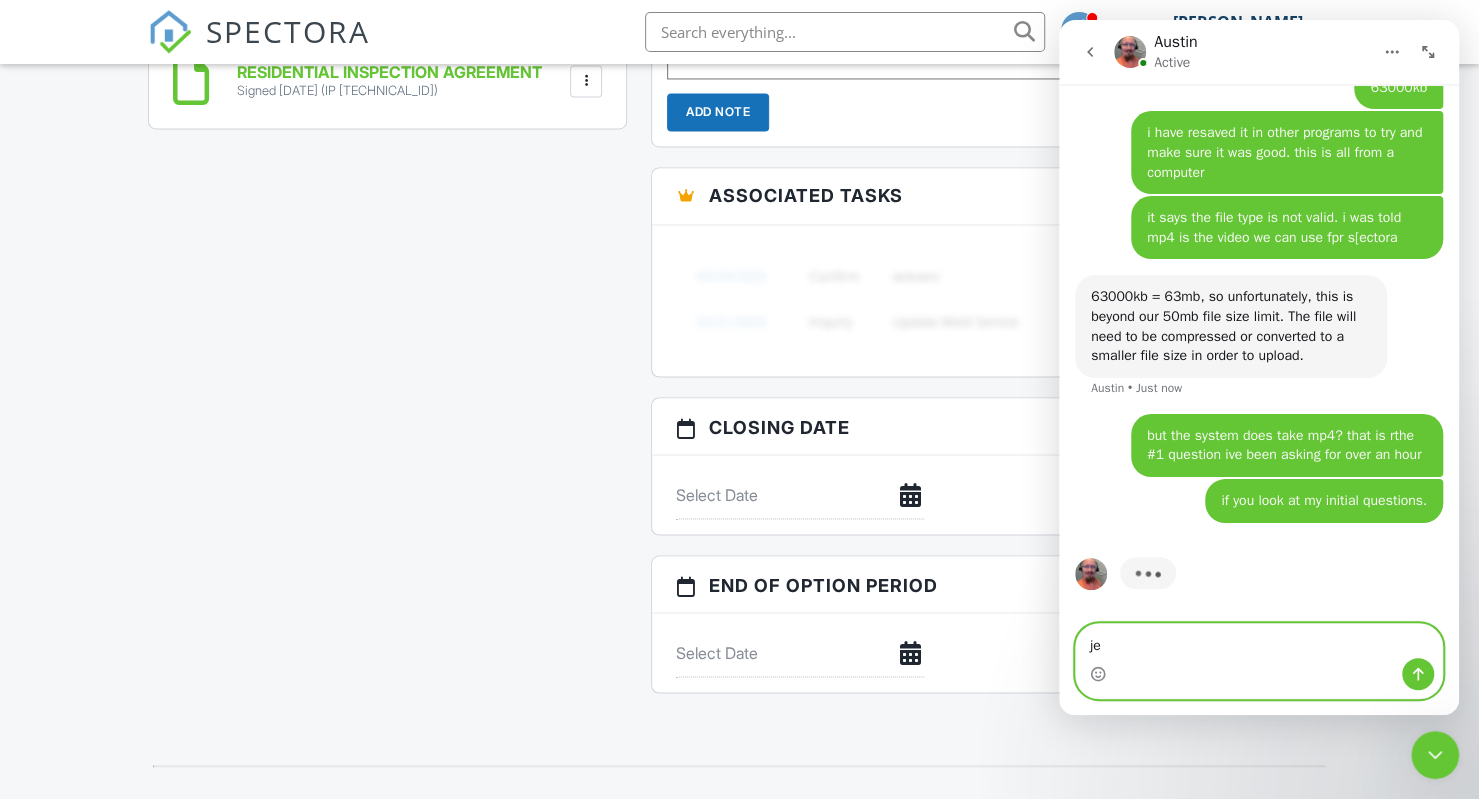 type on "j" 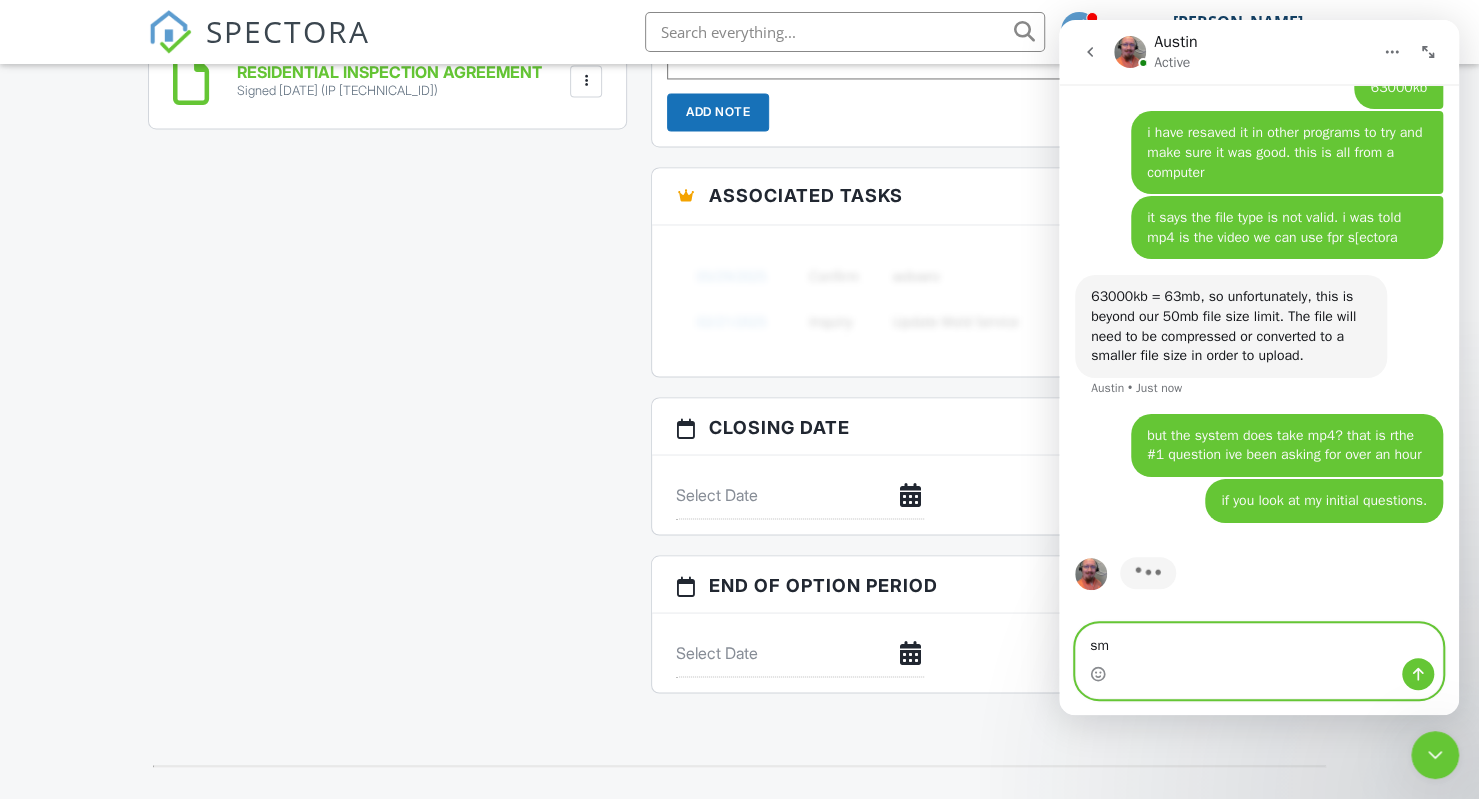 type on "smh" 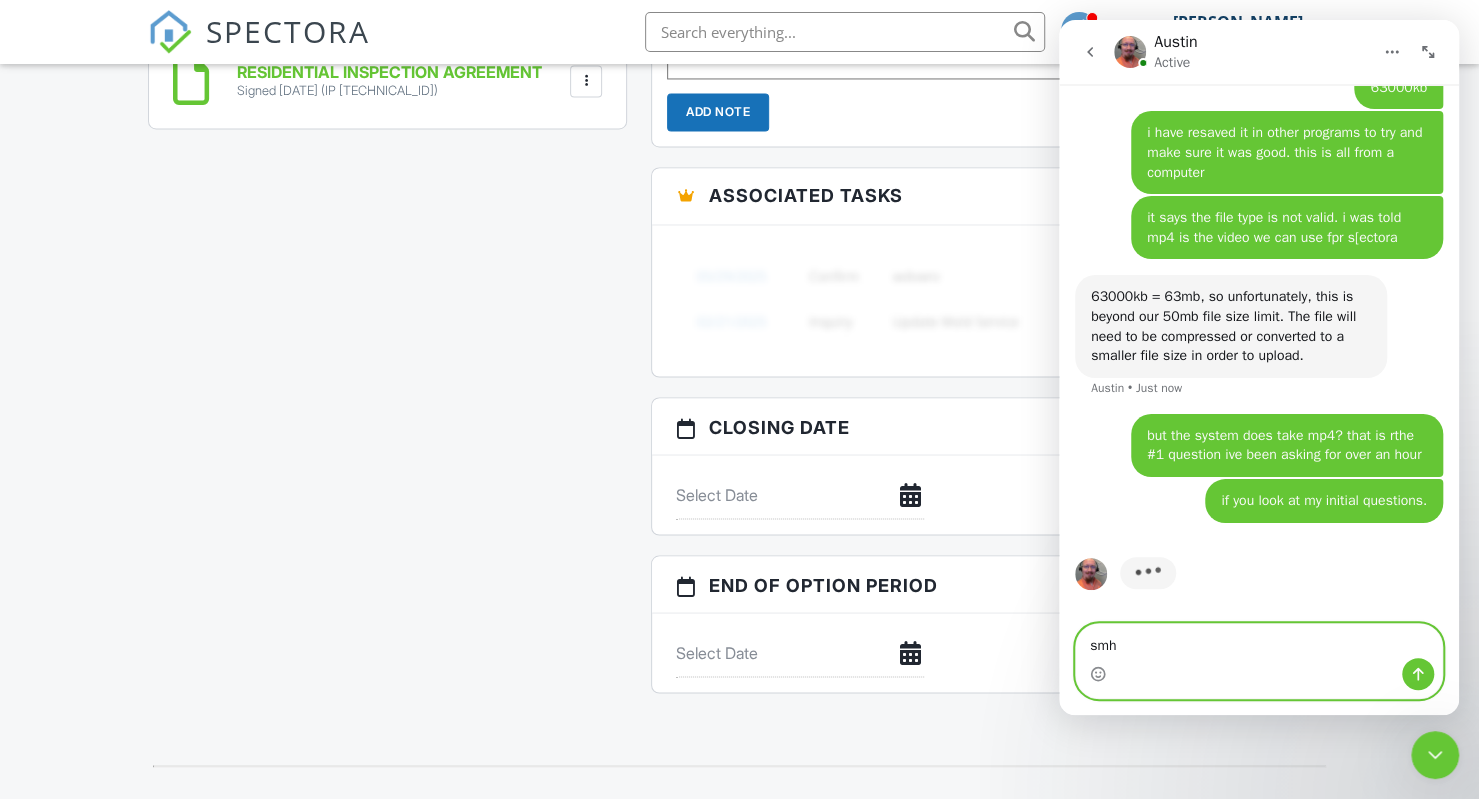 type 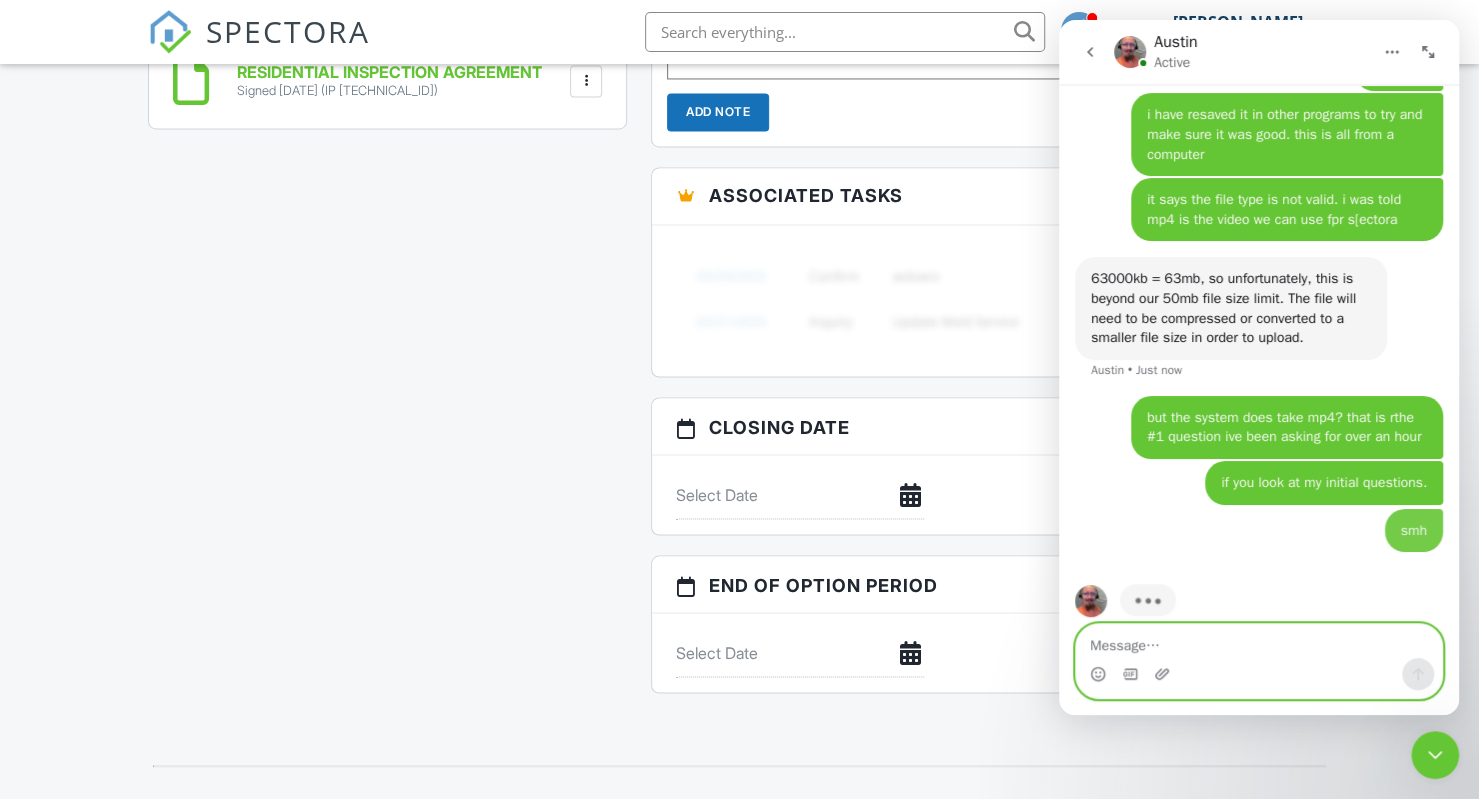 scroll, scrollTop: 4785, scrollLeft: 0, axis: vertical 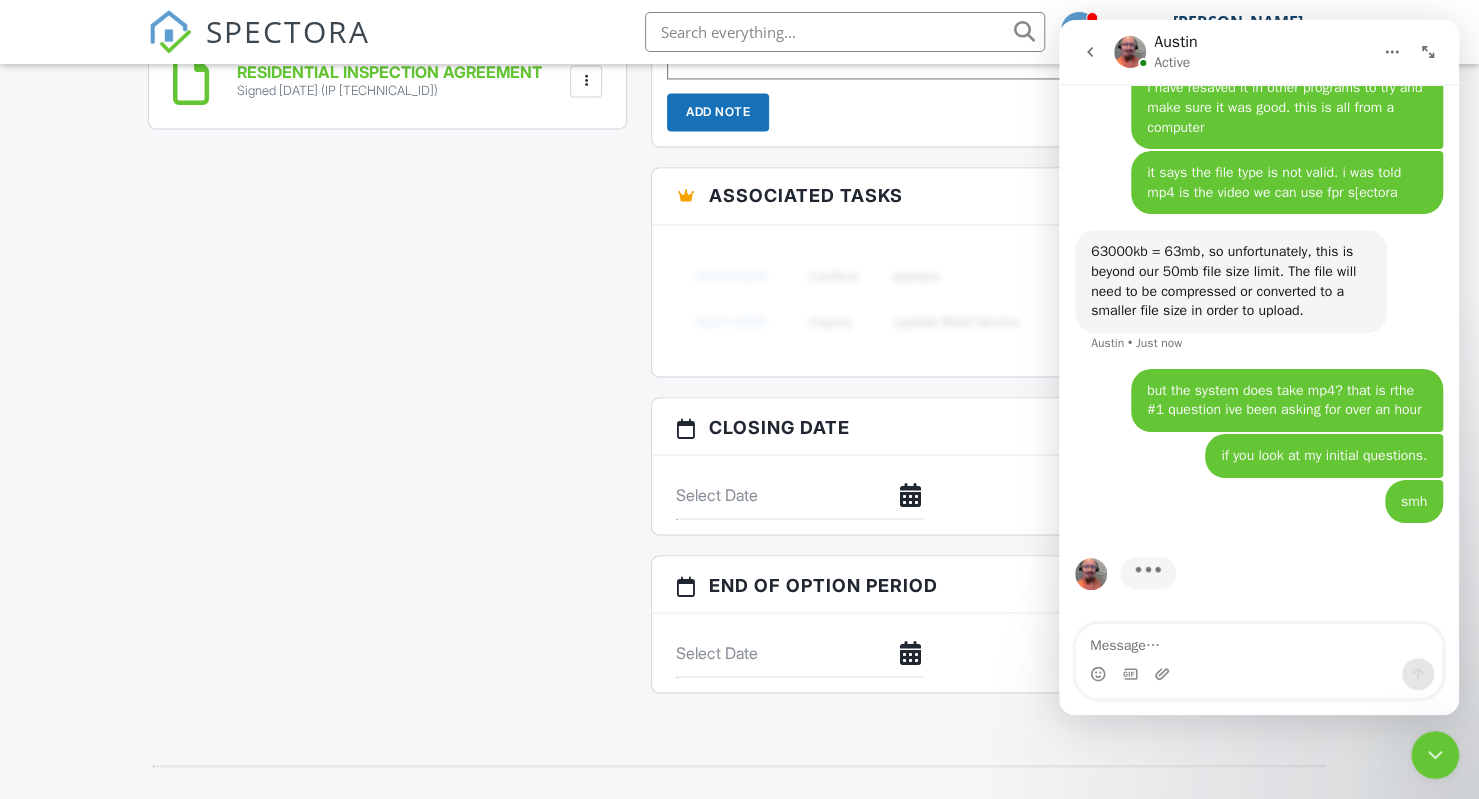 click on "All emails and texts are disabled for this inspection!
All emails and texts have been disabled for this inspection. This may have happened due to someone manually disabling them or this inspection being unconfirmed when it was scheduled. To re-enable emails and texts for this inspection, click the button below.
Turn on emails and texts
Turn on and Requeue Notifications
Reports
Unlocked
Undelete
Attach
New
Certified Home Inspection
VBHI-2024
Buyer viewed [DATE]  9:30 pm
Agent viewed [DATE] 11:43 pm
Edit
View
Copy
Reinspection Report
View Log
RRB Log
[GEOGRAPHIC_DATA]
924 Laconia Ct - Mold Report
VABEACH-1860828_-_924_Laconia_Ct.pdf
application/pdf
Buyer viewed [DATE]  8:43 pm
[GEOGRAPHIC_DATA]
Published at [DATE]  8:42 PM
Resend Email/Text
Publish report?" at bounding box center (739, -281) 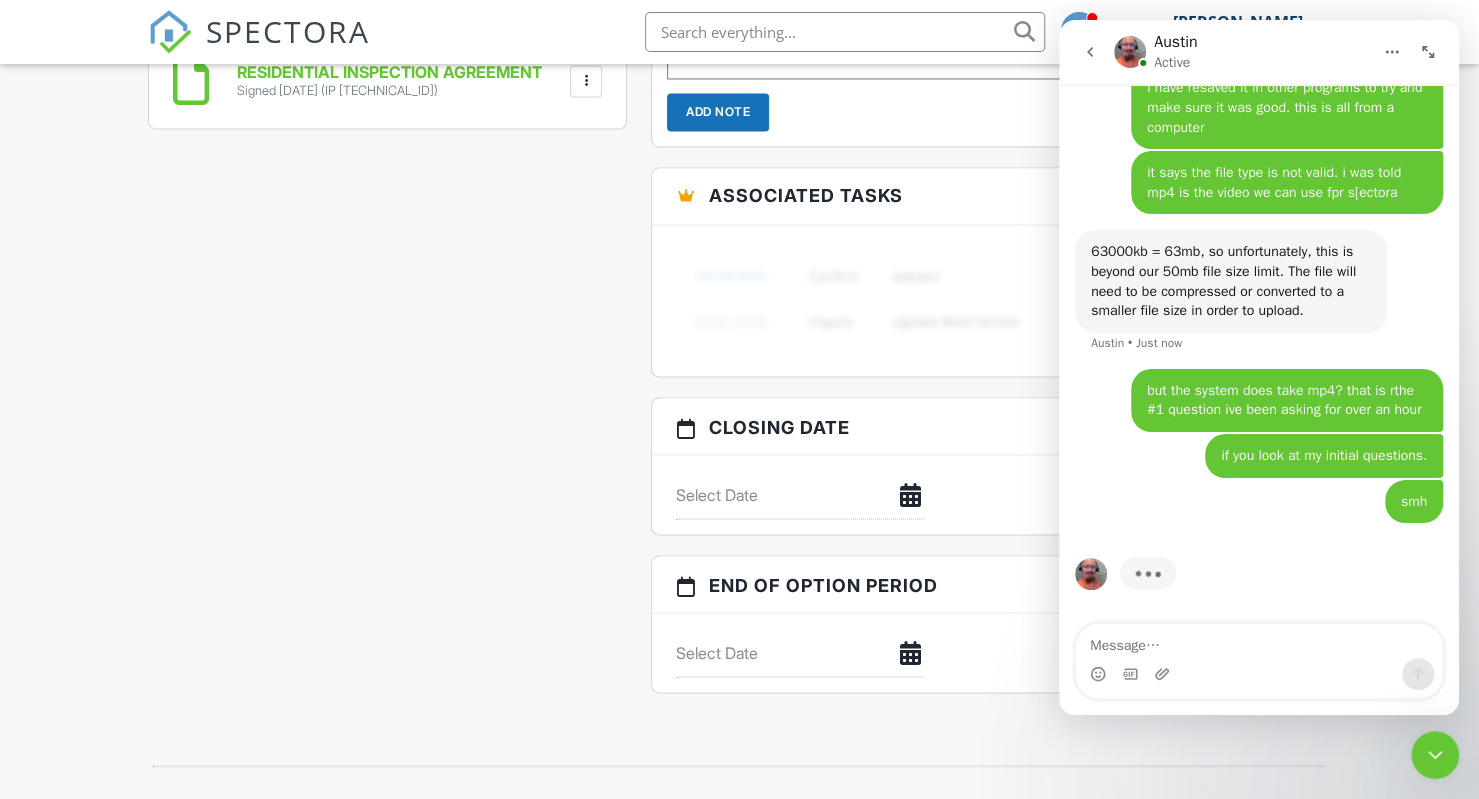 click at bounding box center [1090, 52] 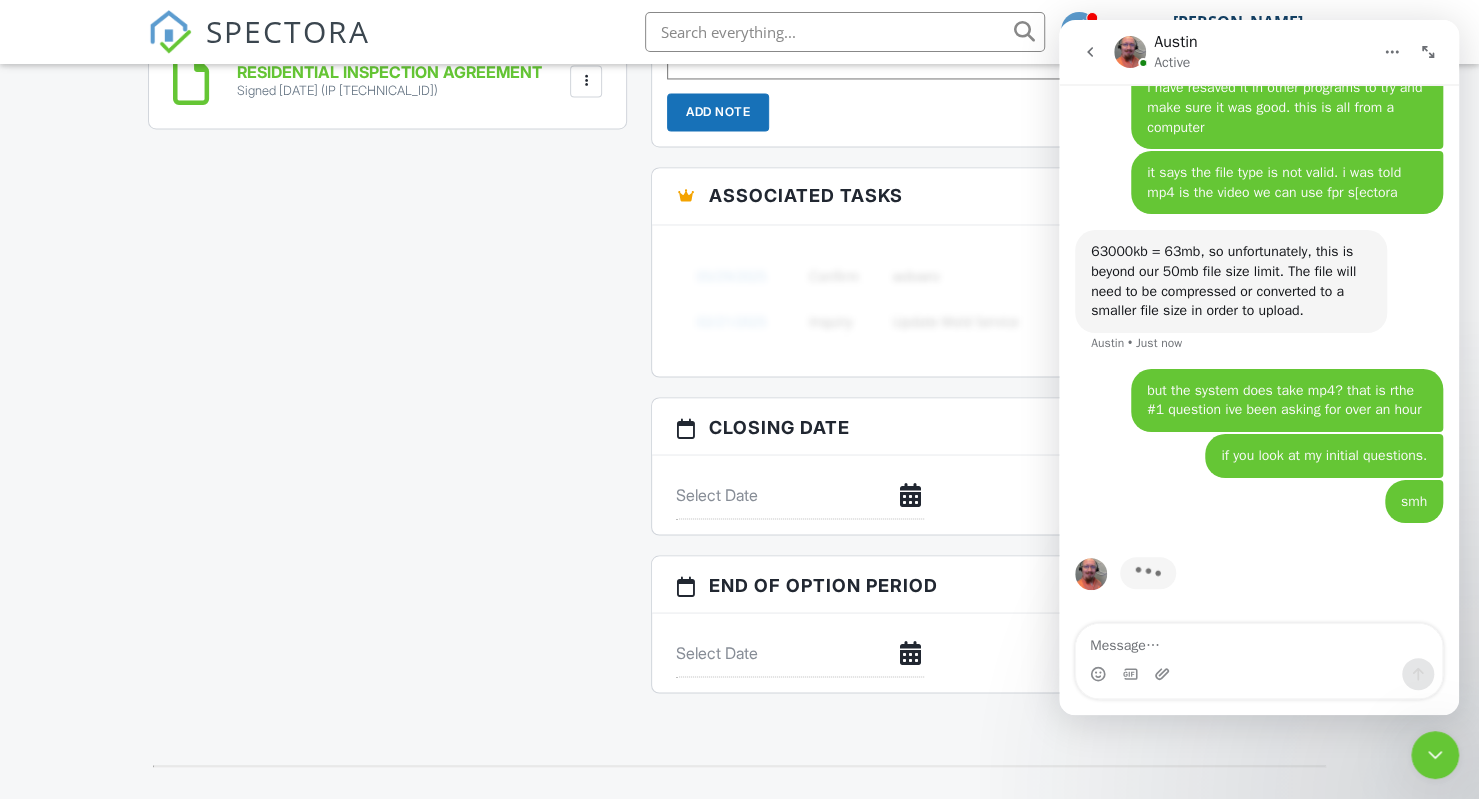 scroll, scrollTop: 0, scrollLeft: 0, axis: both 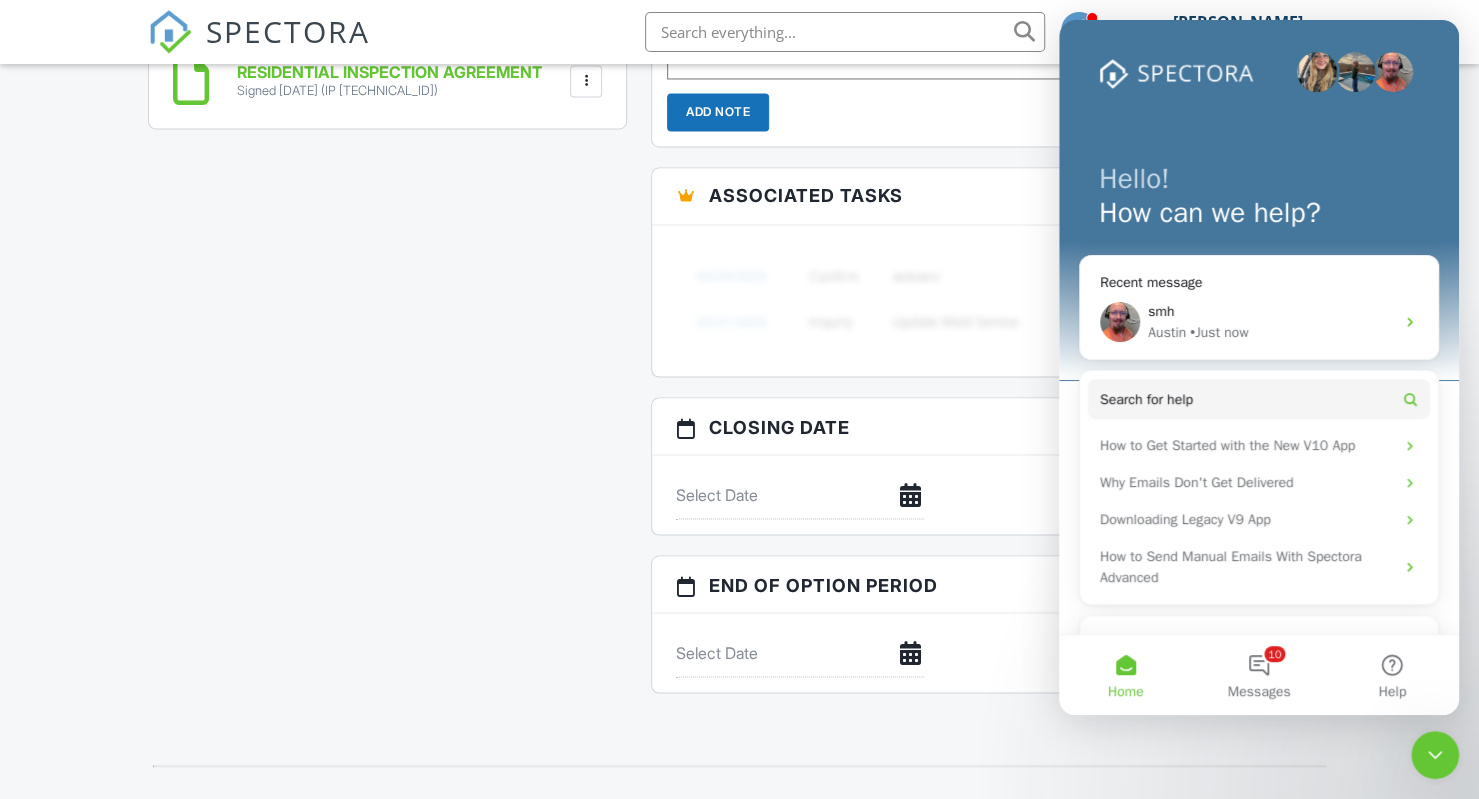 click on "All emails and texts are disabled for this inspection!
All emails and texts have been disabled for this inspection. This may have happened due to someone manually disabling them or this inspection being unconfirmed when it was scheduled. To re-enable emails and texts for this inspection, click the button below.
Turn on emails and texts
Turn on and Requeue Notifications
Reports
Unlocked
Undelete
Attach
New
Certified Home Inspection
VBHI-2024
Buyer viewed [DATE]  9:30 pm
Agent viewed [DATE] 11:43 pm
Edit
View
Copy
Reinspection Report
View Log
RRB Log
[GEOGRAPHIC_DATA]
924 Laconia Ct - Mold Report
VABEACH-1860828_-_924_Laconia_Ct.pdf
application/pdf
Buyer viewed [DATE]  8:43 pm
[GEOGRAPHIC_DATA]
Published at [DATE]  8:42 PM
Resend Email/Text
Publish report?" at bounding box center [739, -281] 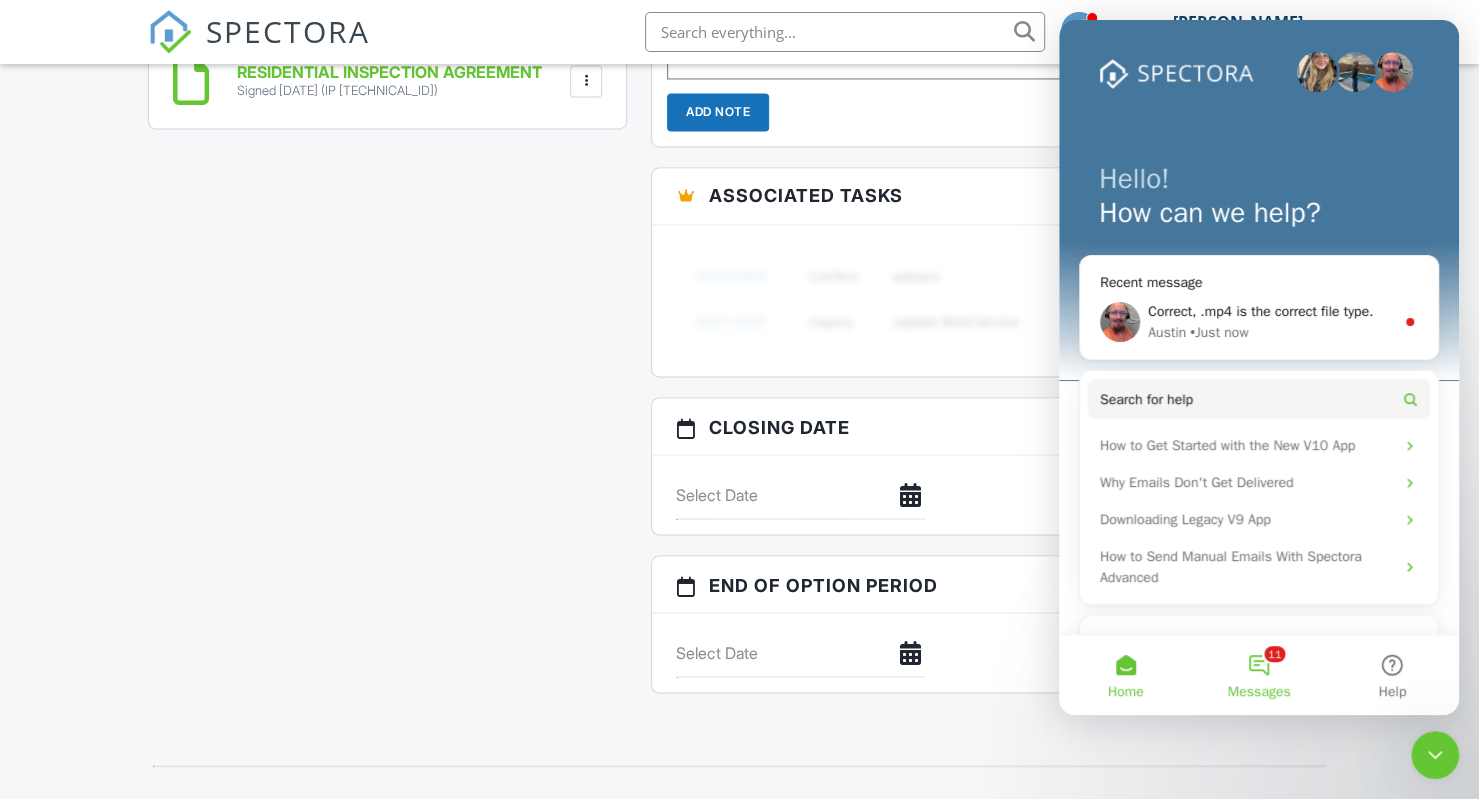 click on "11 Messages" at bounding box center [1258, 675] 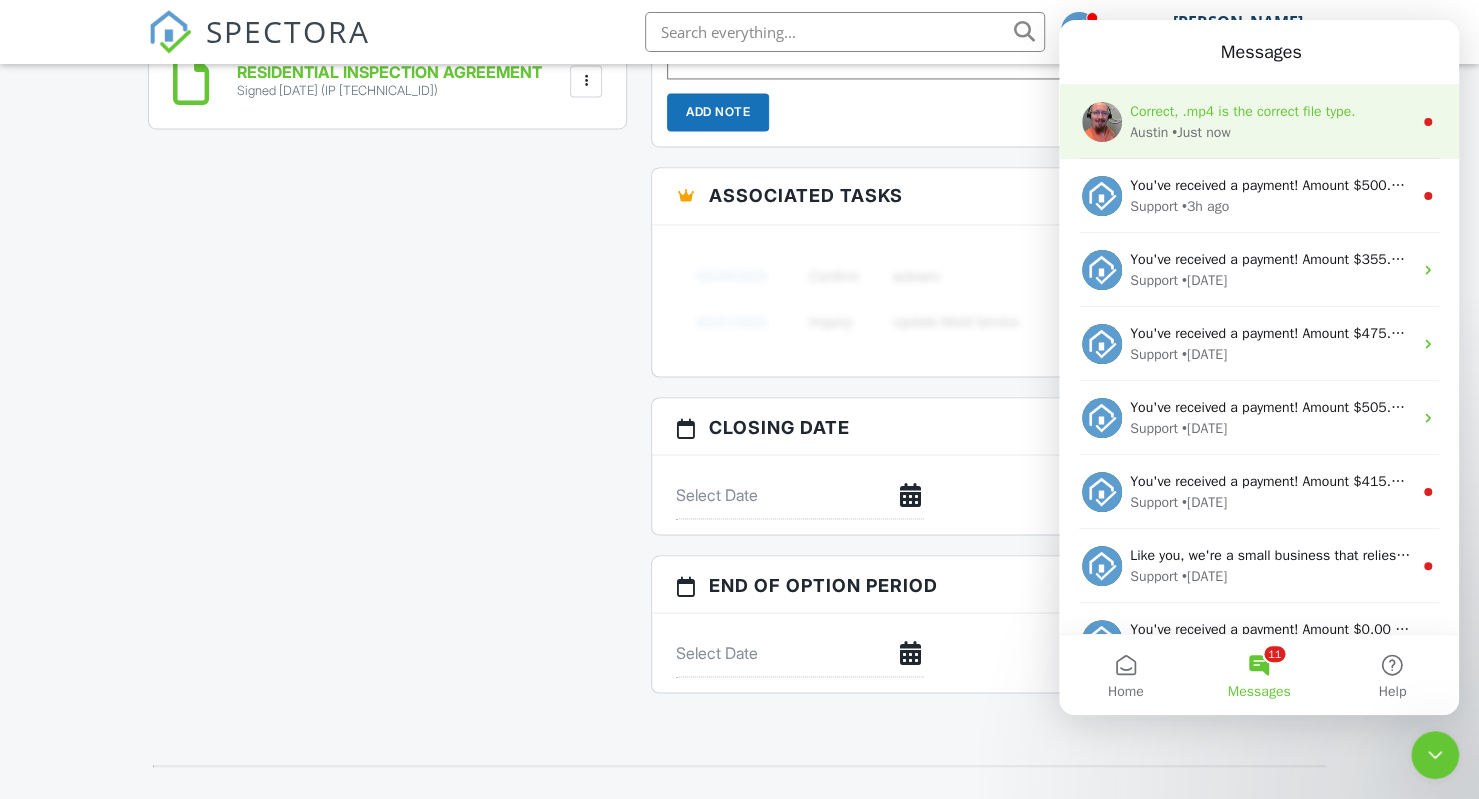 click on "Austin •  Just now" at bounding box center (1271, 132) 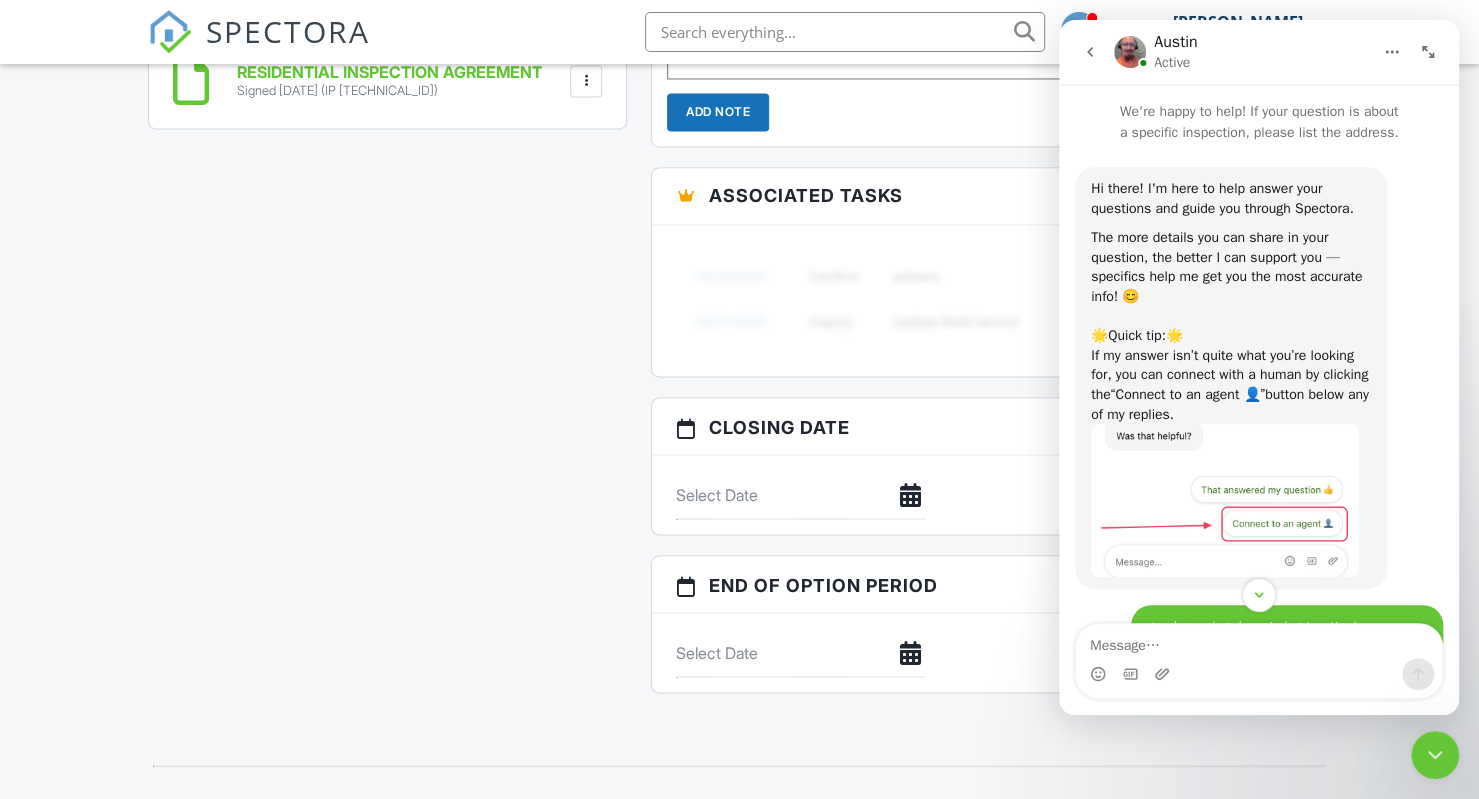 scroll, scrollTop: 2, scrollLeft: 0, axis: vertical 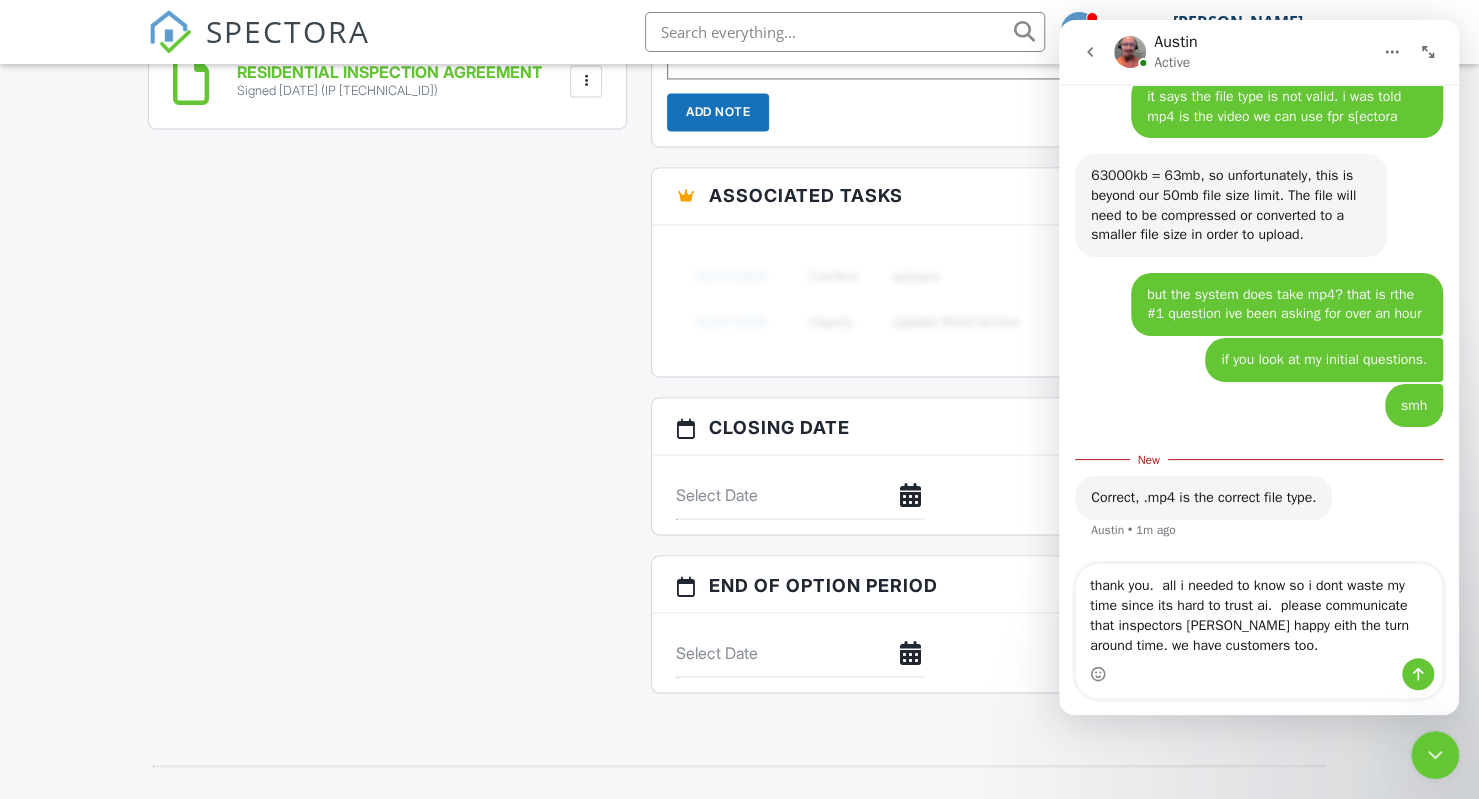 type on "thank you.  all i needed to know so i dont waste my time since its hard to trust ai.  please communicate that inspectors [PERSON_NAME] happy eith the turn around time. we have customers too." 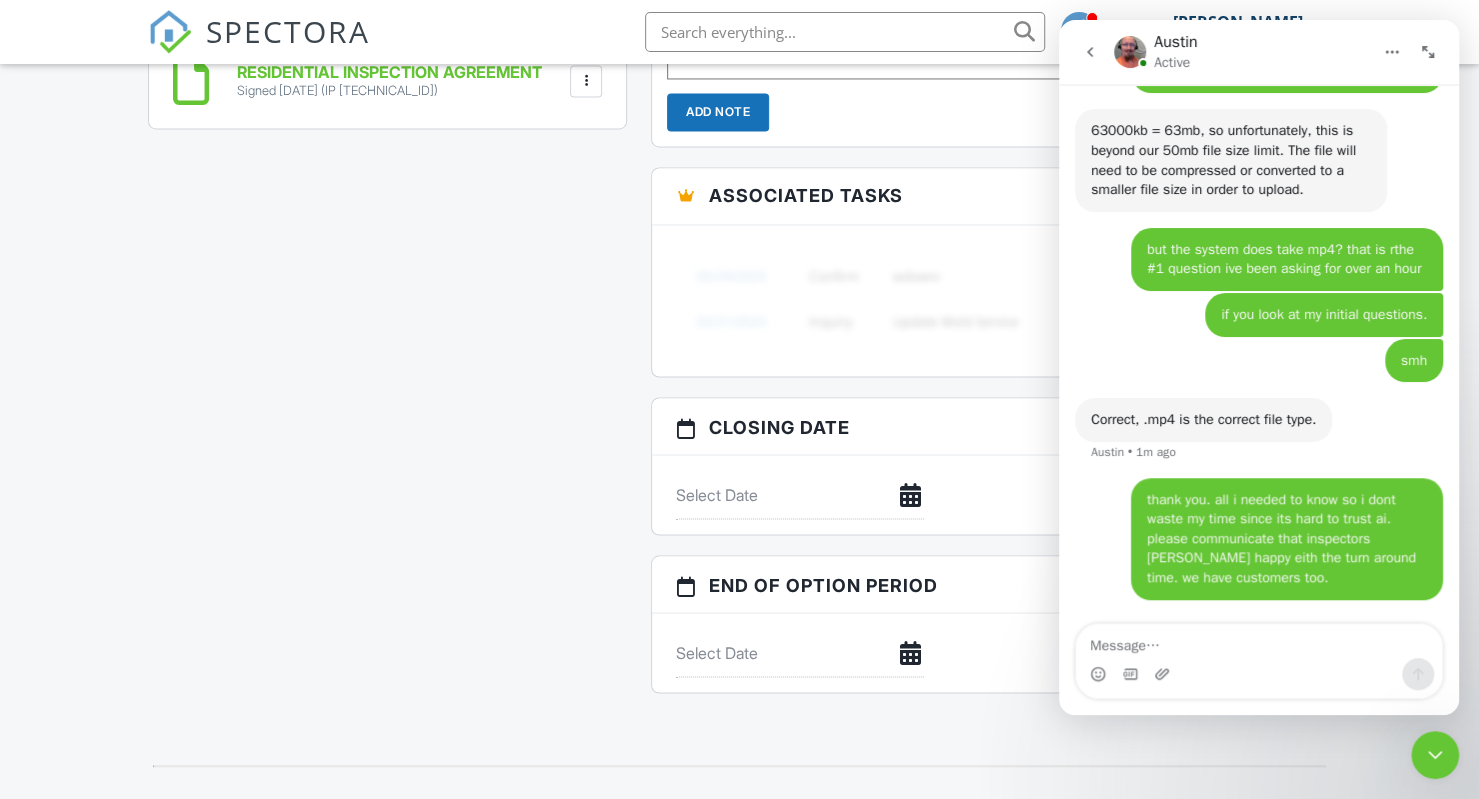 scroll, scrollTop: 4906, scrollLeft: 0, axis: vertical 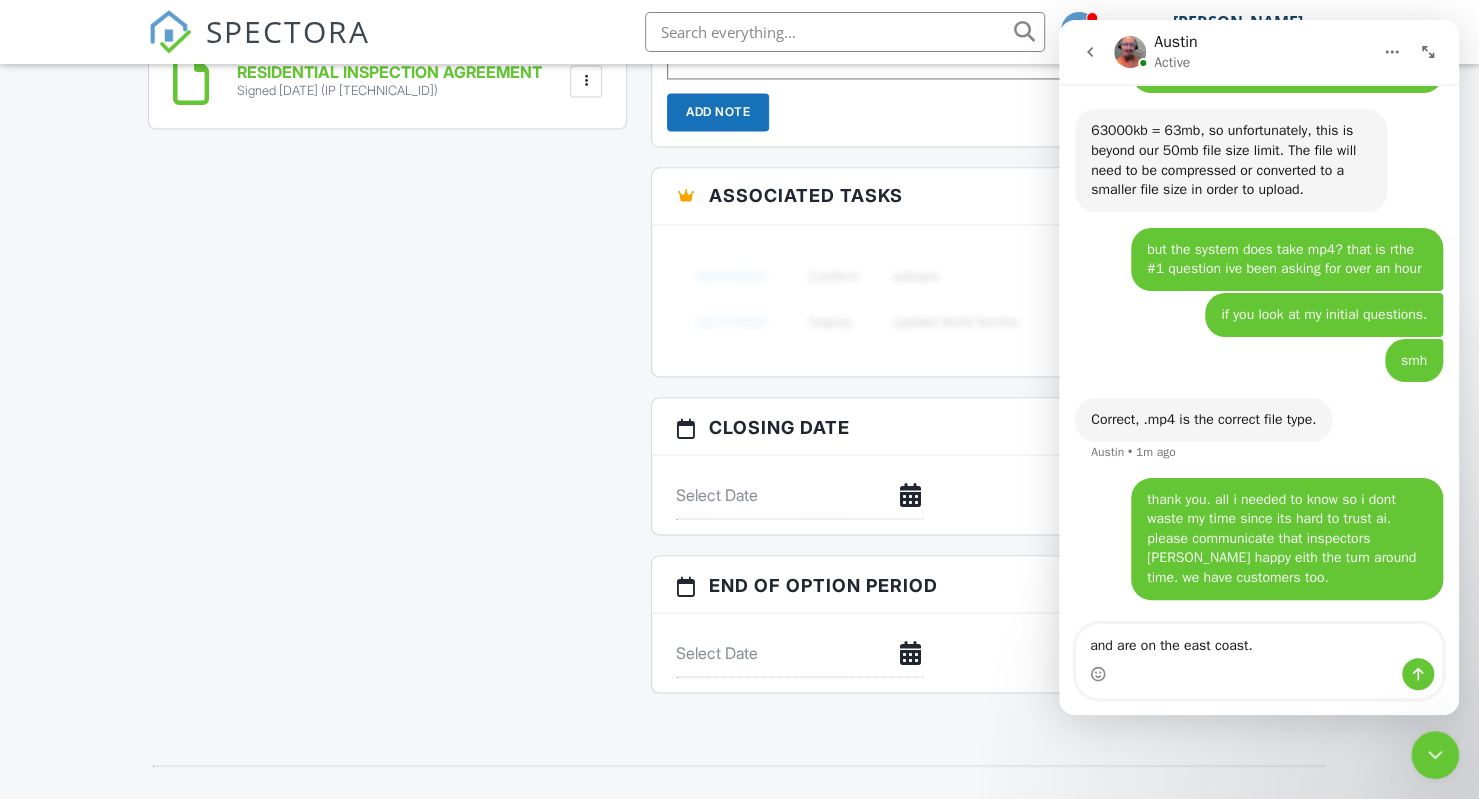 type on "and are on the east coast." 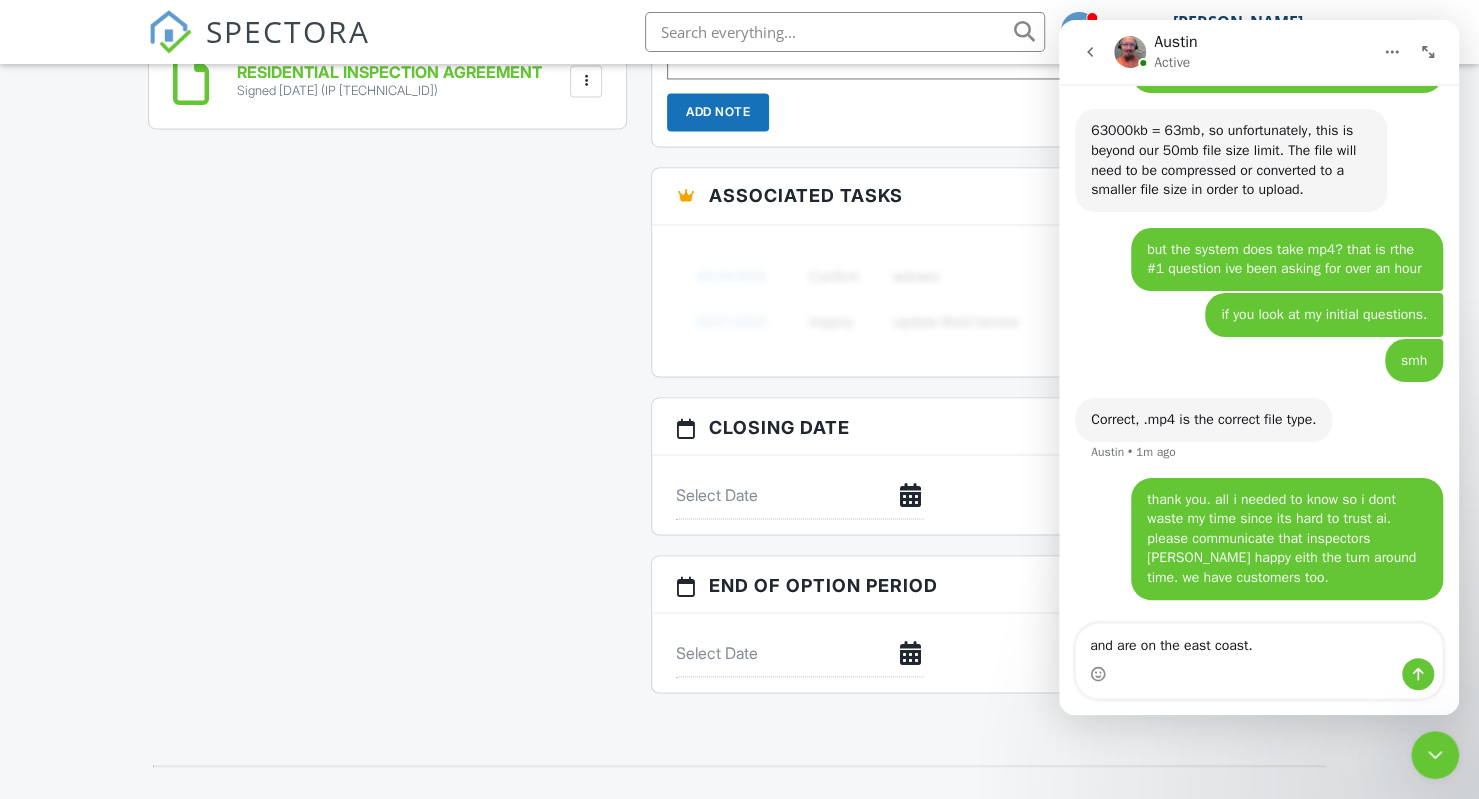 type 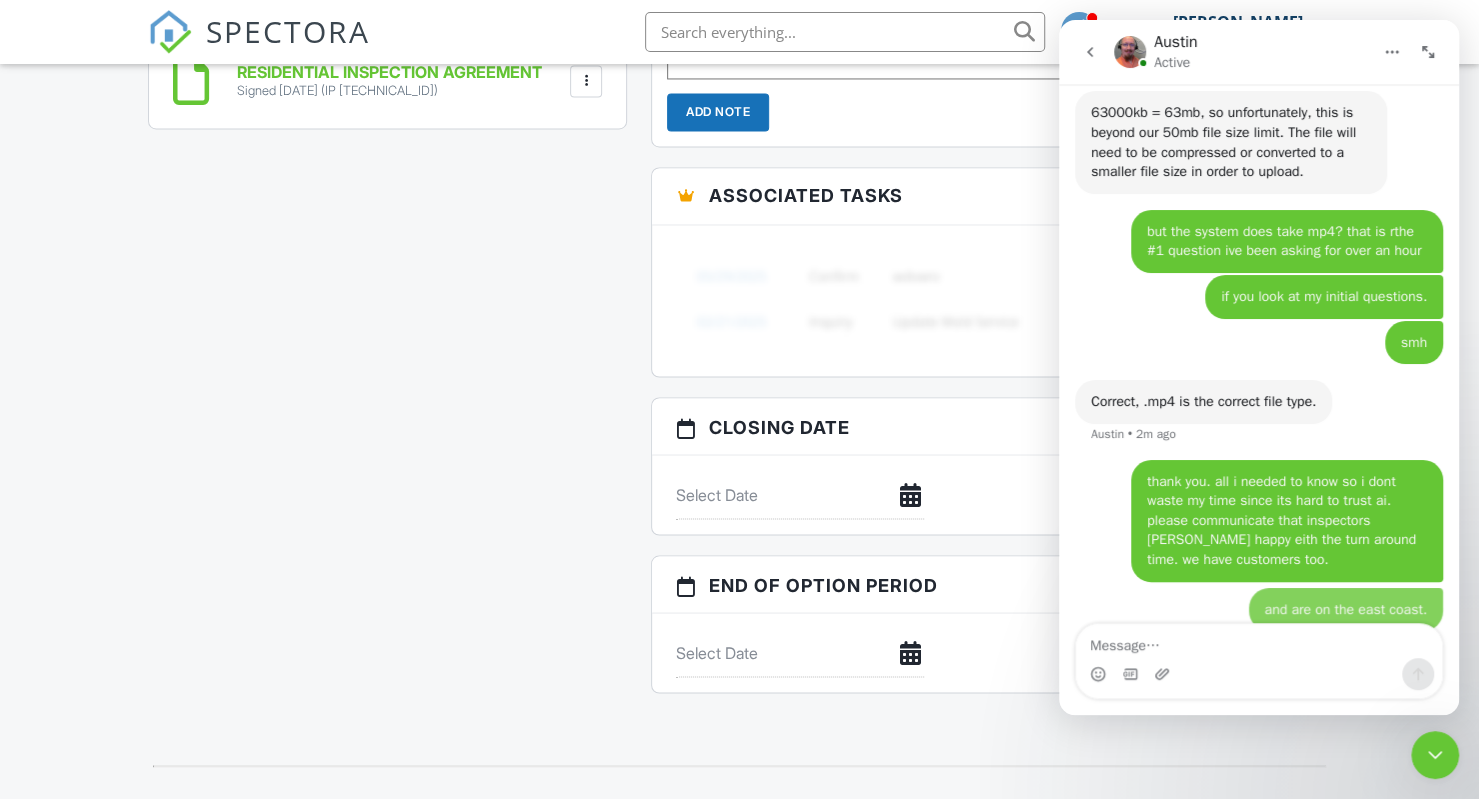 scroll, scrollTop: 4951, scrollLeft: 0, axis: vertical 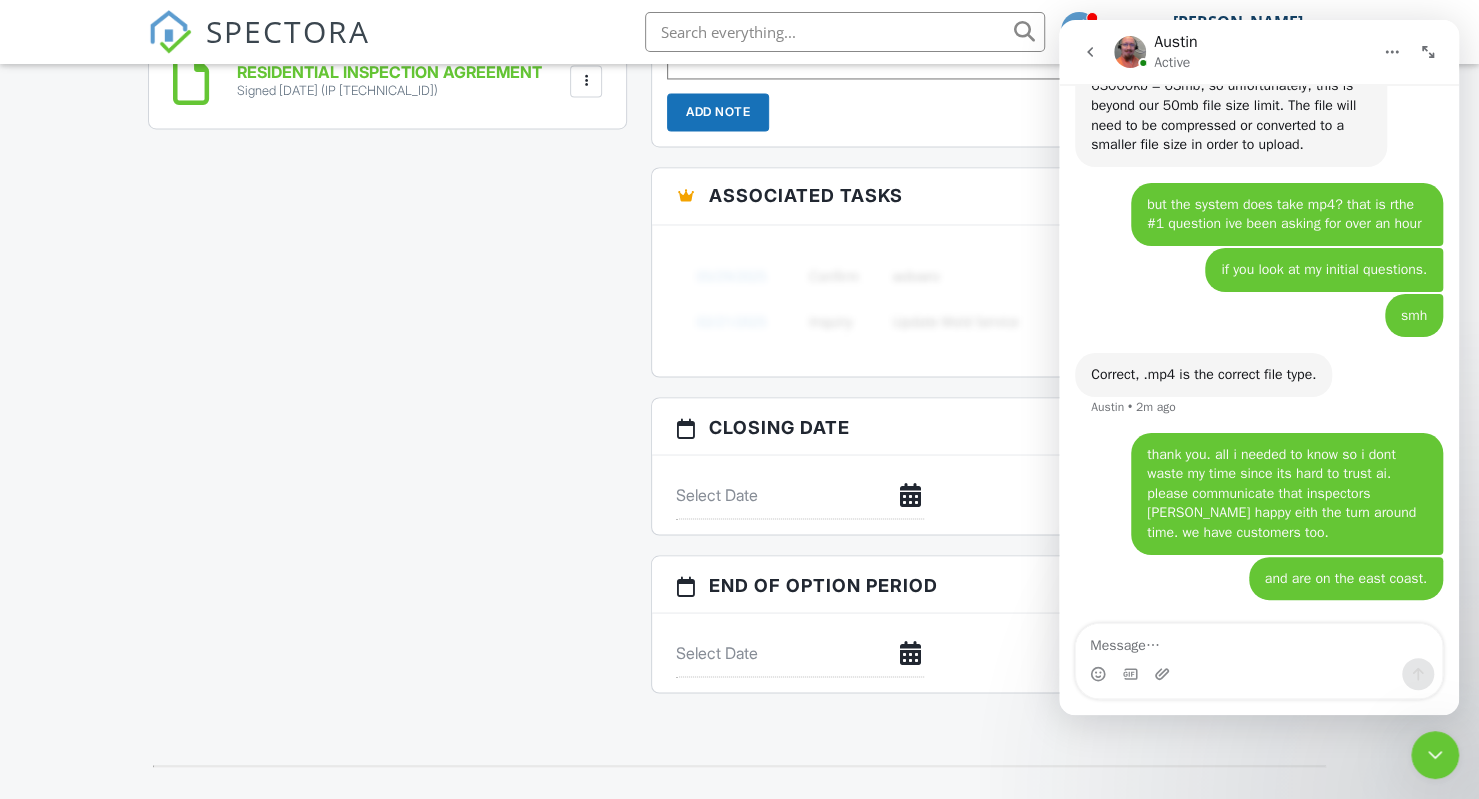 click 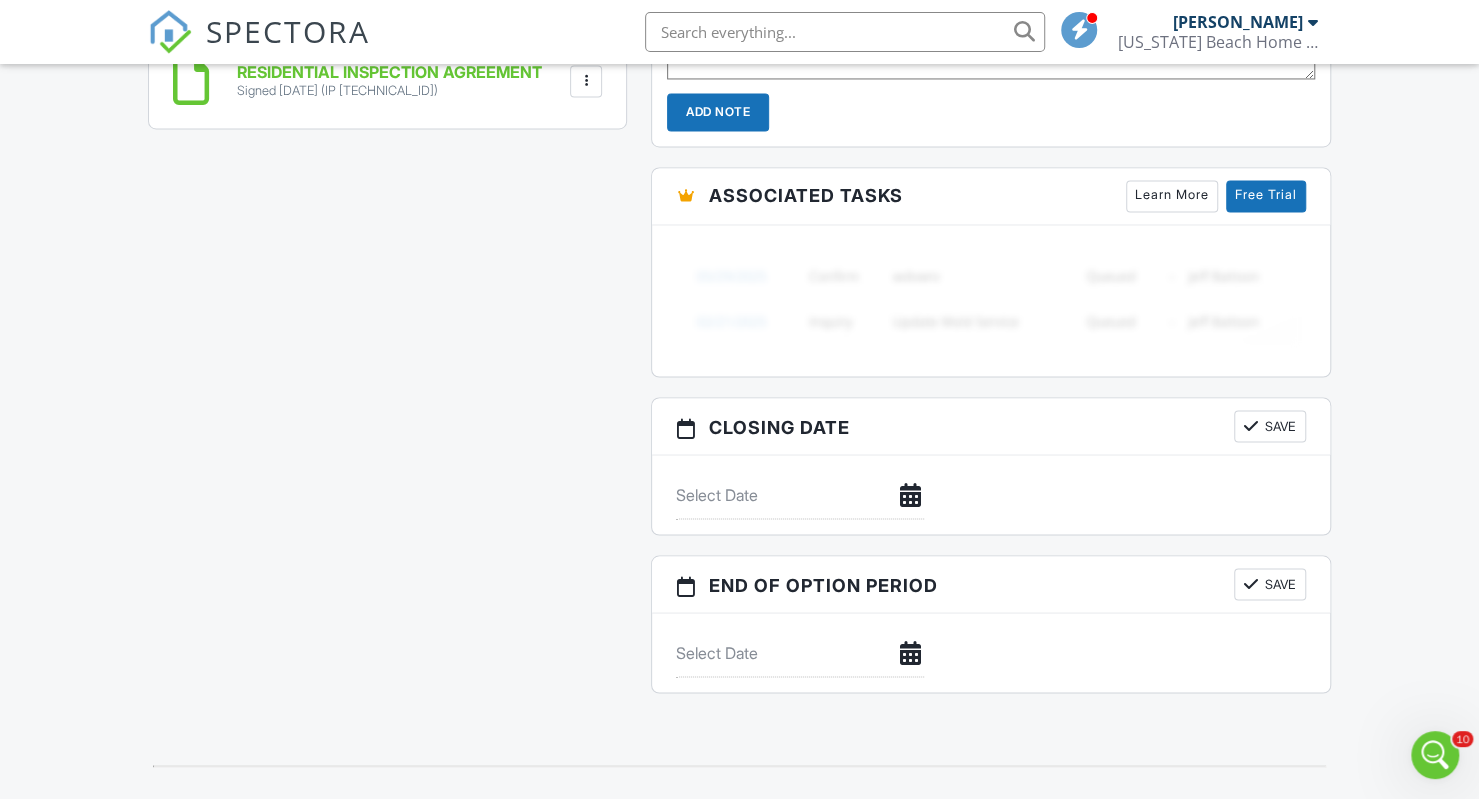 scroll, scrollTop: 0, scrollLeft: 0, axis: both 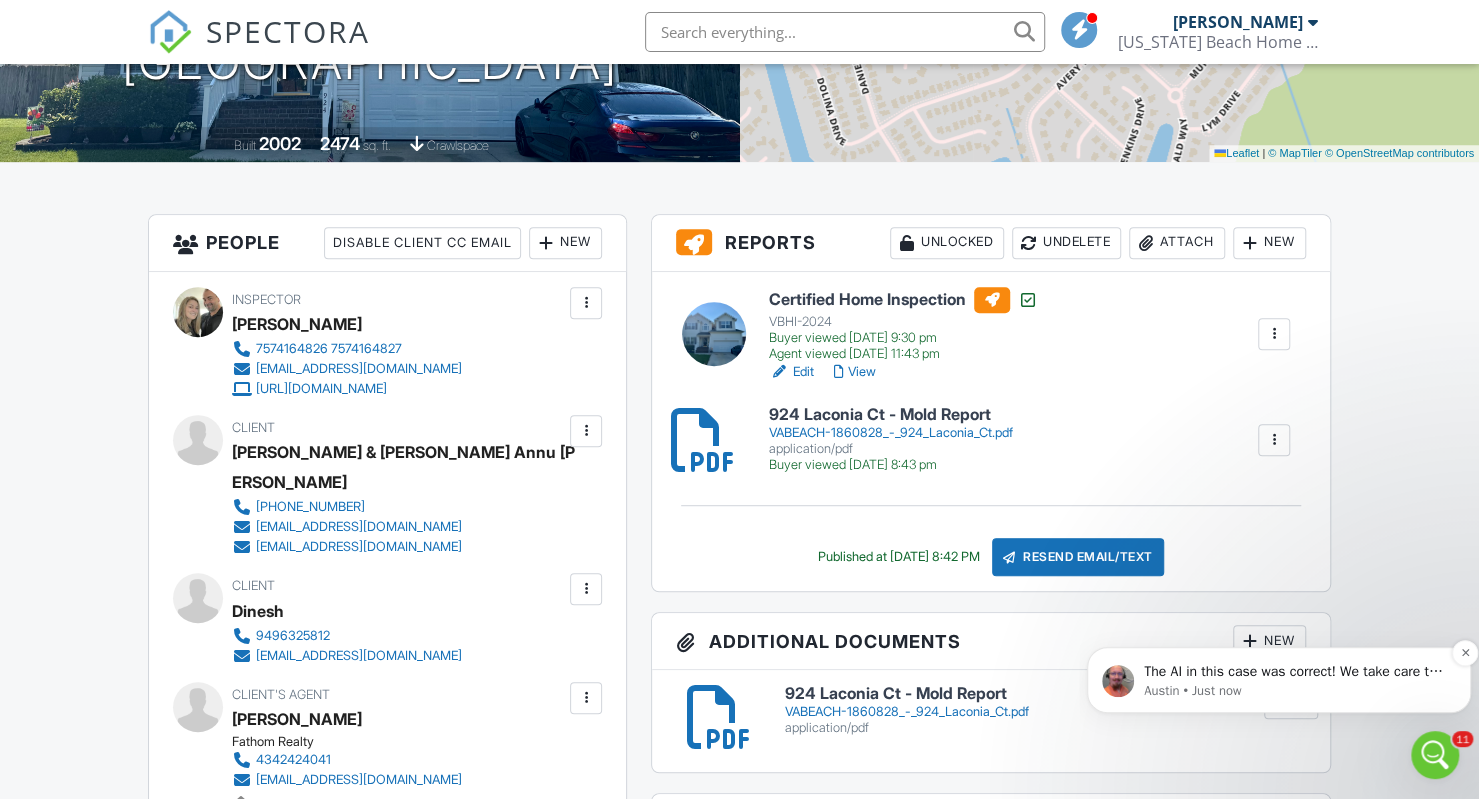 click on "The AI in this case was correct! We take care to provide it with the same knowledge base articles that you have access to!  And we do apologize again for the delay in helping. We have been catching up from weekend tickets, in addition to new tickets that come in, and it sometimes takes extra time to get to everyone." at bounding box center (1295, 672) 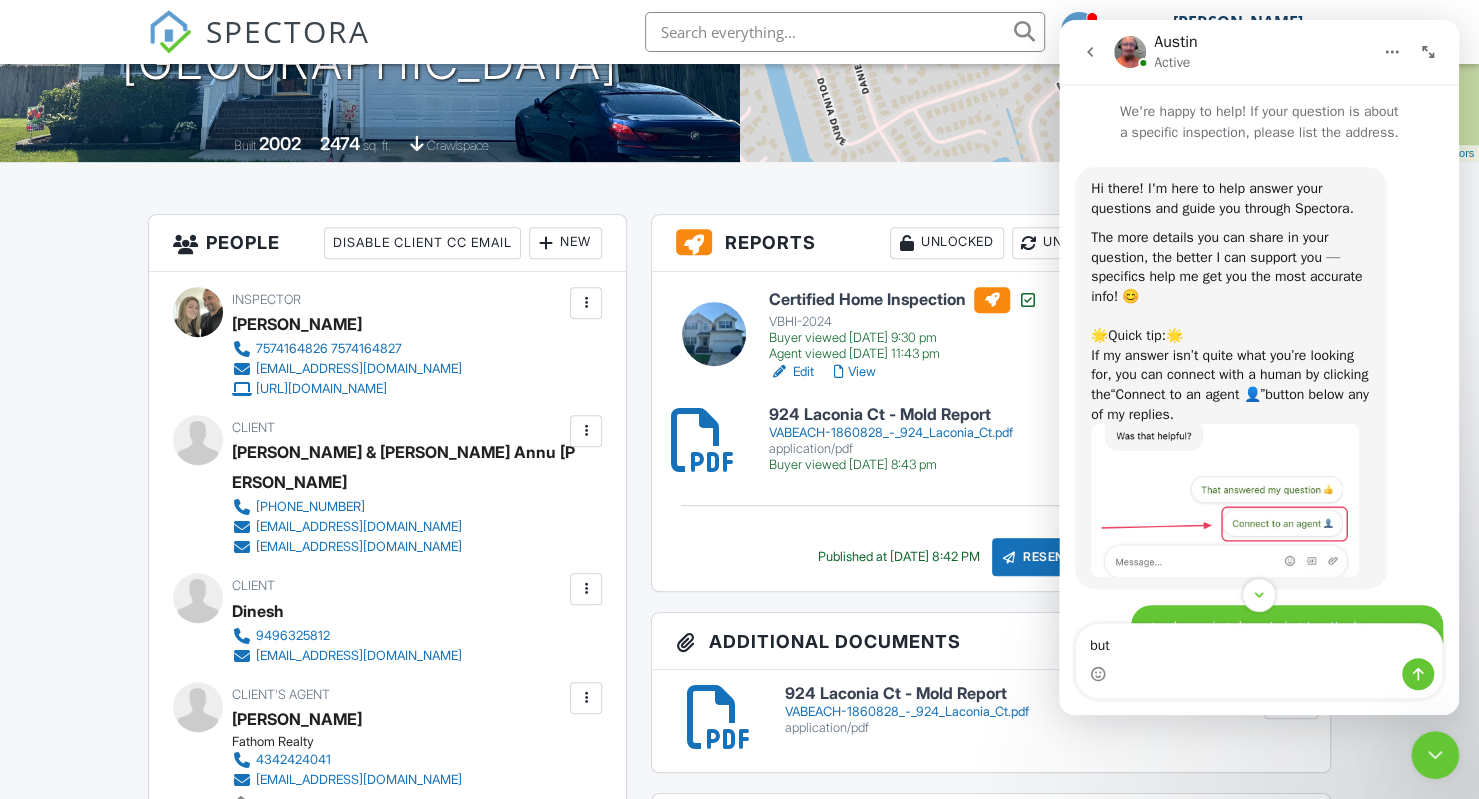 scroll, scrollTop: 4474, scrollLeft: 0, axis: vertical 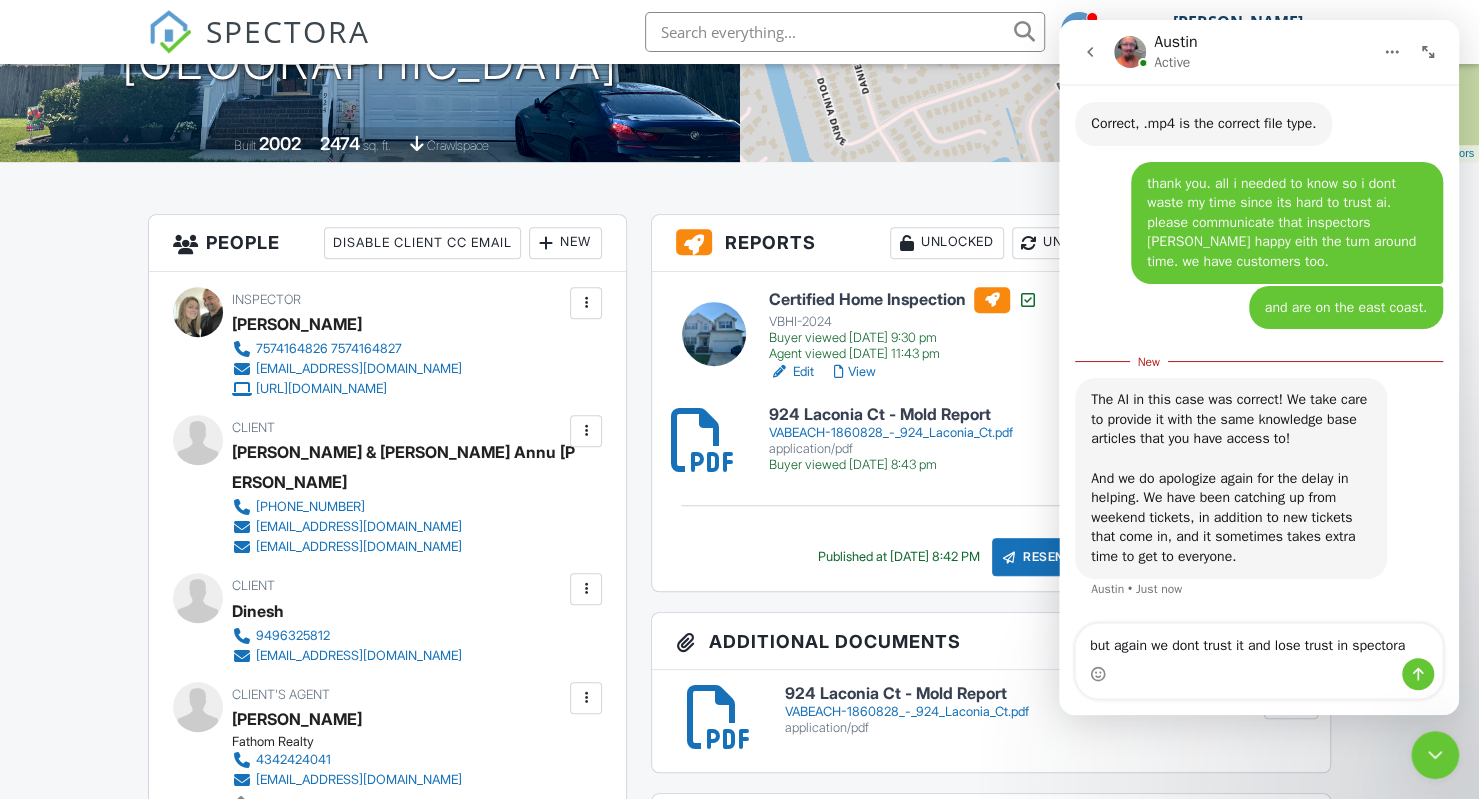 click on "but again we dont trust it and lose trust in spectora" at bounding box center (1259, 641) 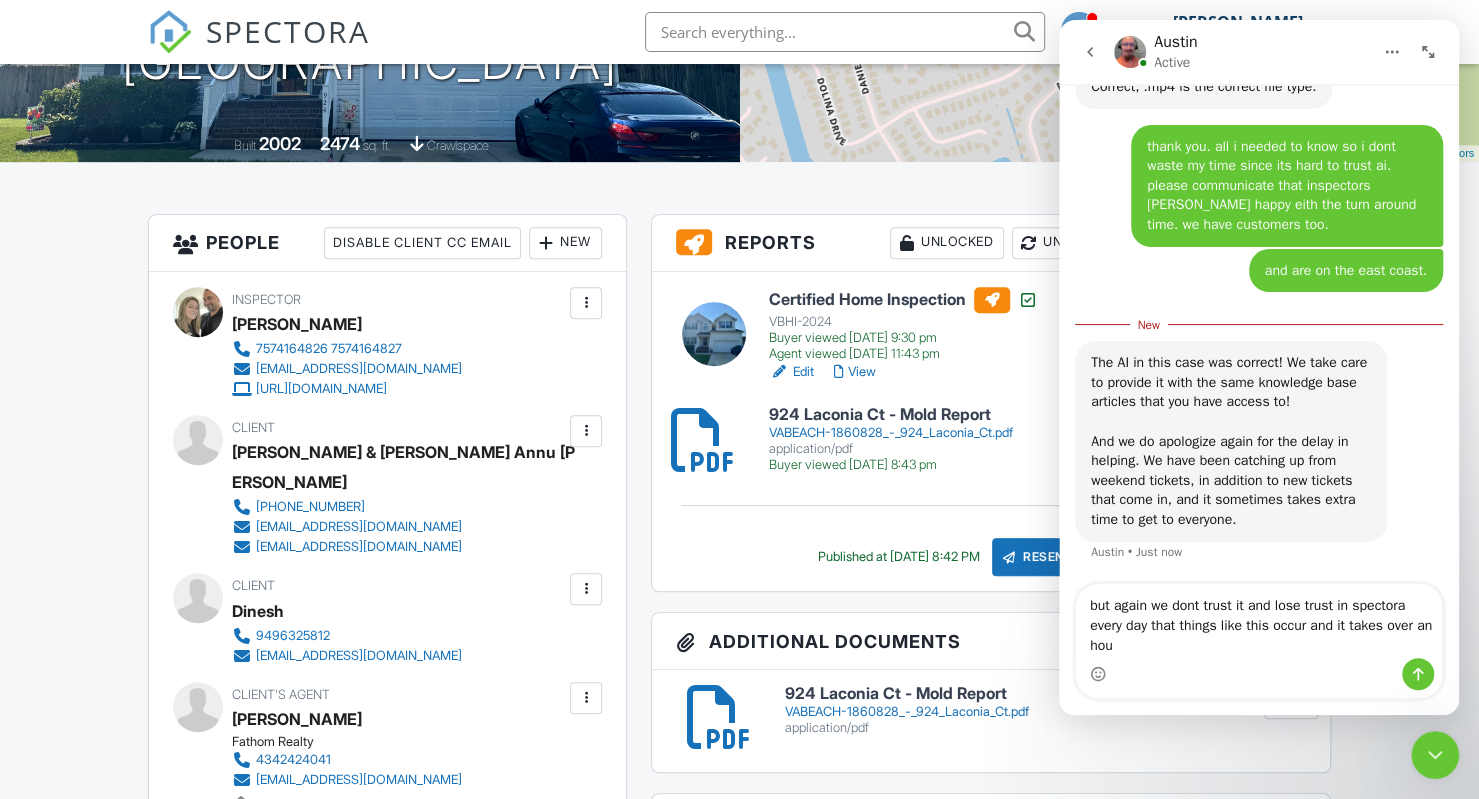 scroll, scrollTop: 5240, scrollLeft: 0, axis: vertical 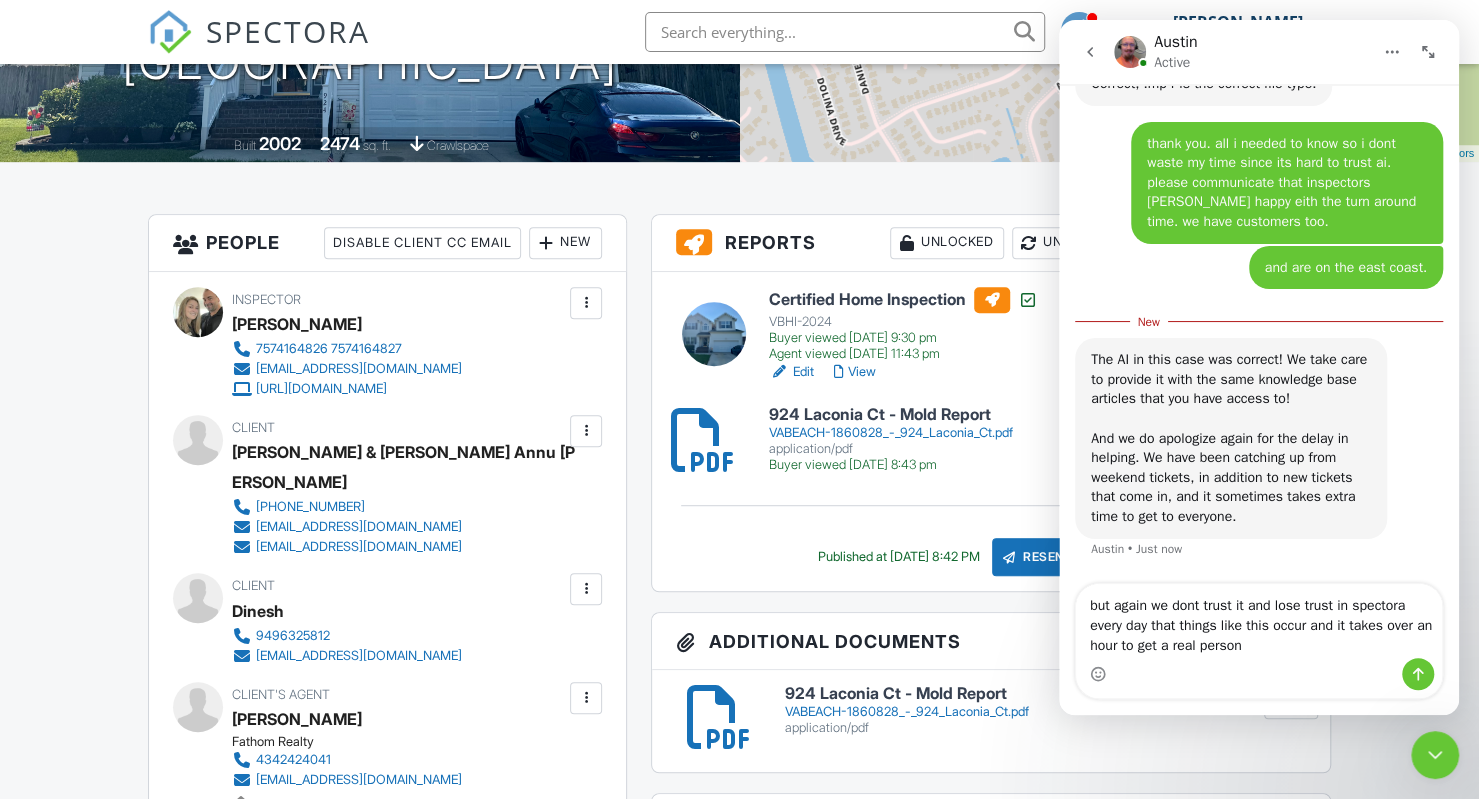 type on "but again we dont trust it and lose trust in spectora every day that things like this occur and it takes over an hour to get a real person." 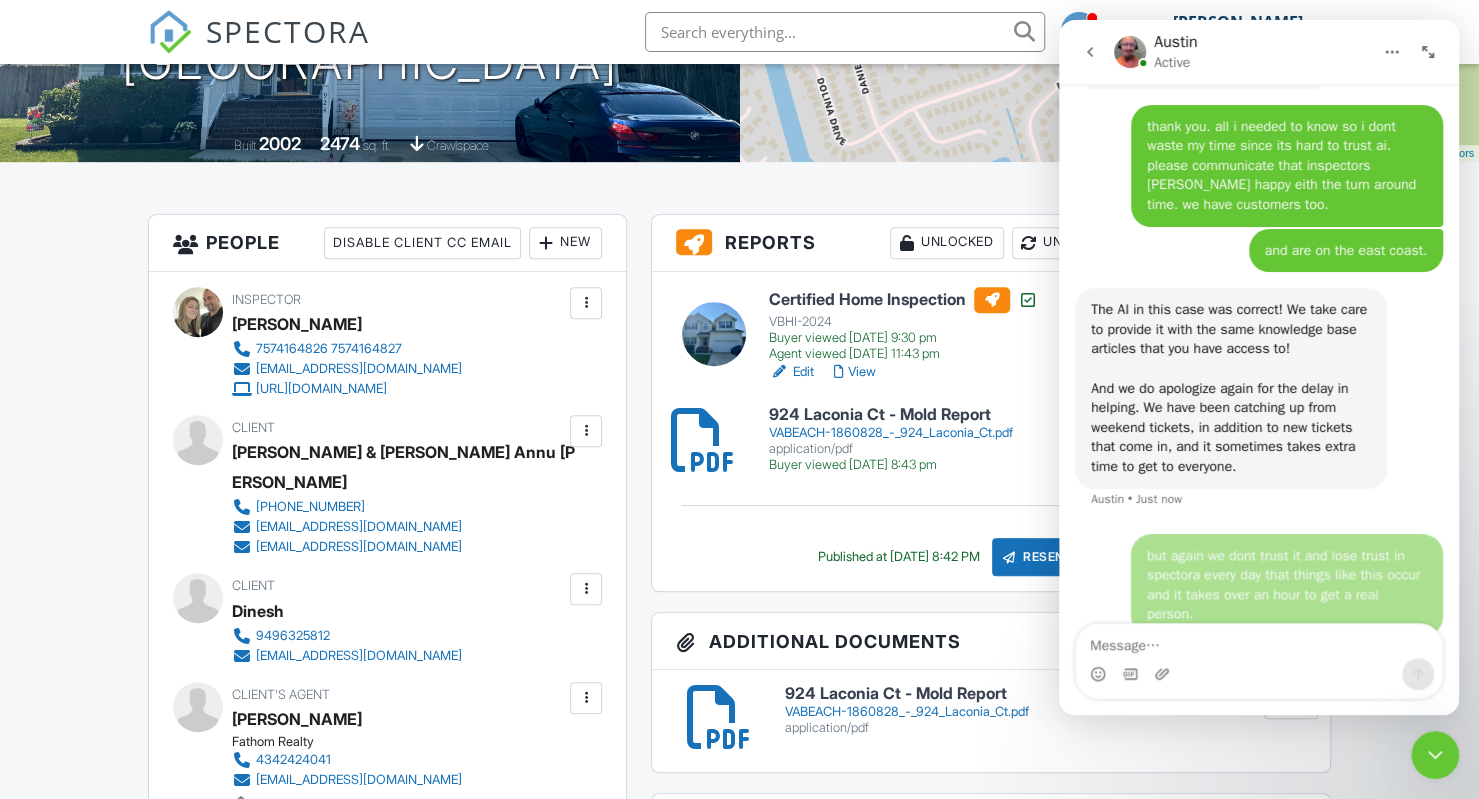 scroll, scrollTop: 2, scrollLeft: 0, axis: vertical 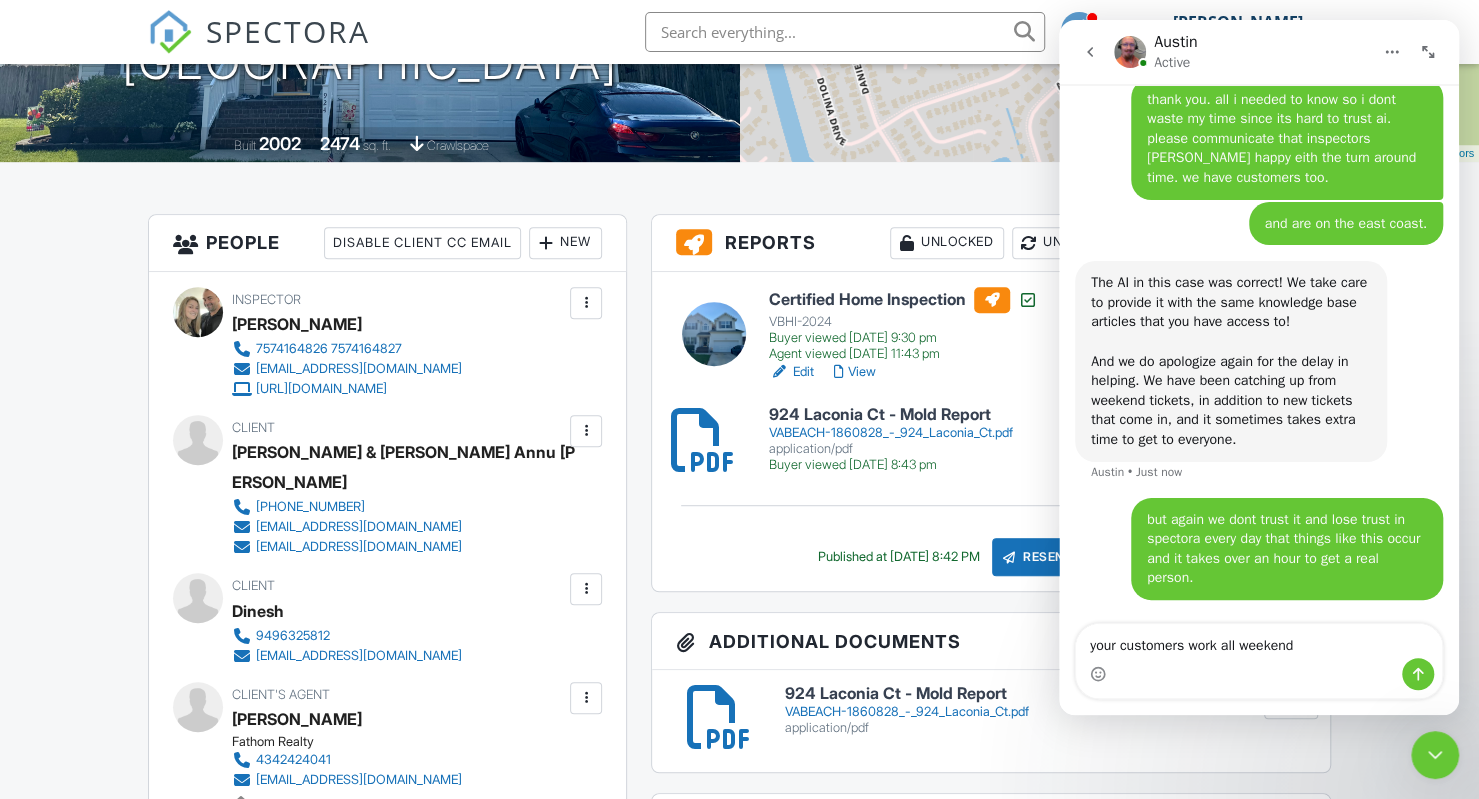 click on "your customers work all weekend" at bounding box center (1259, 641) 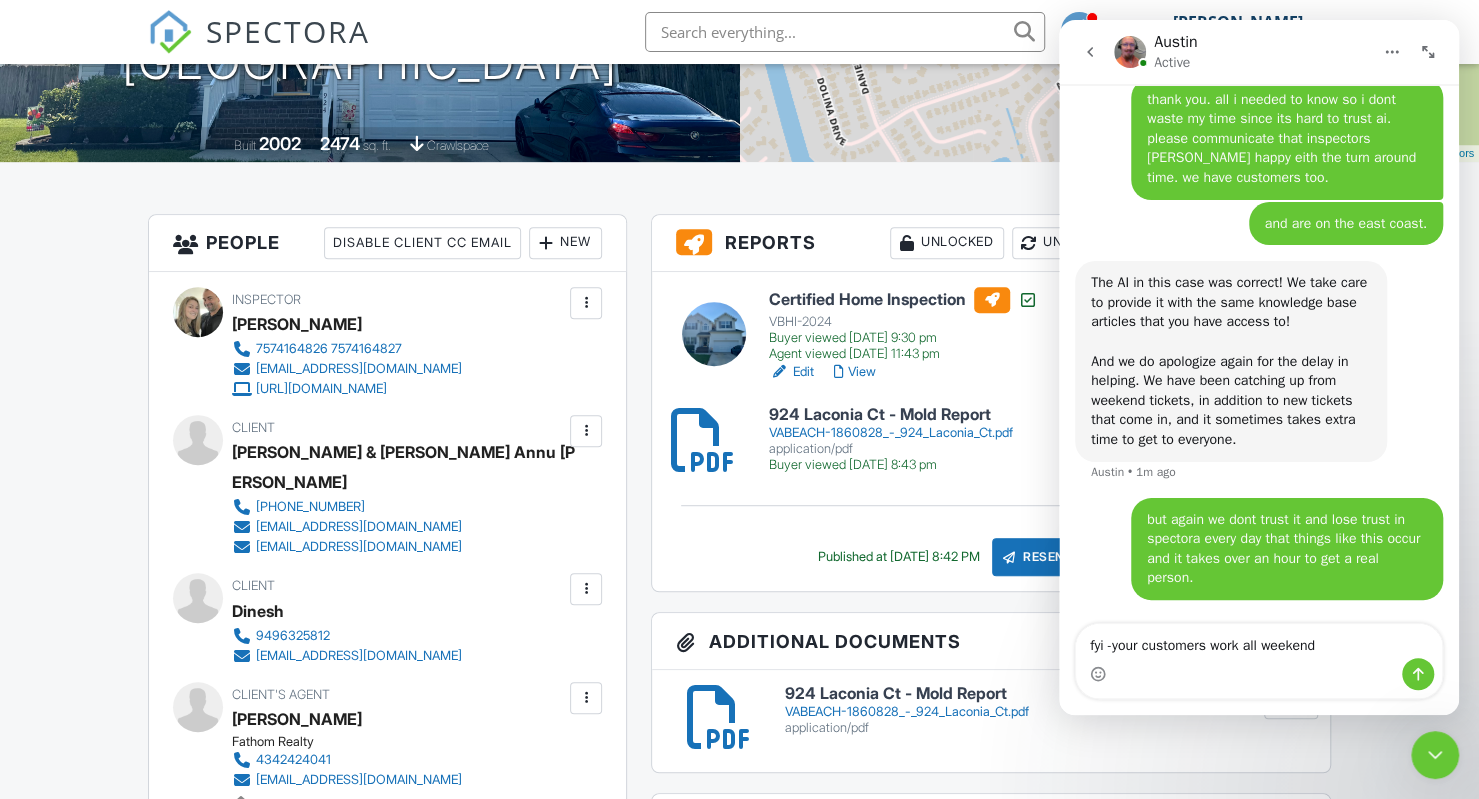 type on "fyi - your customers work all weekend" 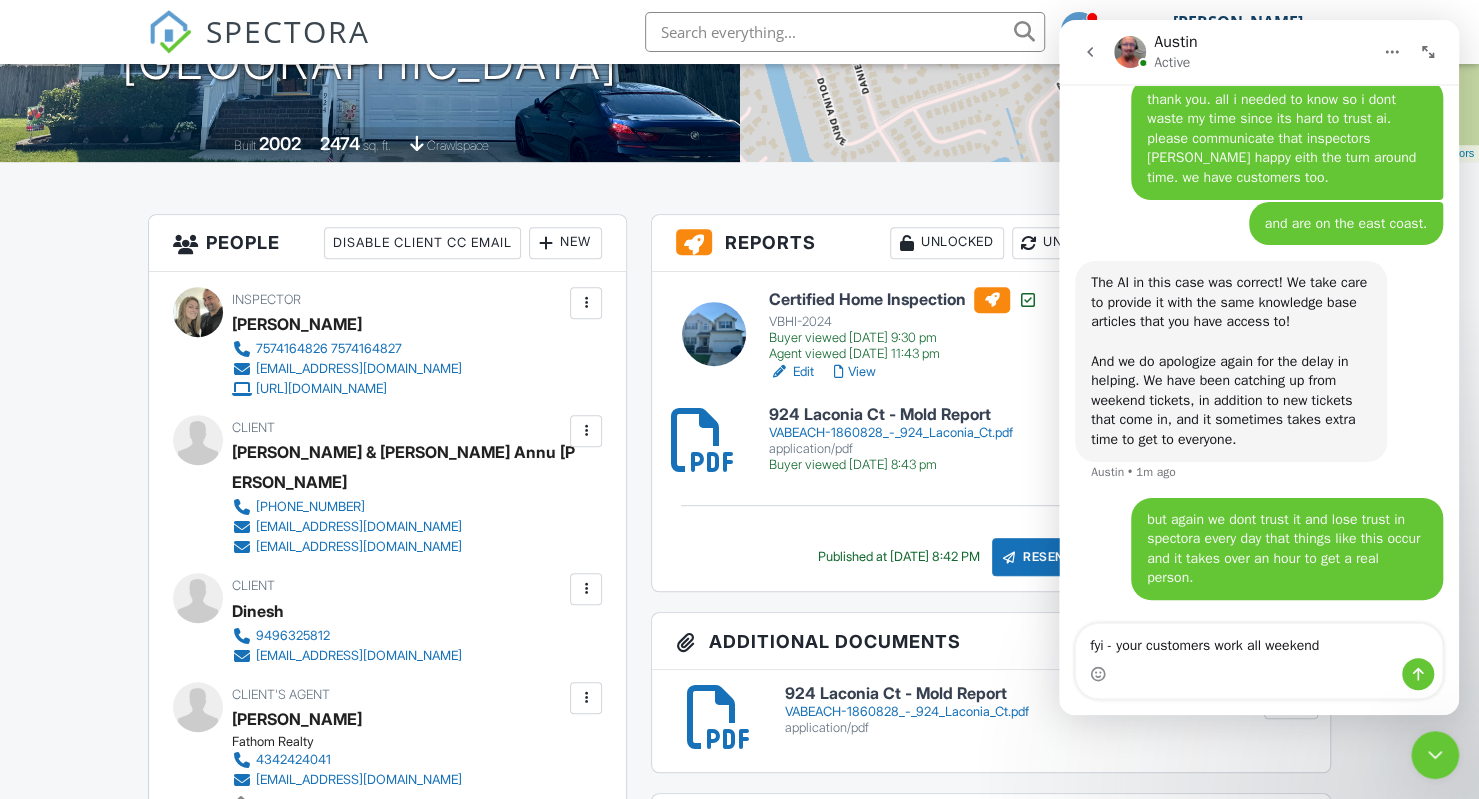 type 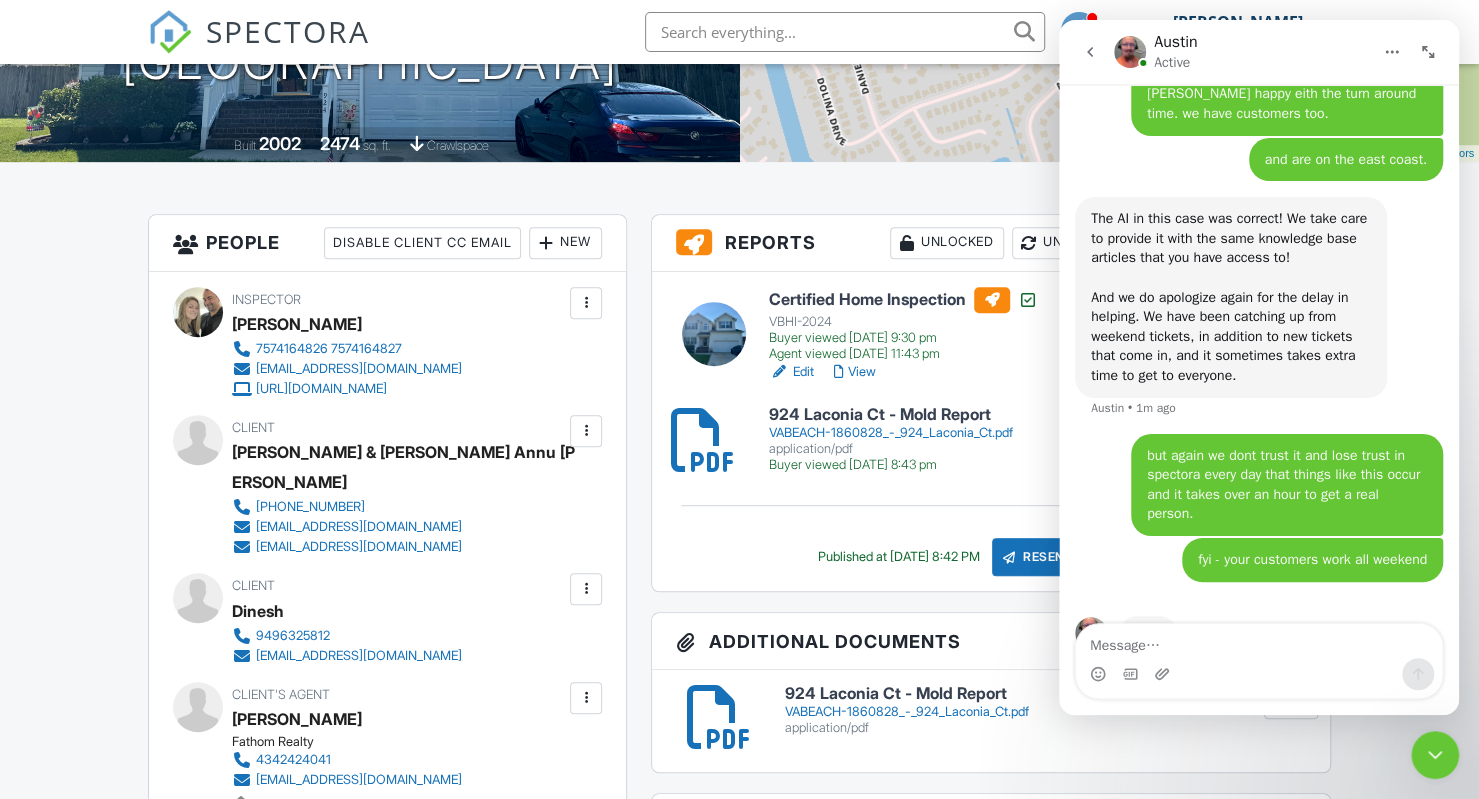 scroll, scrollTop: 5408, scrollLeft: 0, axis: vertical 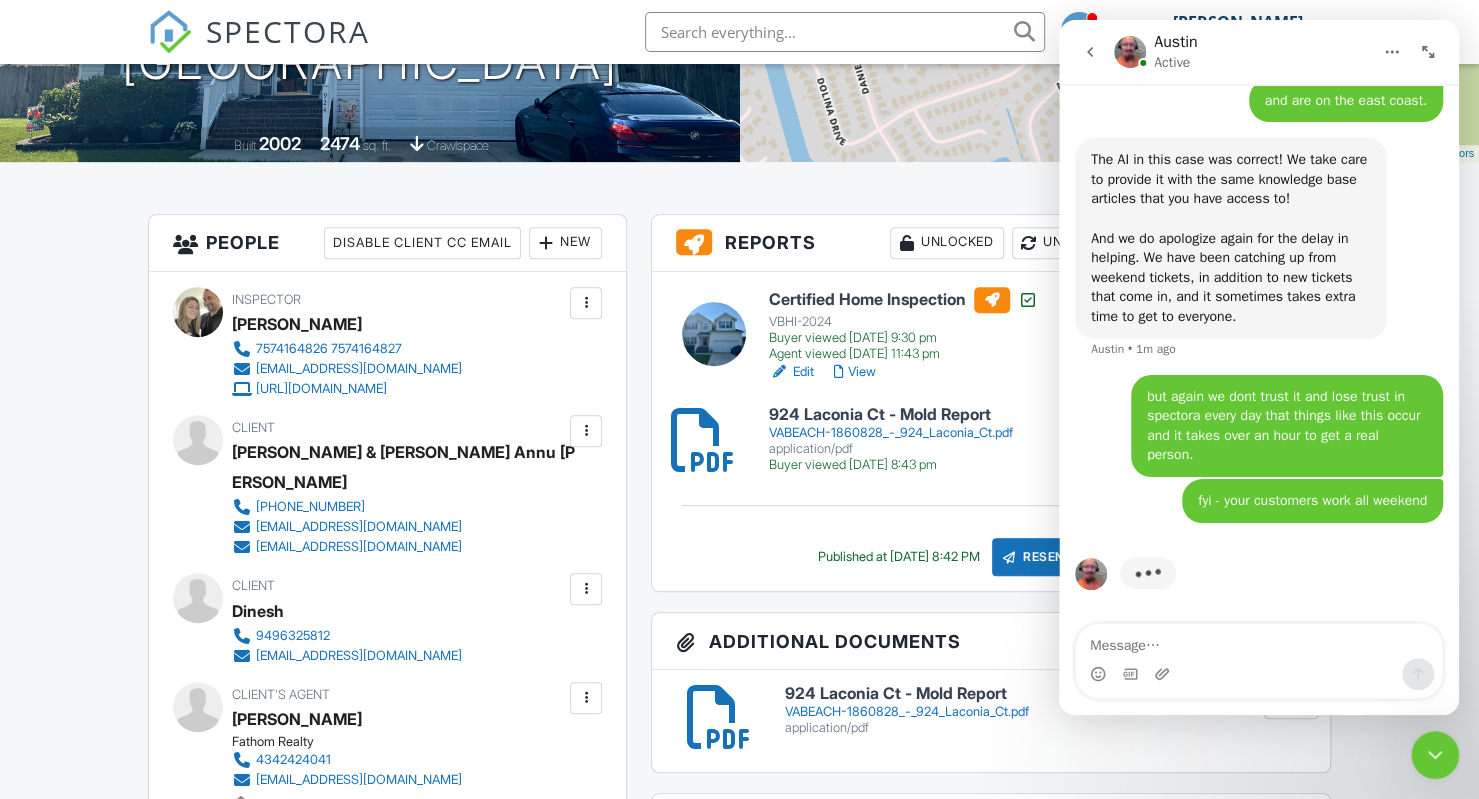 click 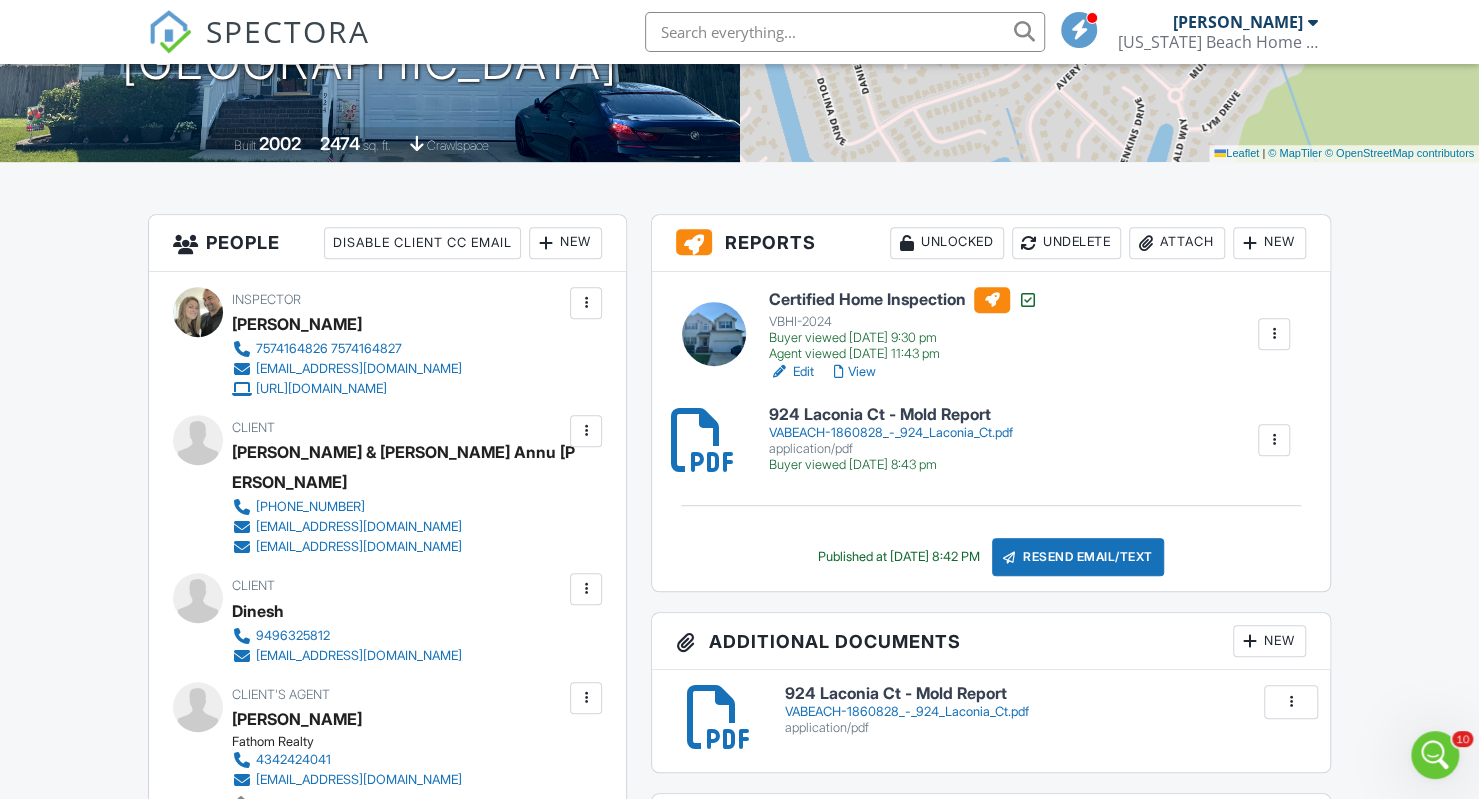 click 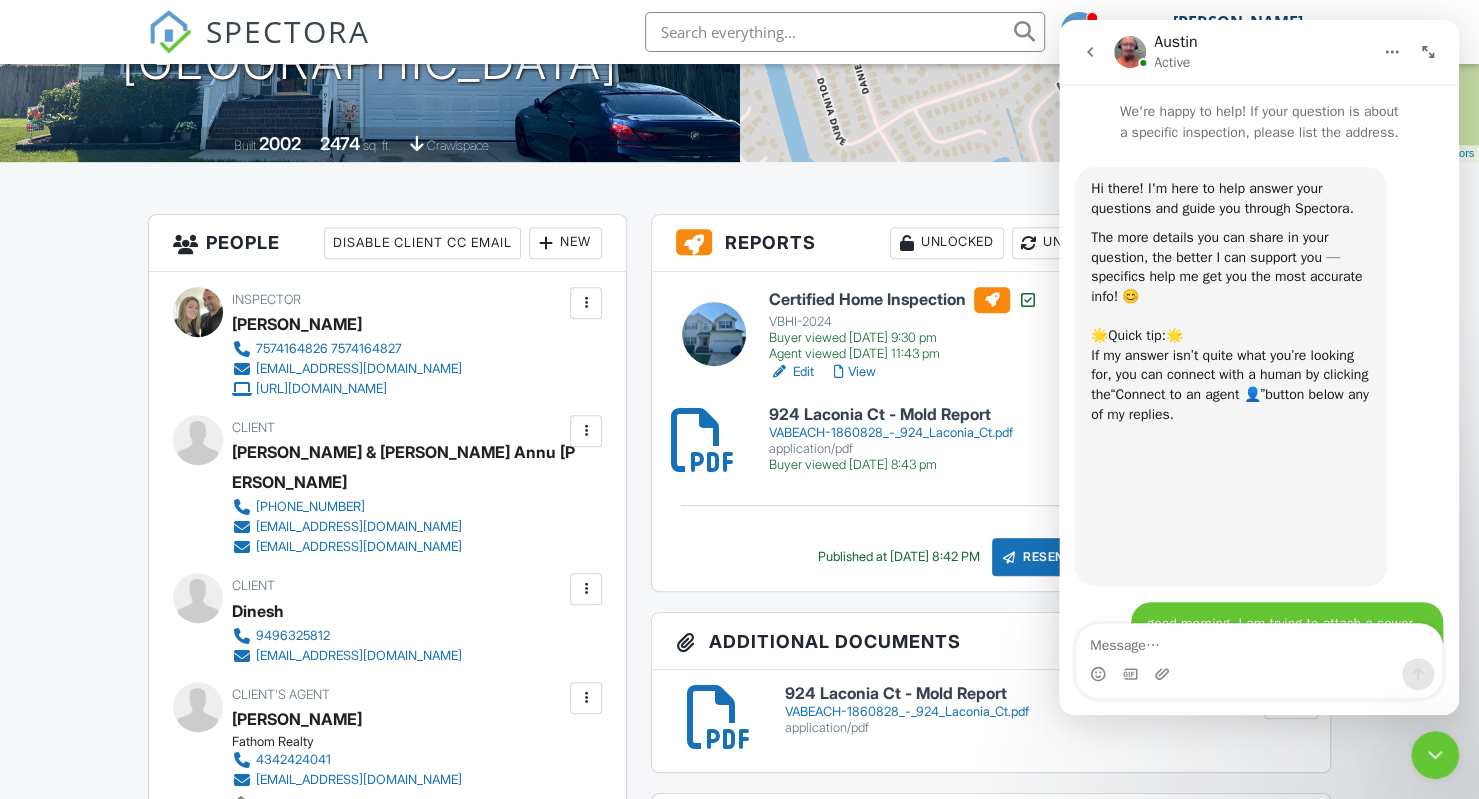 click at bounding box center (1259, 641) 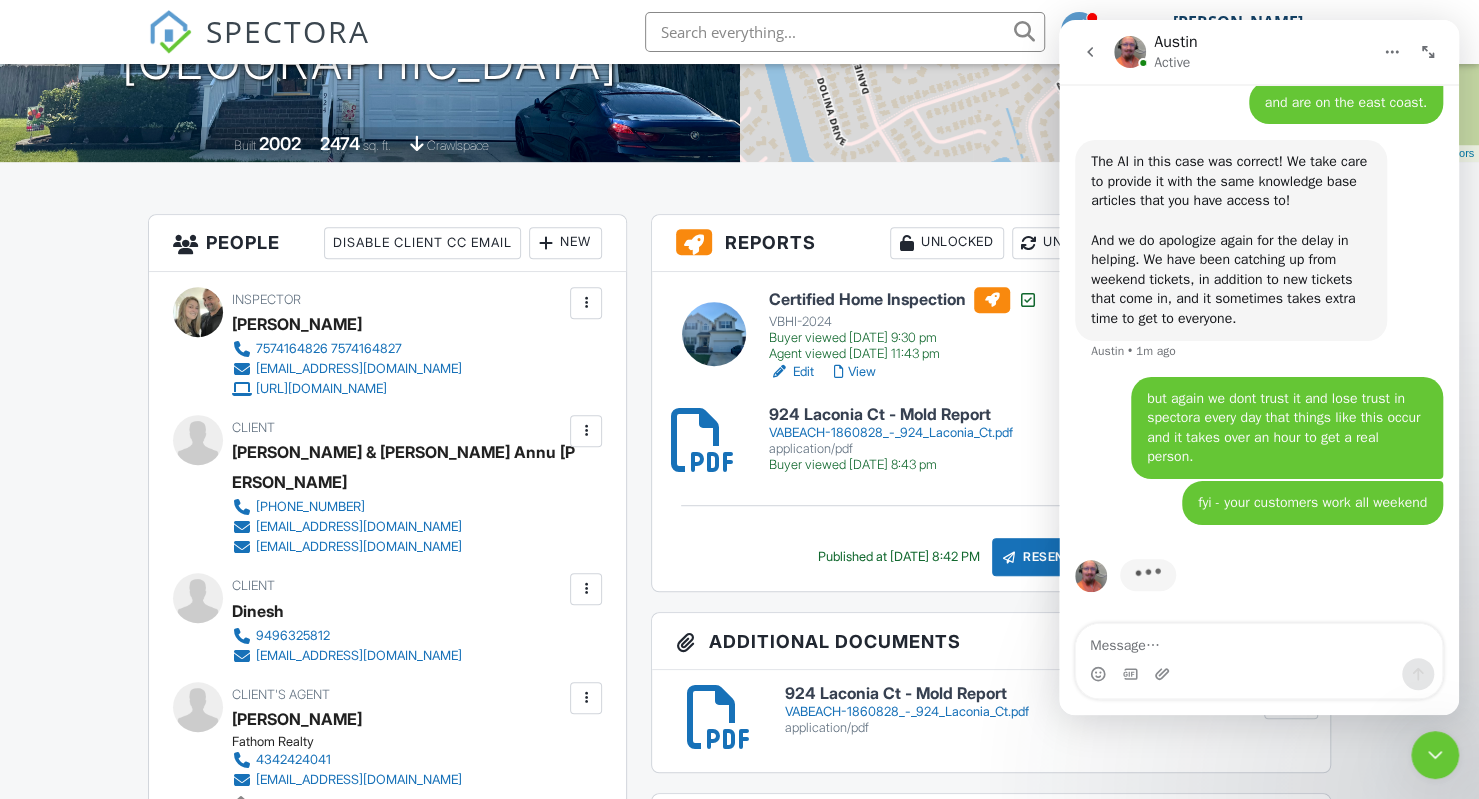 scroll, scrollTop: 5408, scrollLeft: 0, axis: vertical 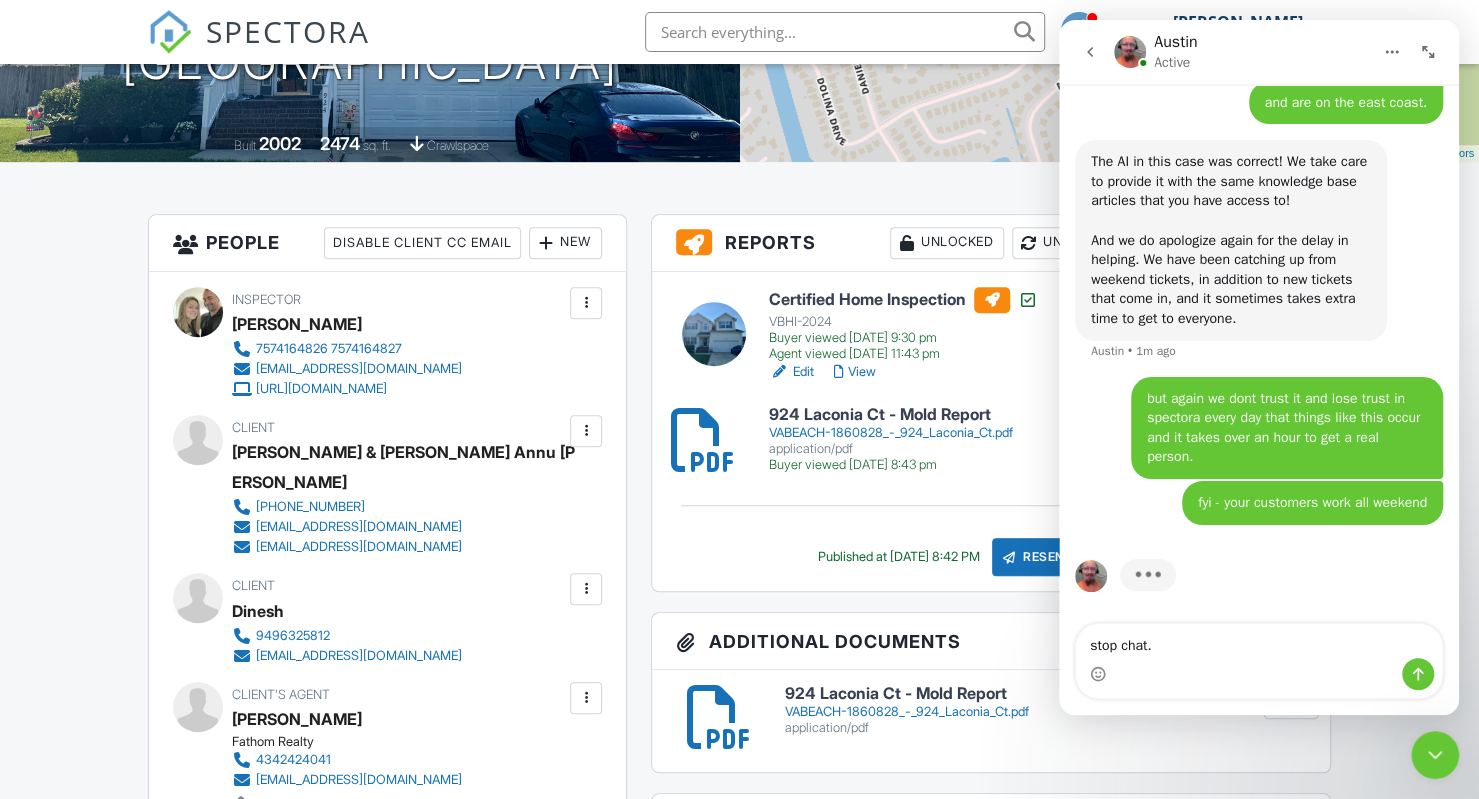 type on "stop chat." 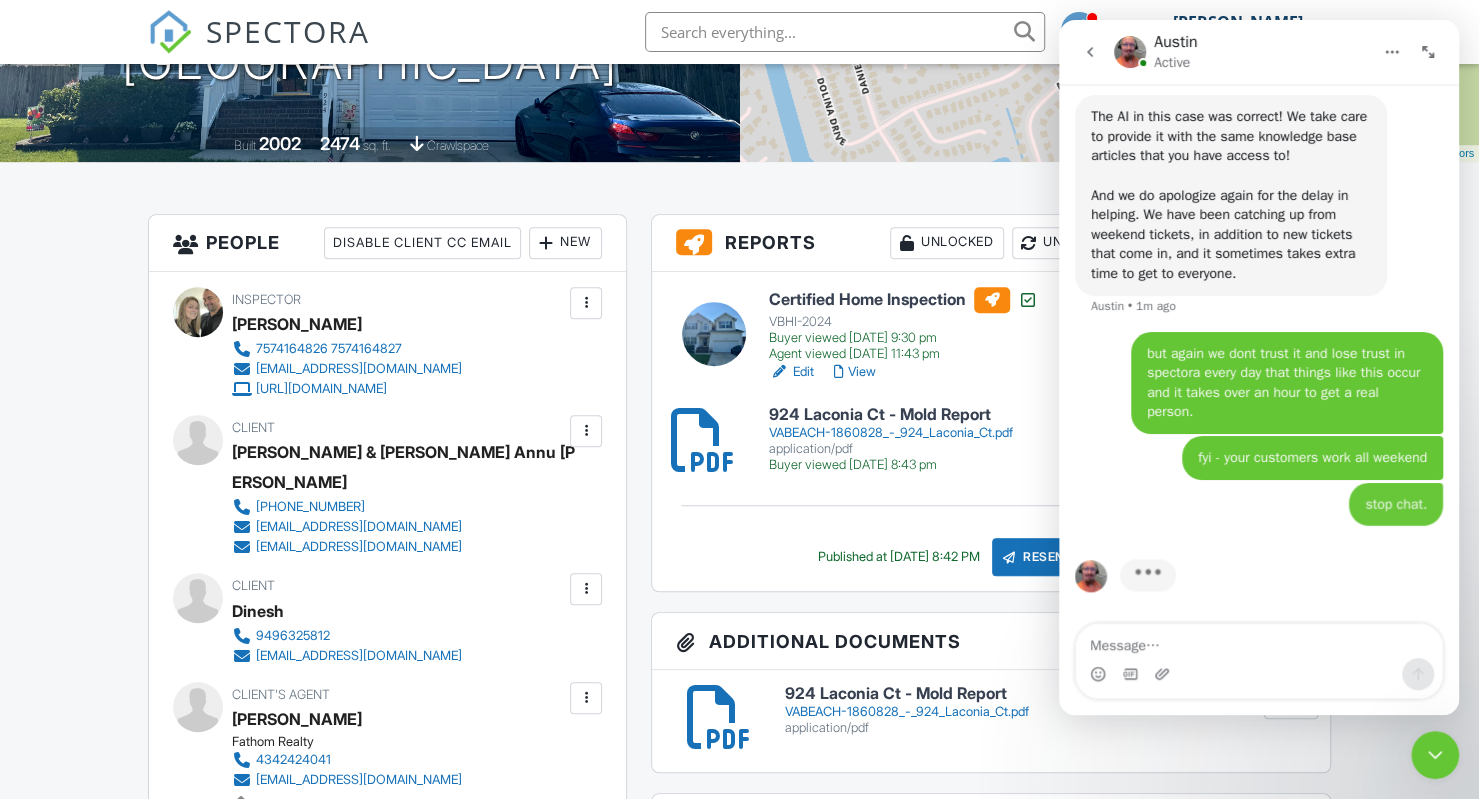 scroll, scrollTop: 5454, scrollLeft: 0, axis: vertical 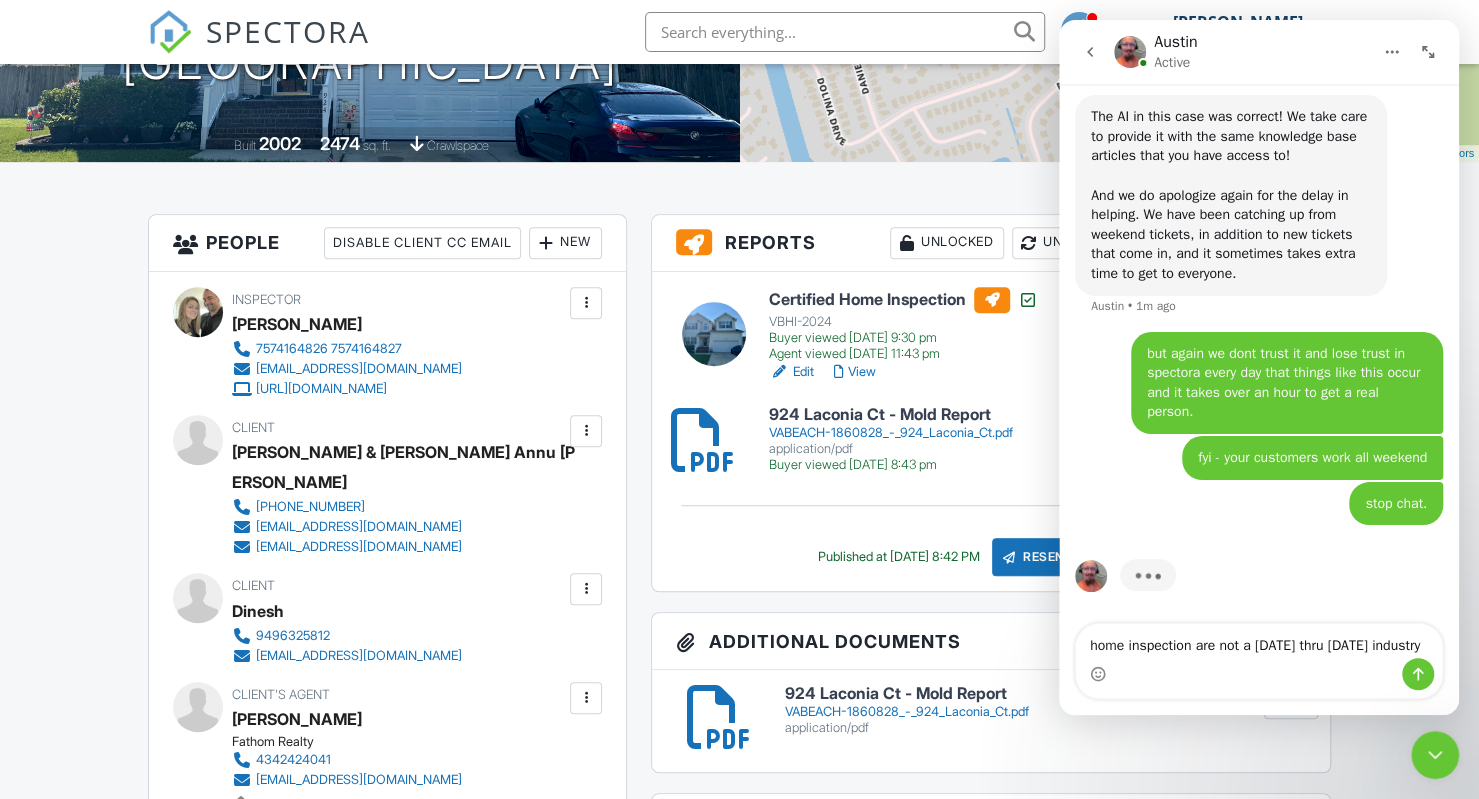 type on "home inspection are not a [DATE] thru [DATE] industry." 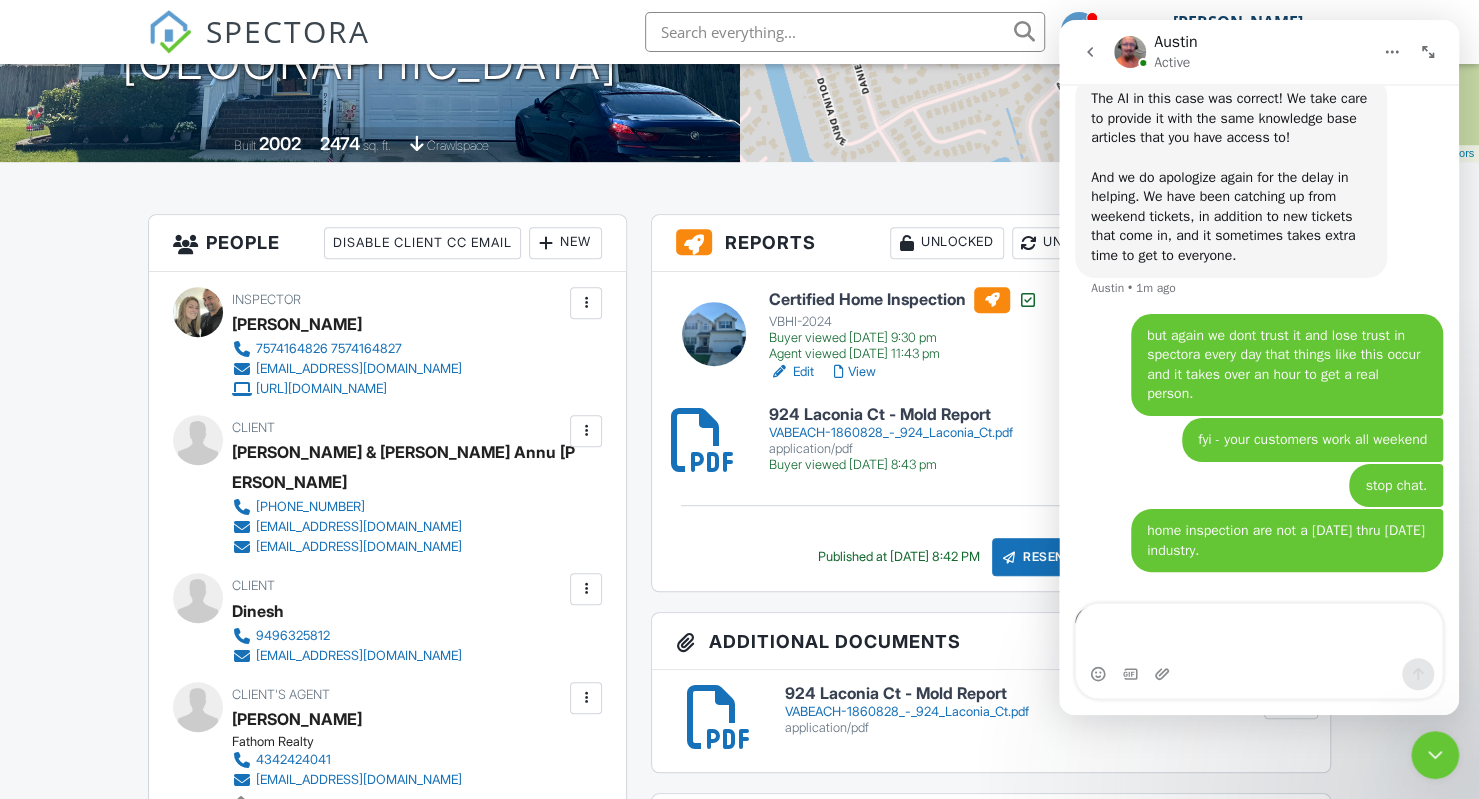 type 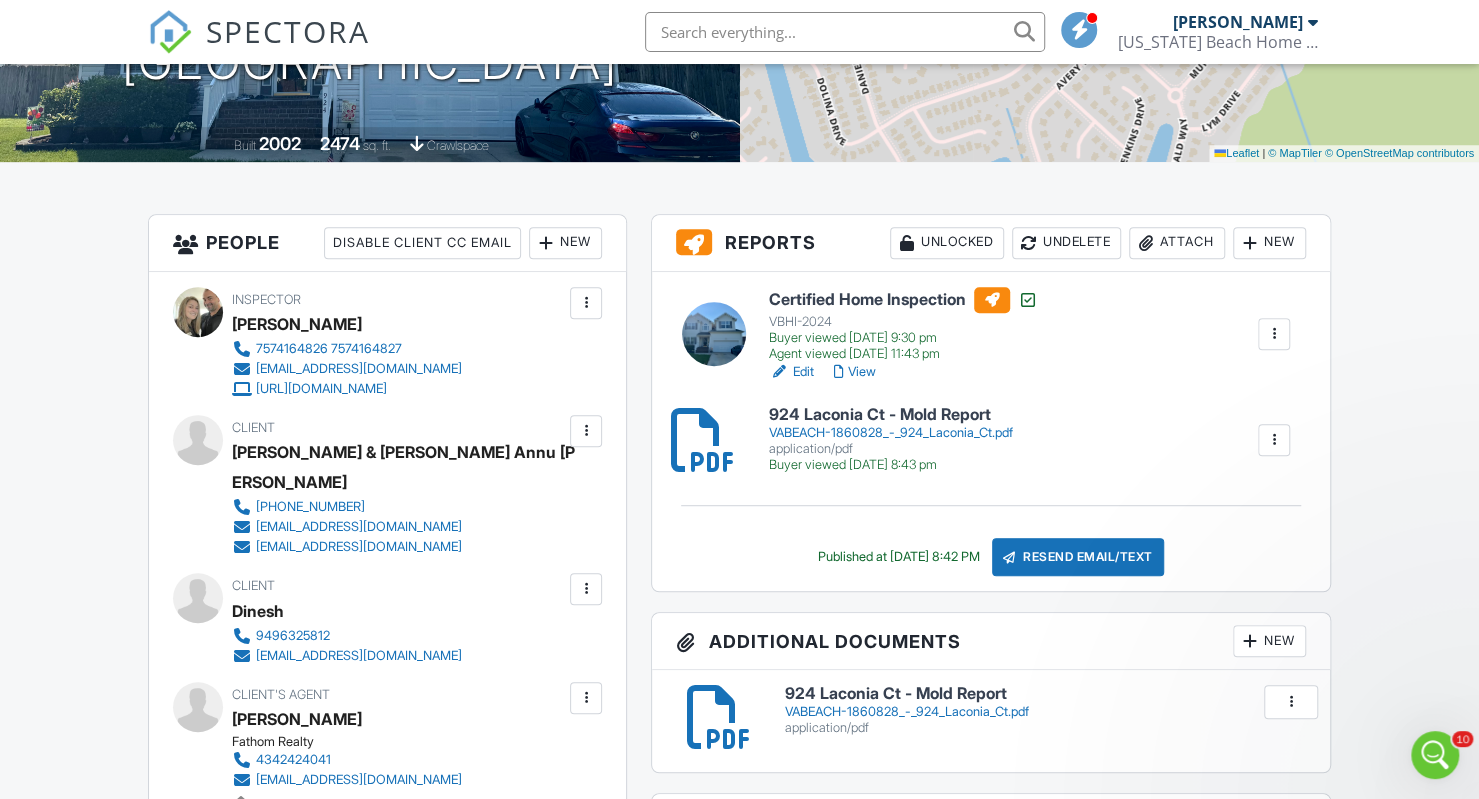 scroll, scrollTop: 5540, scrollLeft: 0, axis: vertical 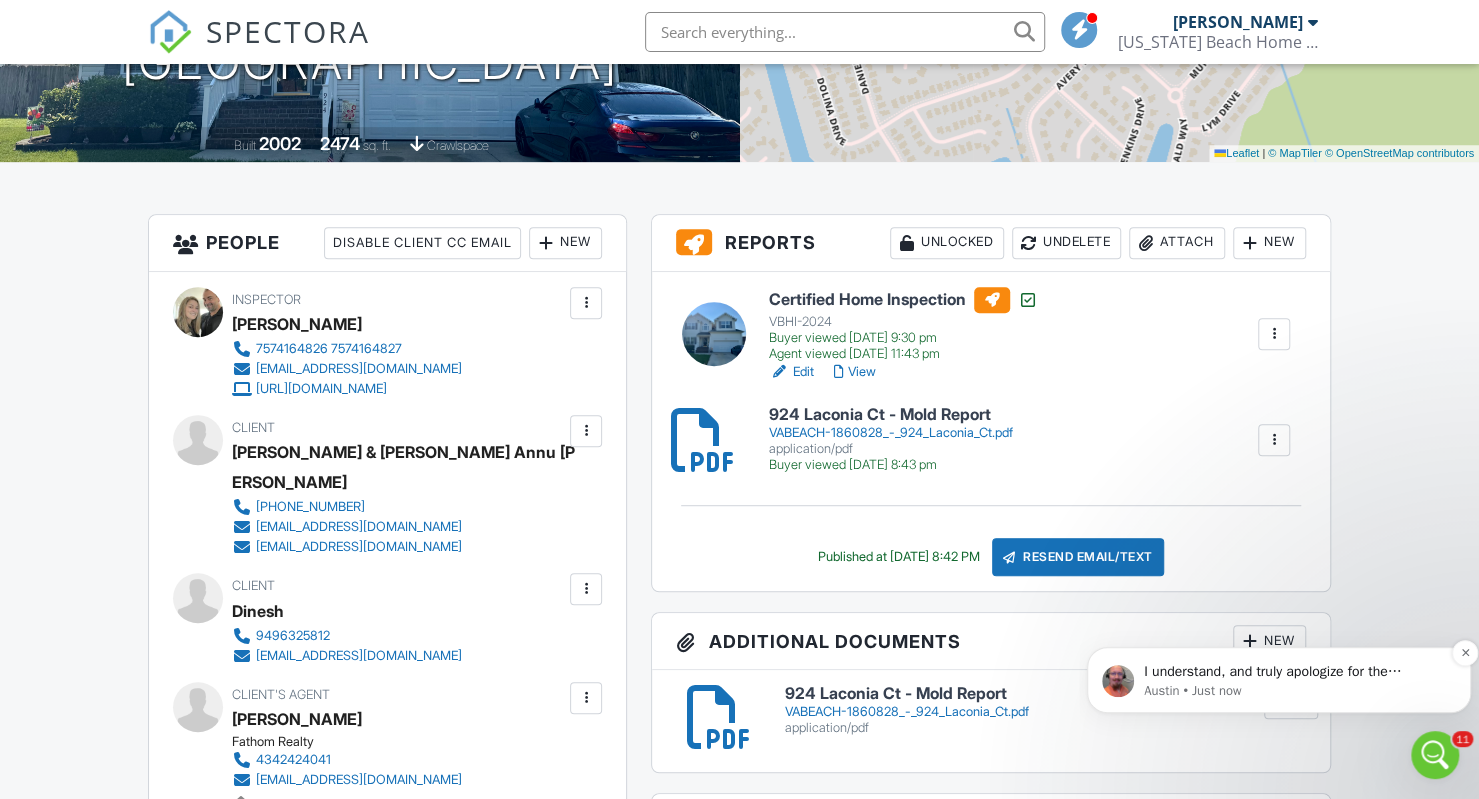 click on "I understand, and truly apologize for the inconvenience!  Our support hours are:  All times are in [GEOGRAPHIC_DATA] Mountain Time:   [DATE] - [DATE] 7am - 6pm ​[DATE]   7am - 5pm excluding 12:30pm - 1:45pm for weekly team meetings ​[DATE]  9am - 12pm and 4pm - 5pm" at bounding box center (1295, 672) 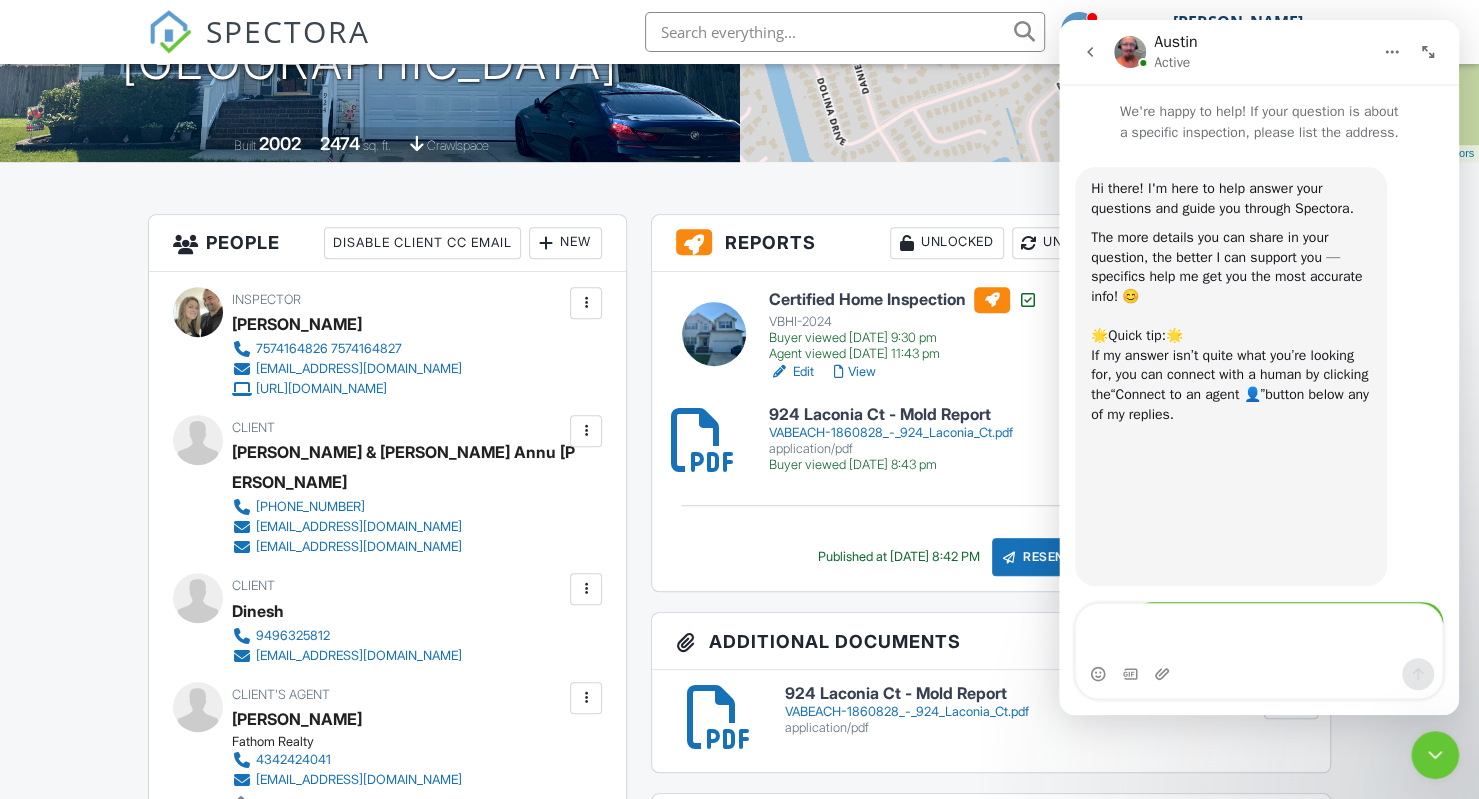 scroll, scrollTop: 2, scrollLeft: 0, axis: vertical 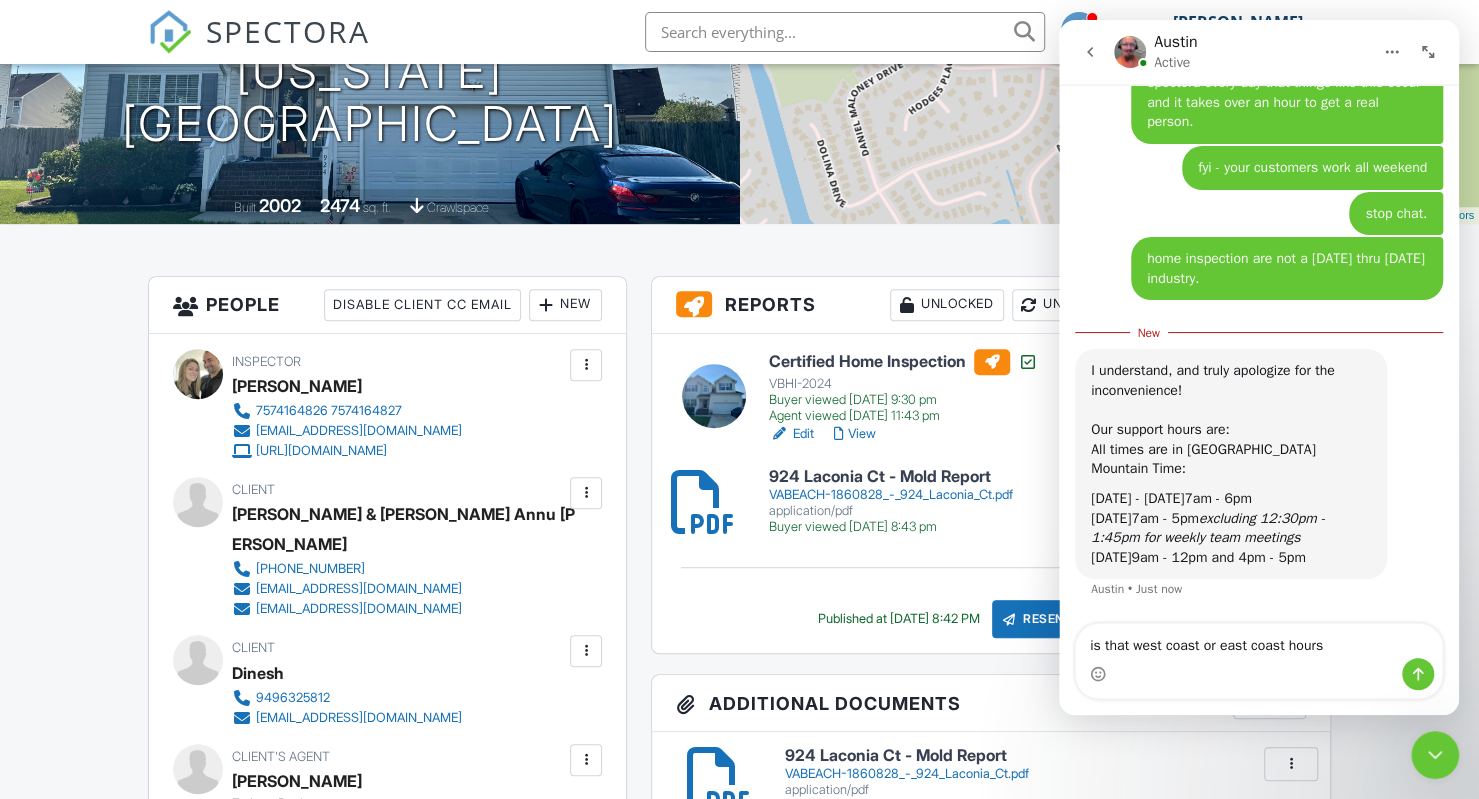 type on "is that west coast or east coast hours?" 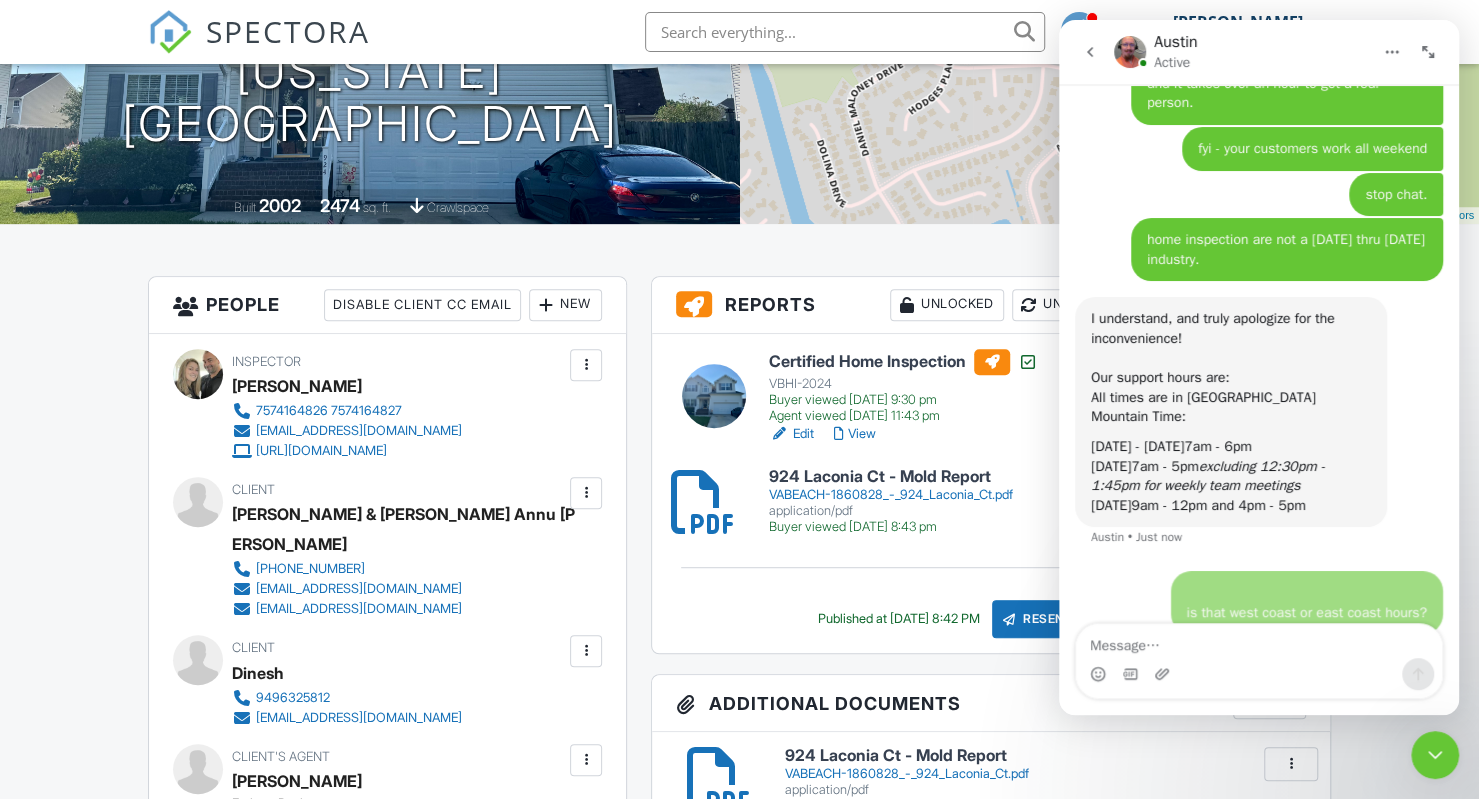 scroll, scrollTop: 2, scrollLeft: 0, axis: vertical 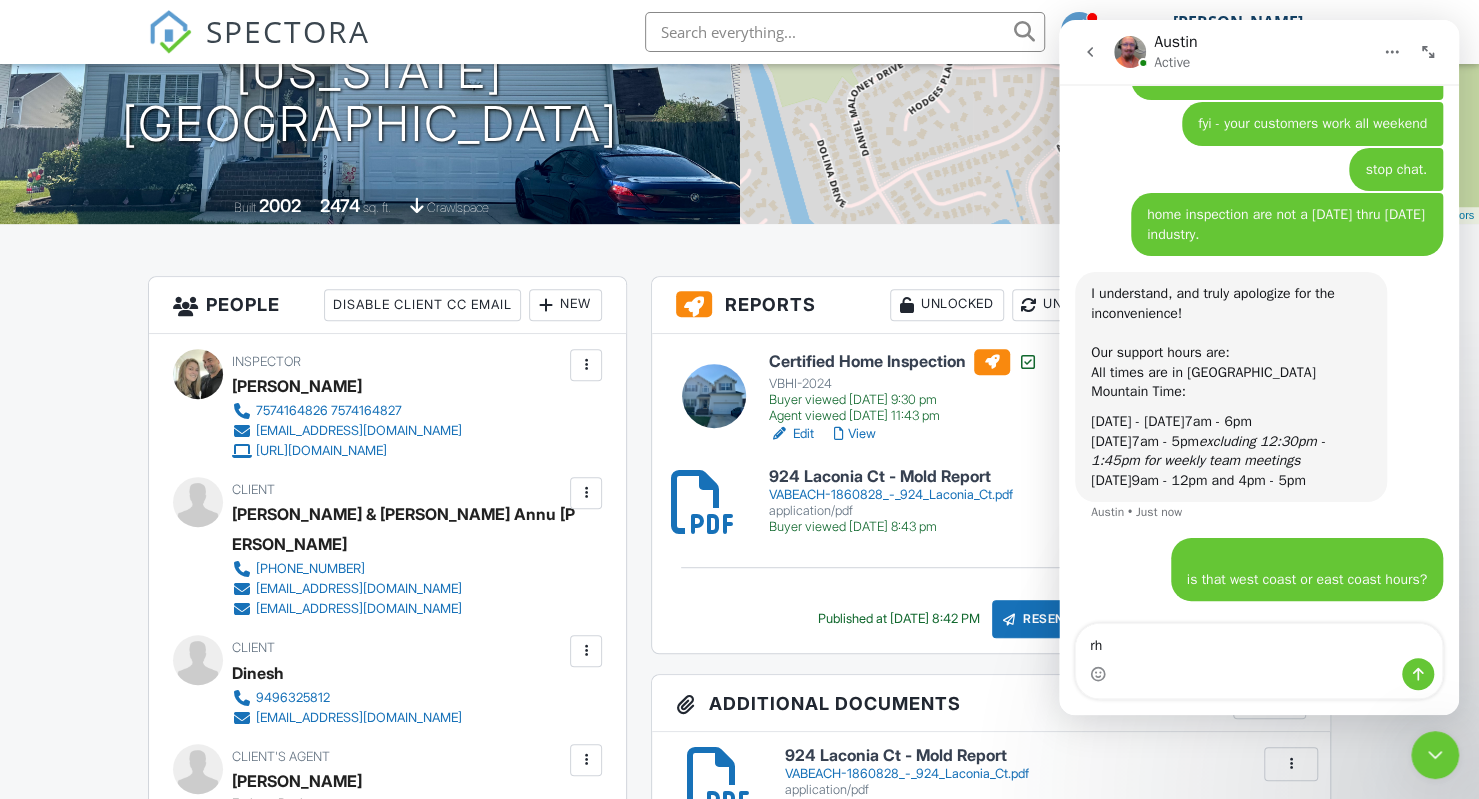 type on "r" 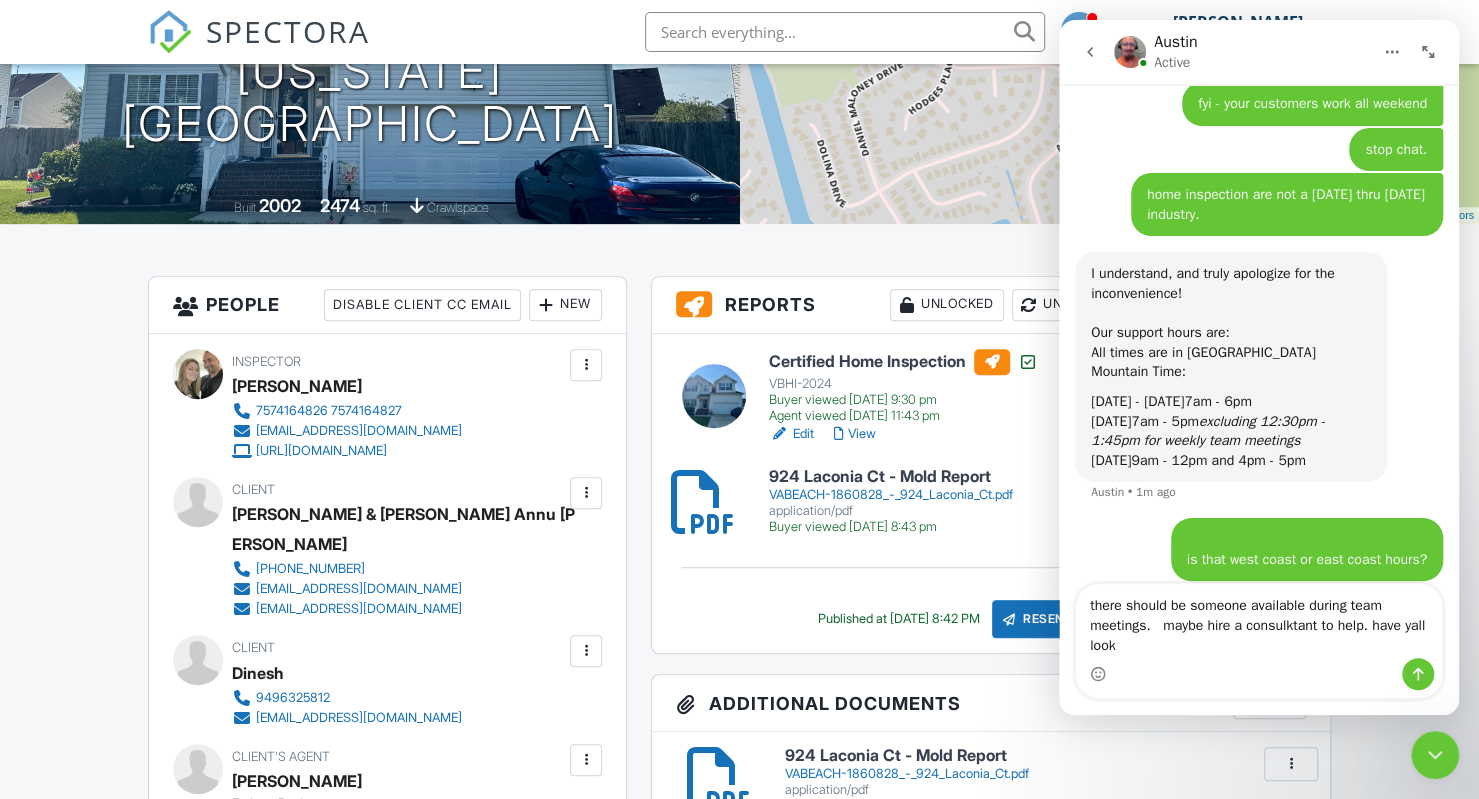 scroll, scrollTop: 5788, scrollLeft: 0, axis: vertical 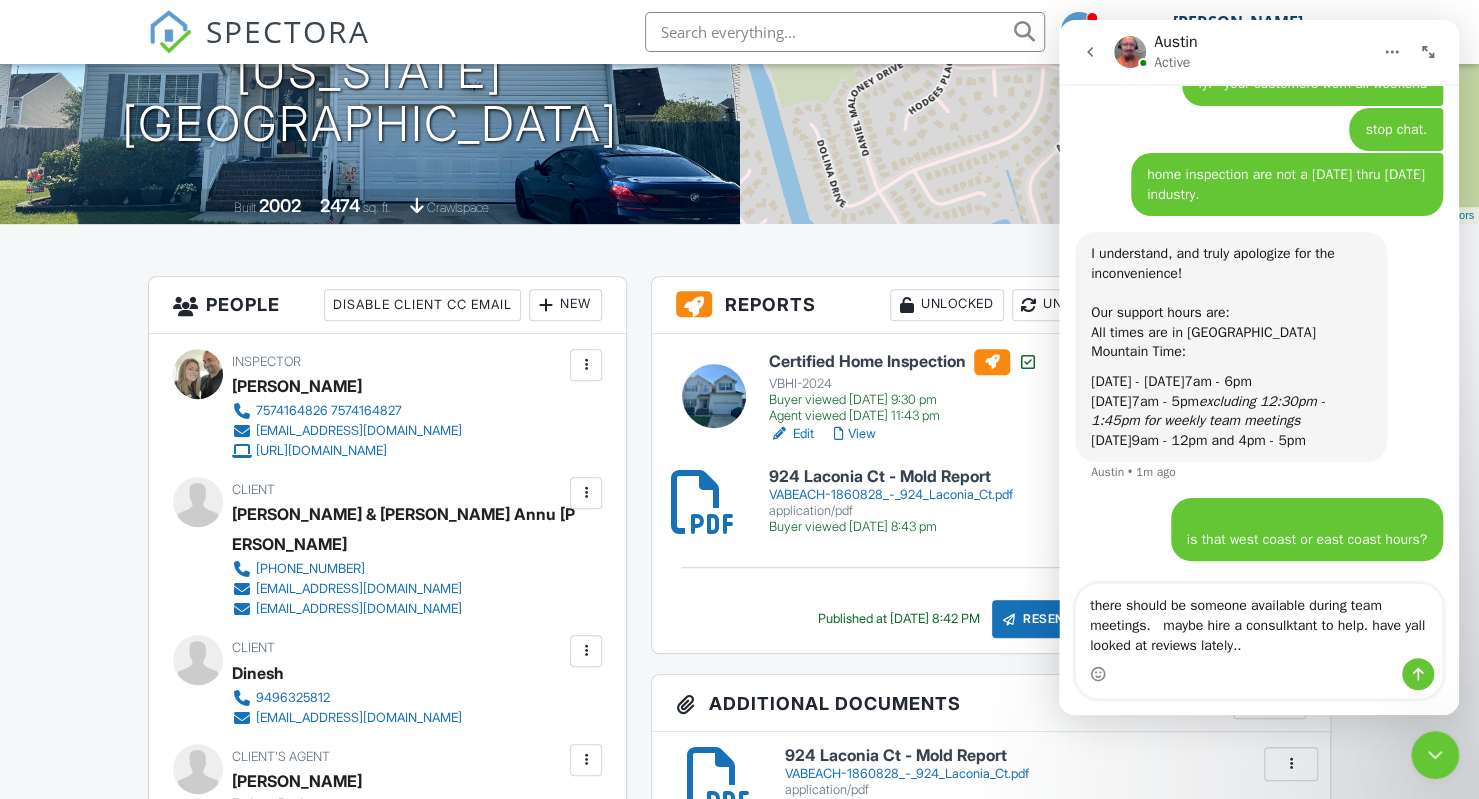 type on "there should be someone available during team meetings.   maybe hire a consulktant to help. have yall looked at reviews lately..." 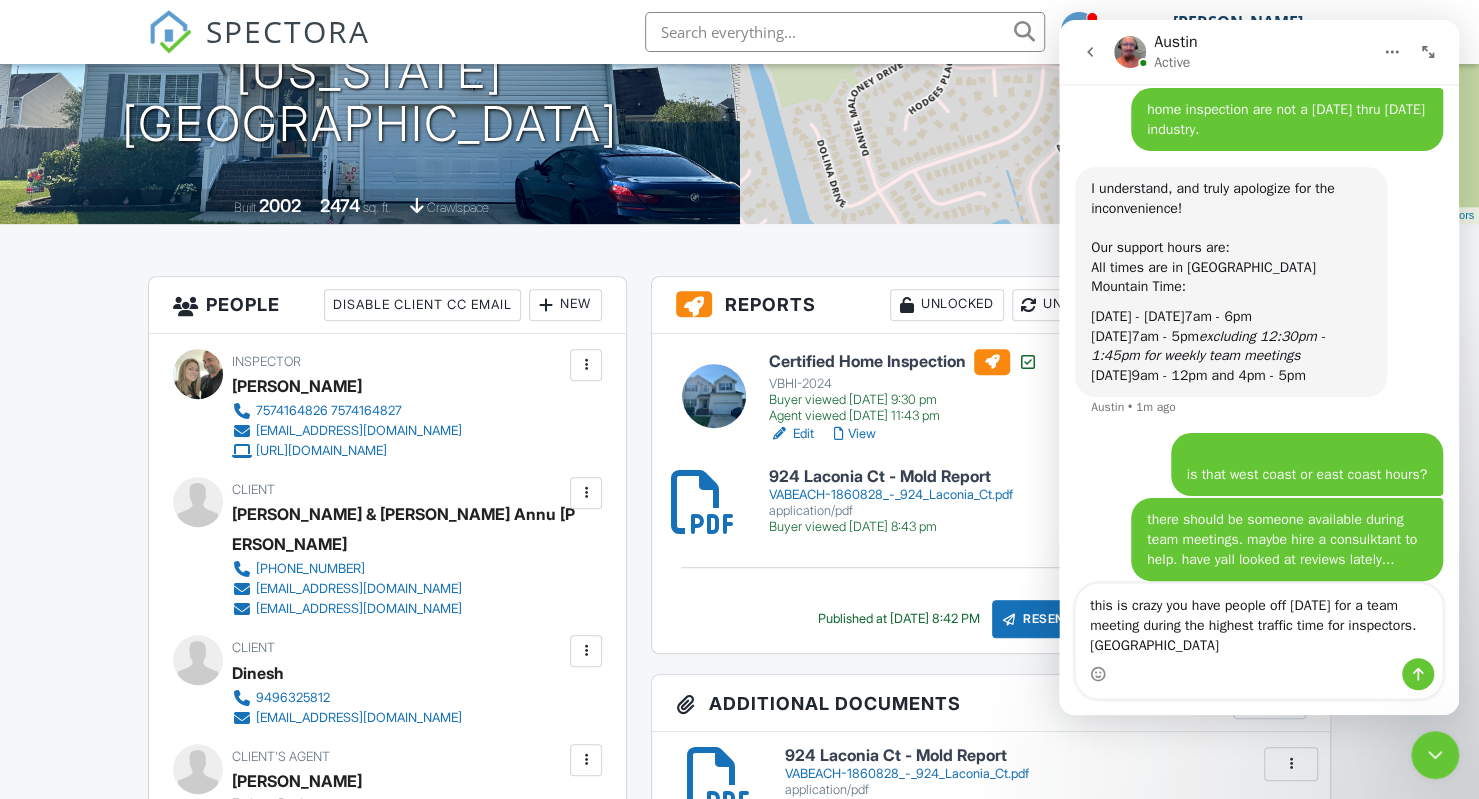 scroll, scrollTop: 5873, scrollLeft: 0, axis: vertical 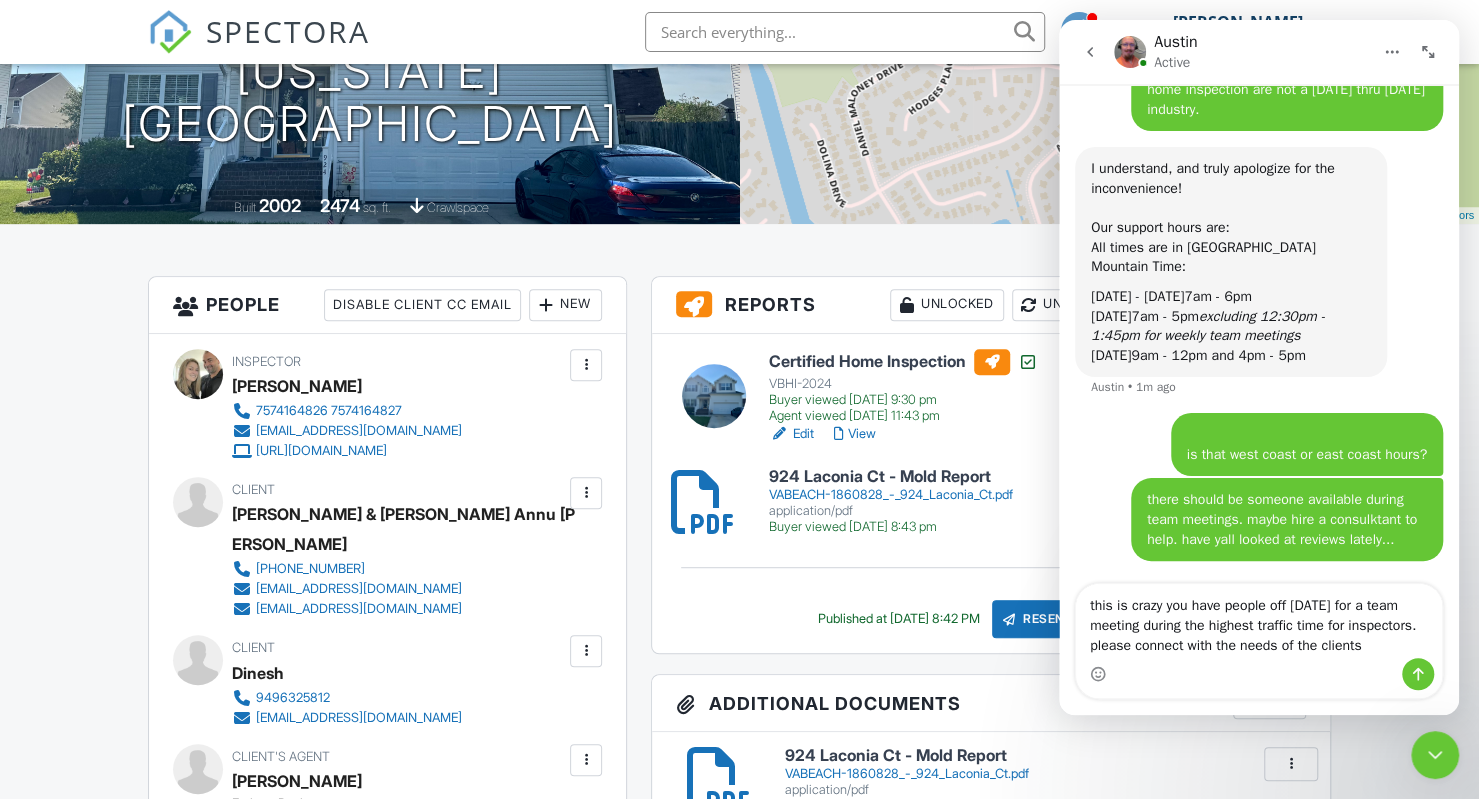 type on "this is crazy you have people off [DATE] for a team meeting during the highest traffic time for inspectors.  please connect with the needs of the clients" 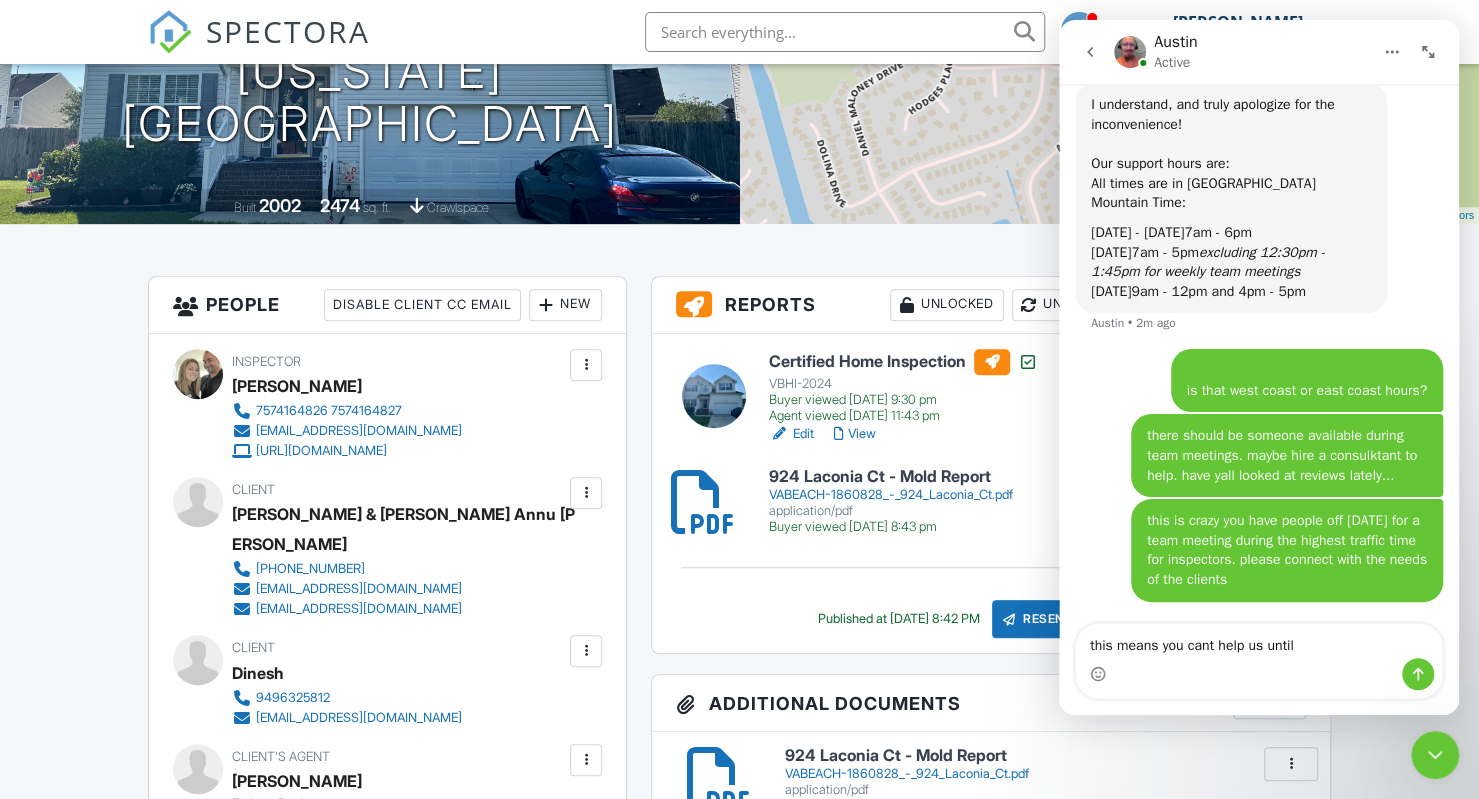 scroll, scrollTop: 6014, scrollLeft: 0, axis: vertical 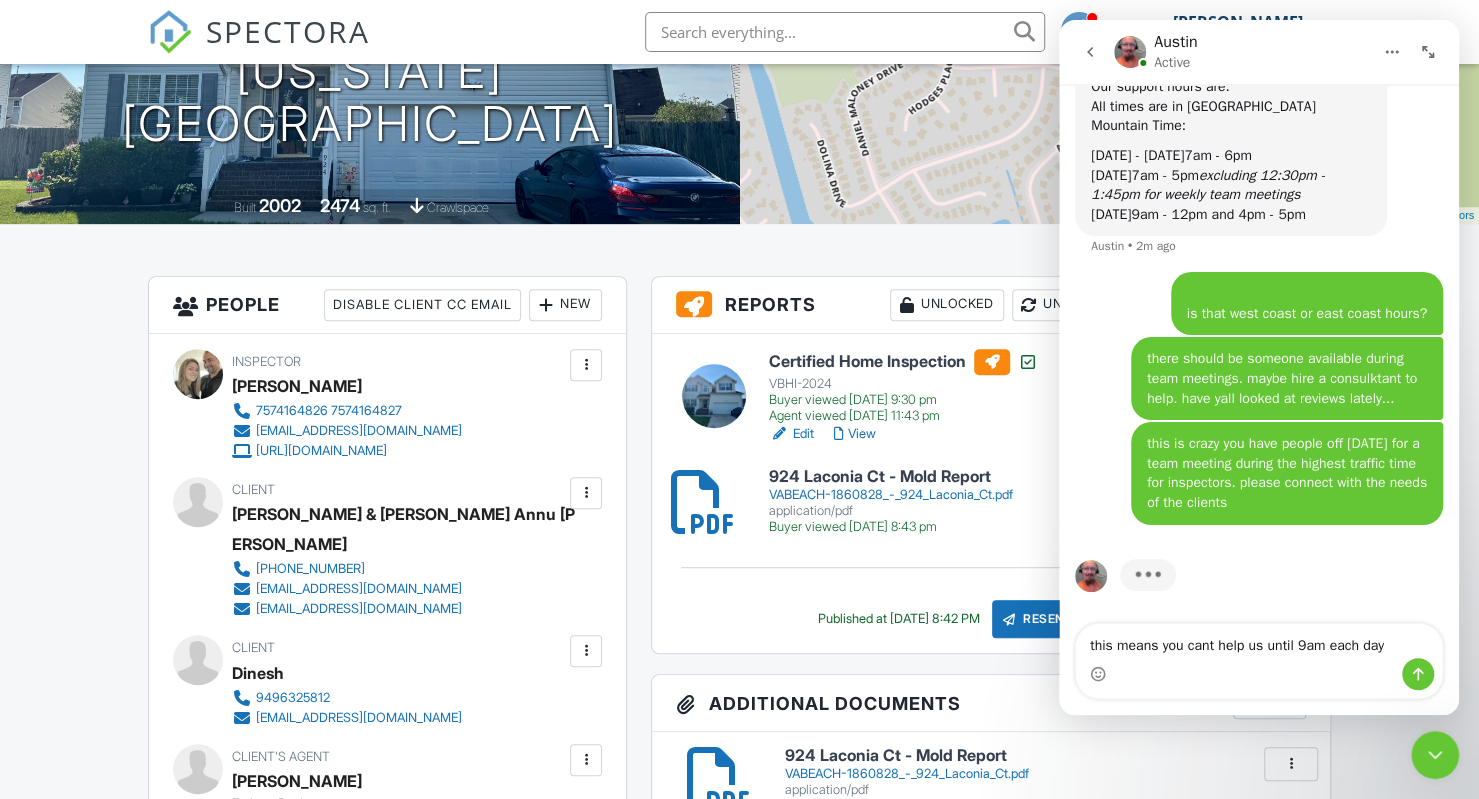 type on "this means you cant help us until 9am each day." 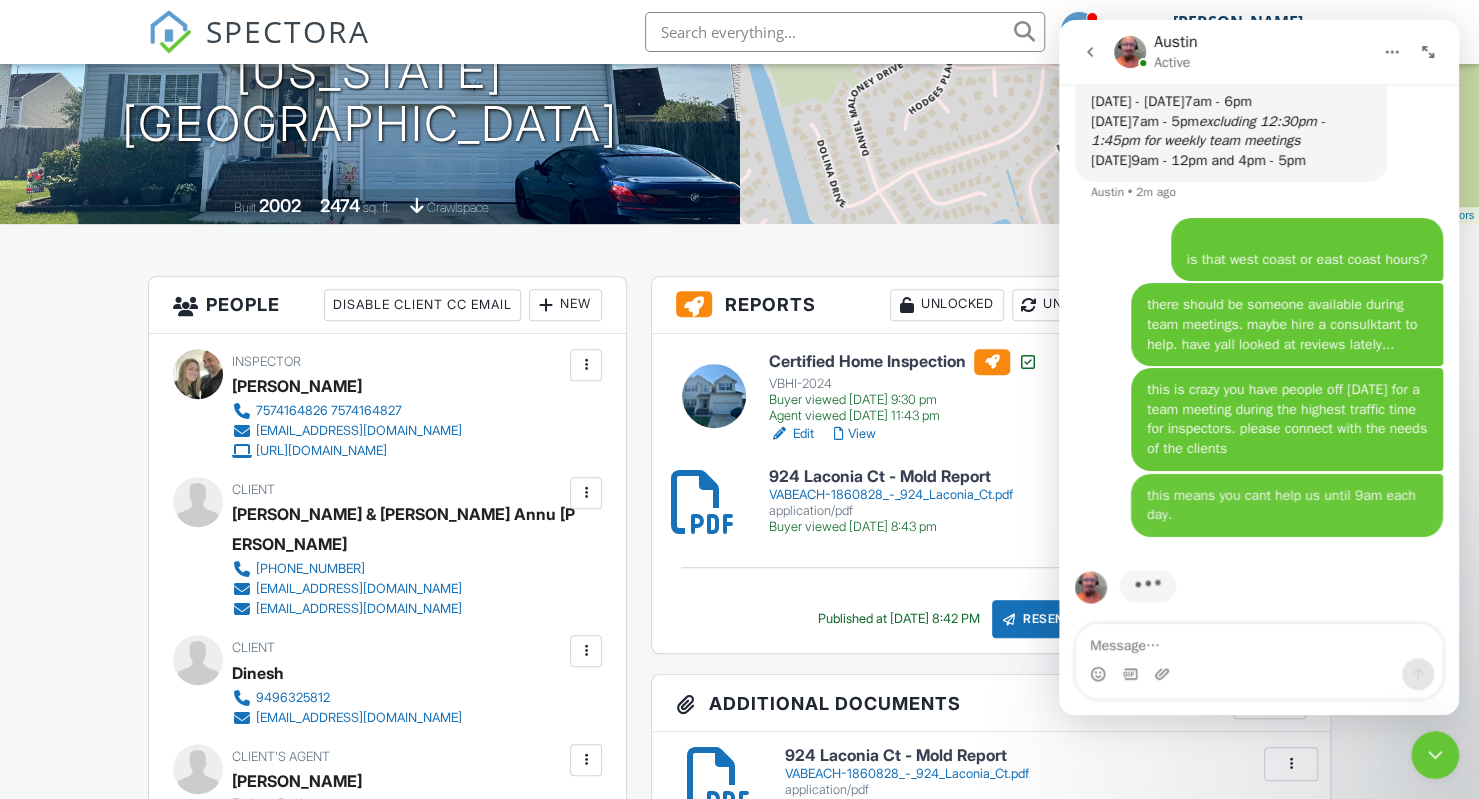 scroll, scrollTop: 6079, scrollLeft: 0, axis: vertical 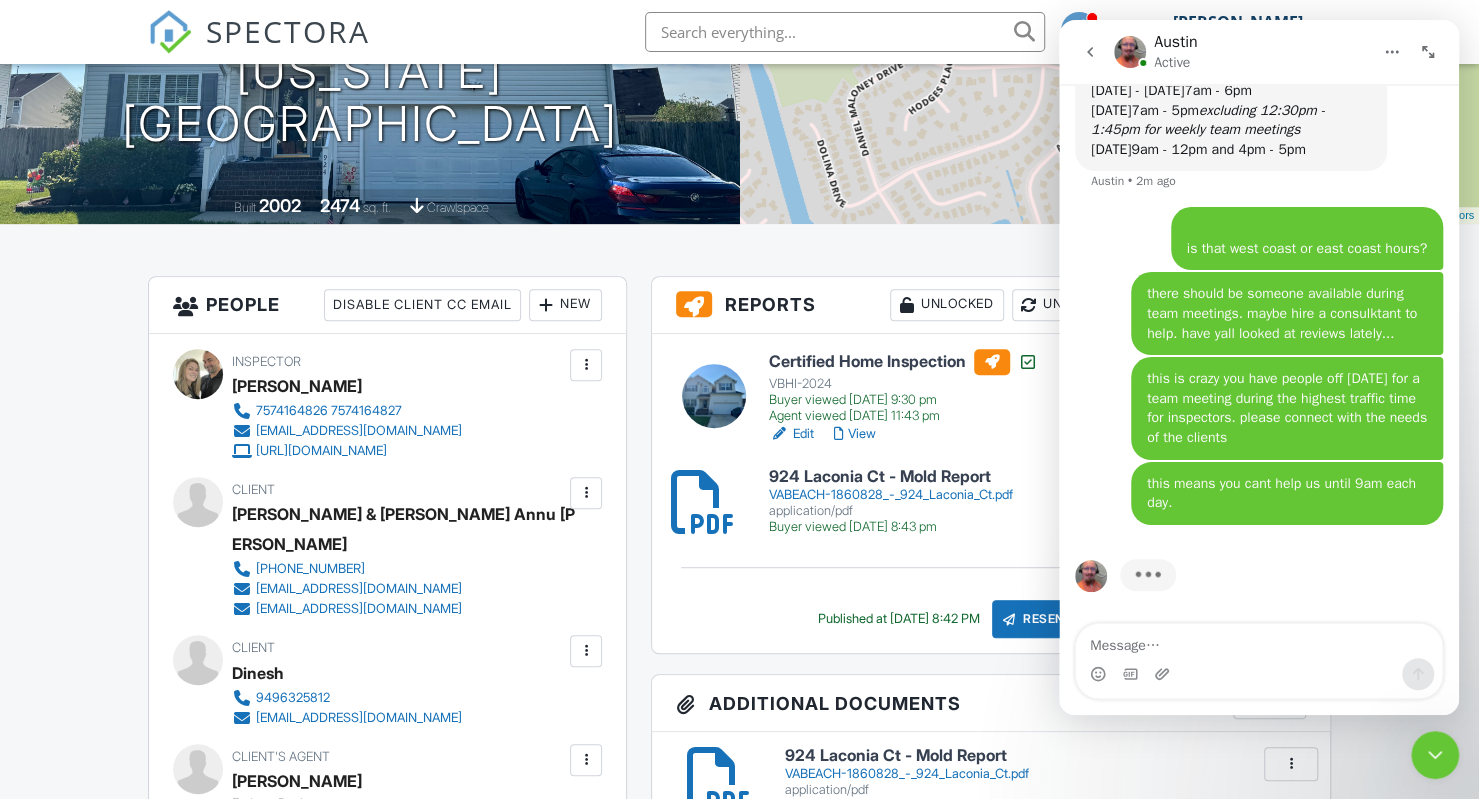 type on "t" 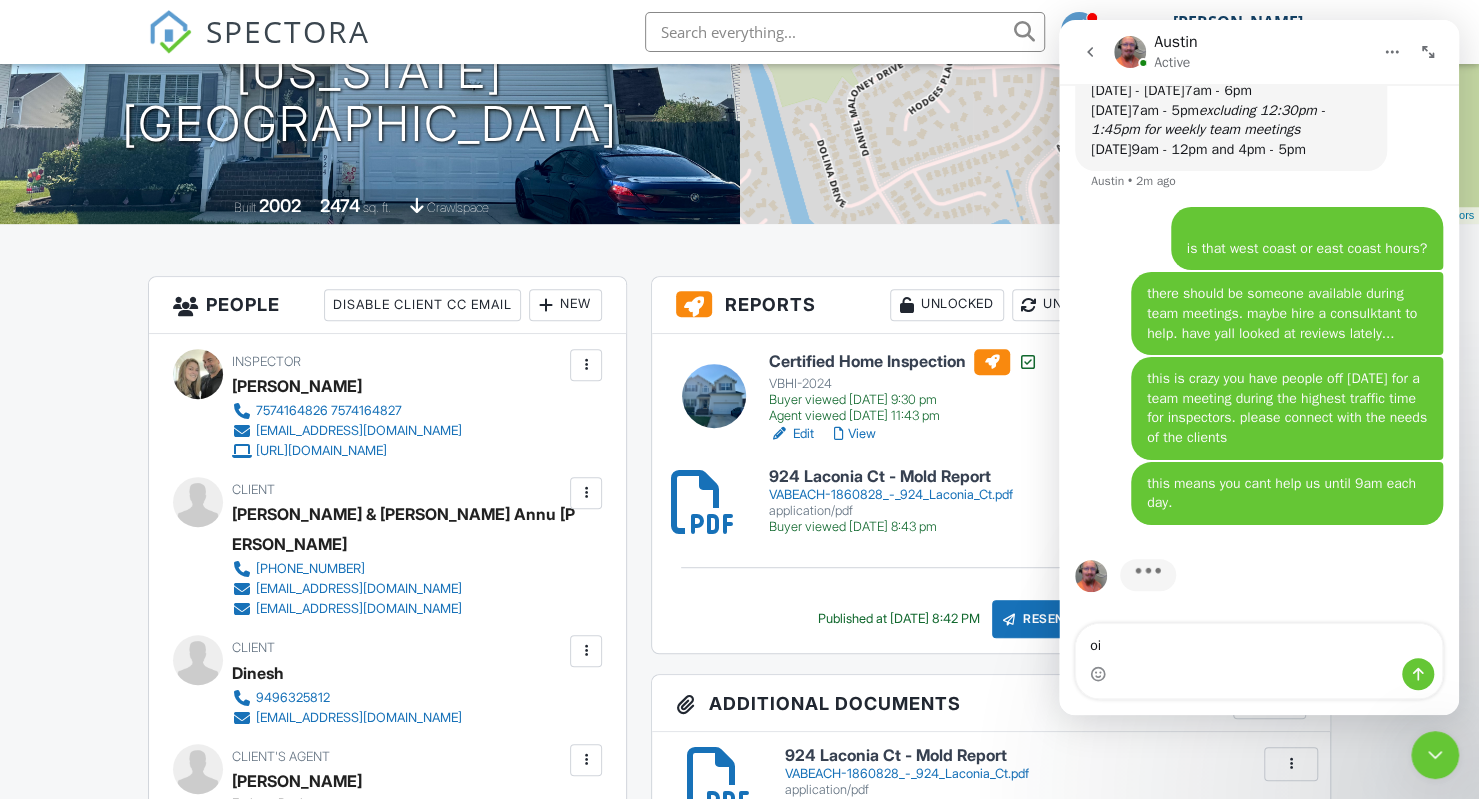 type on "o" 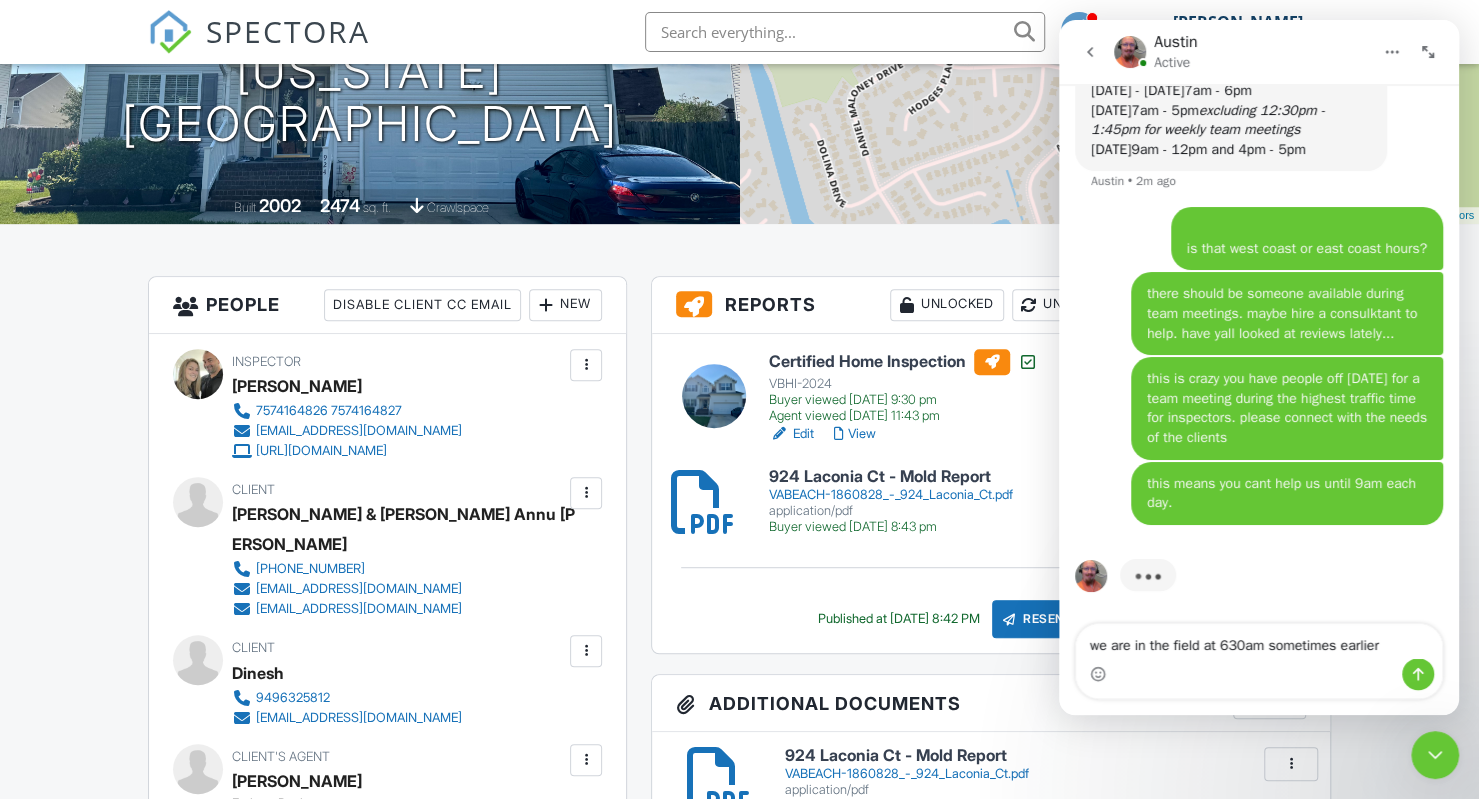 type on "we are in the field at 630am sometimes earlier traveling." 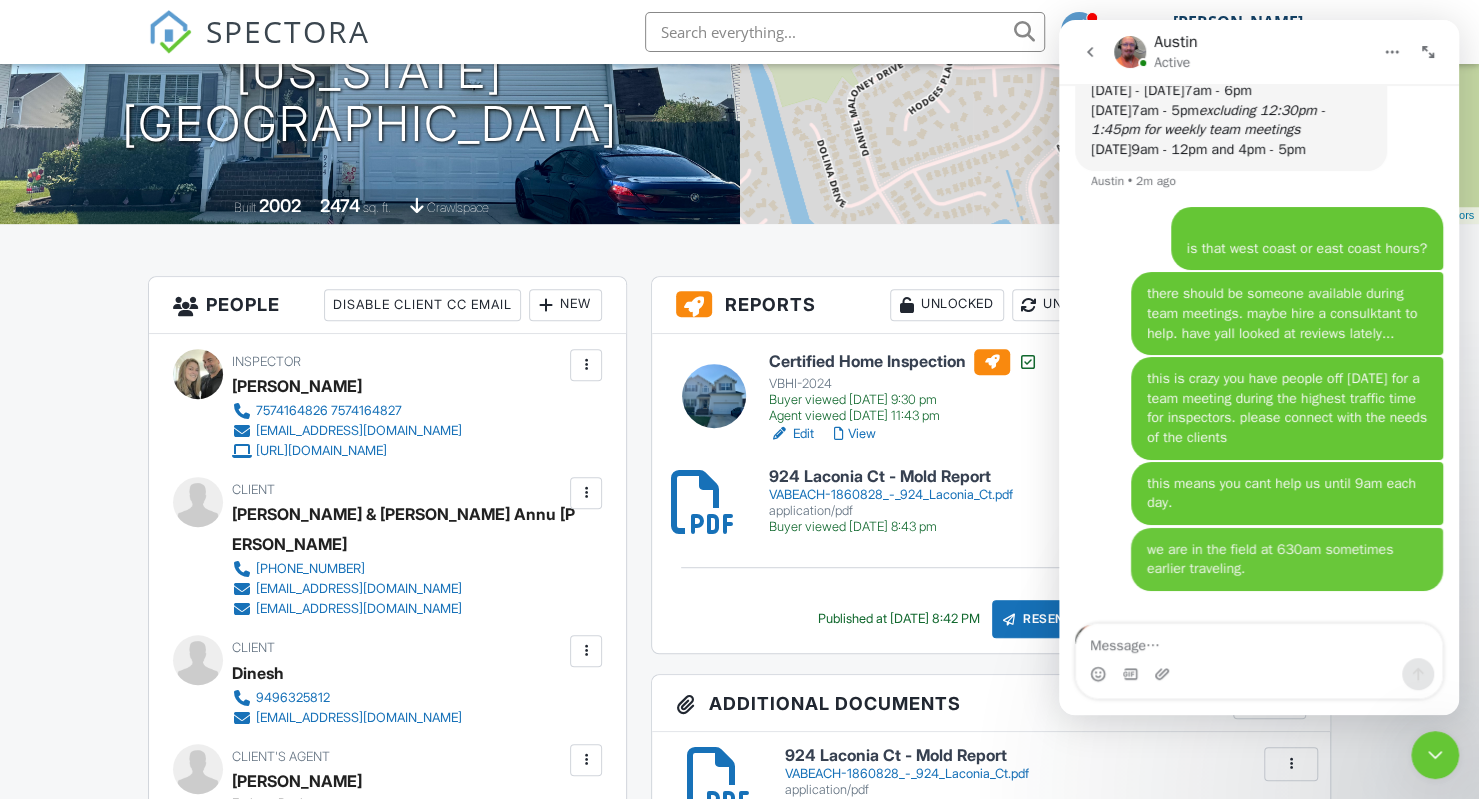 scroll, scrollTop: 6144, scrollLeft: 0, axis: vertical 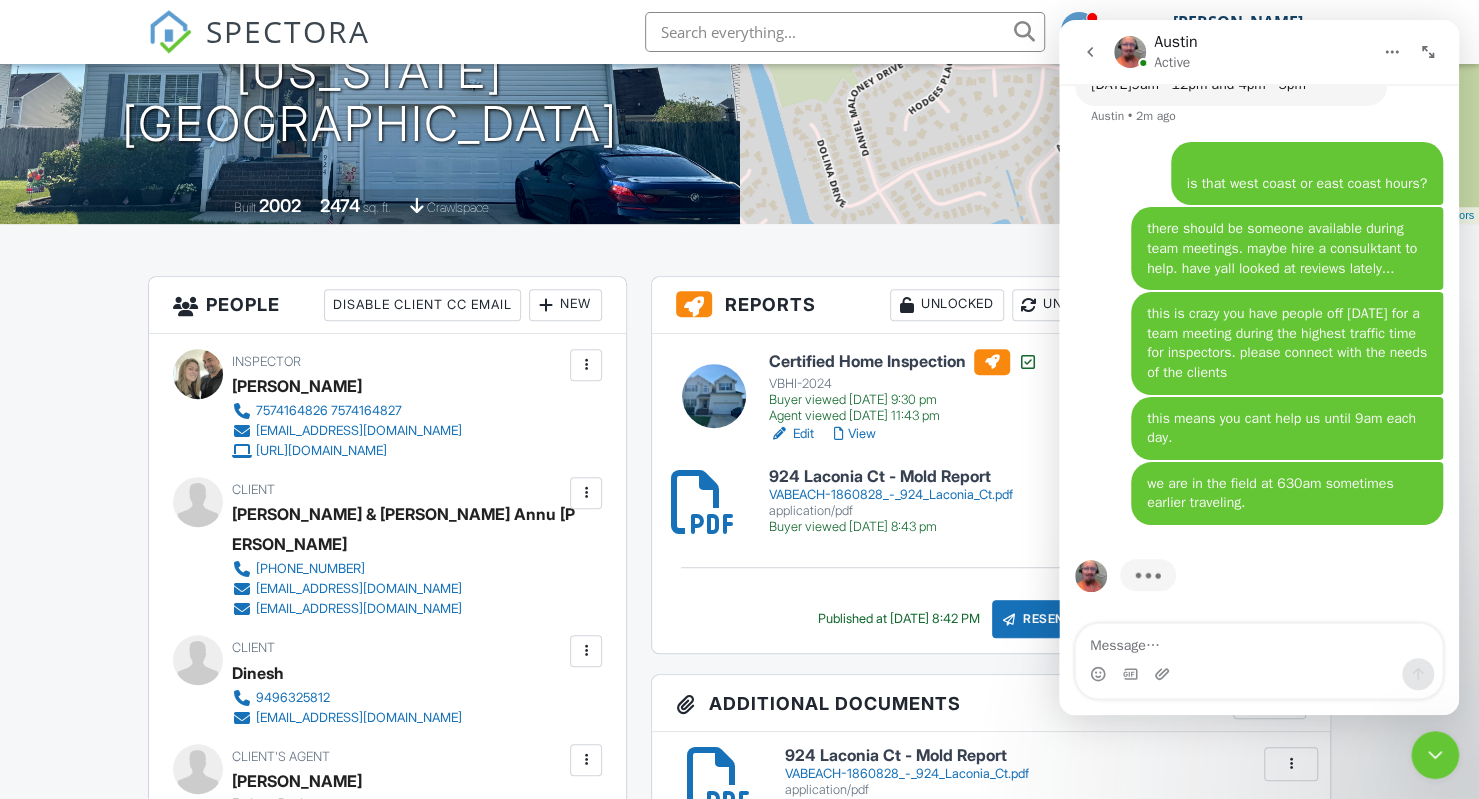 type 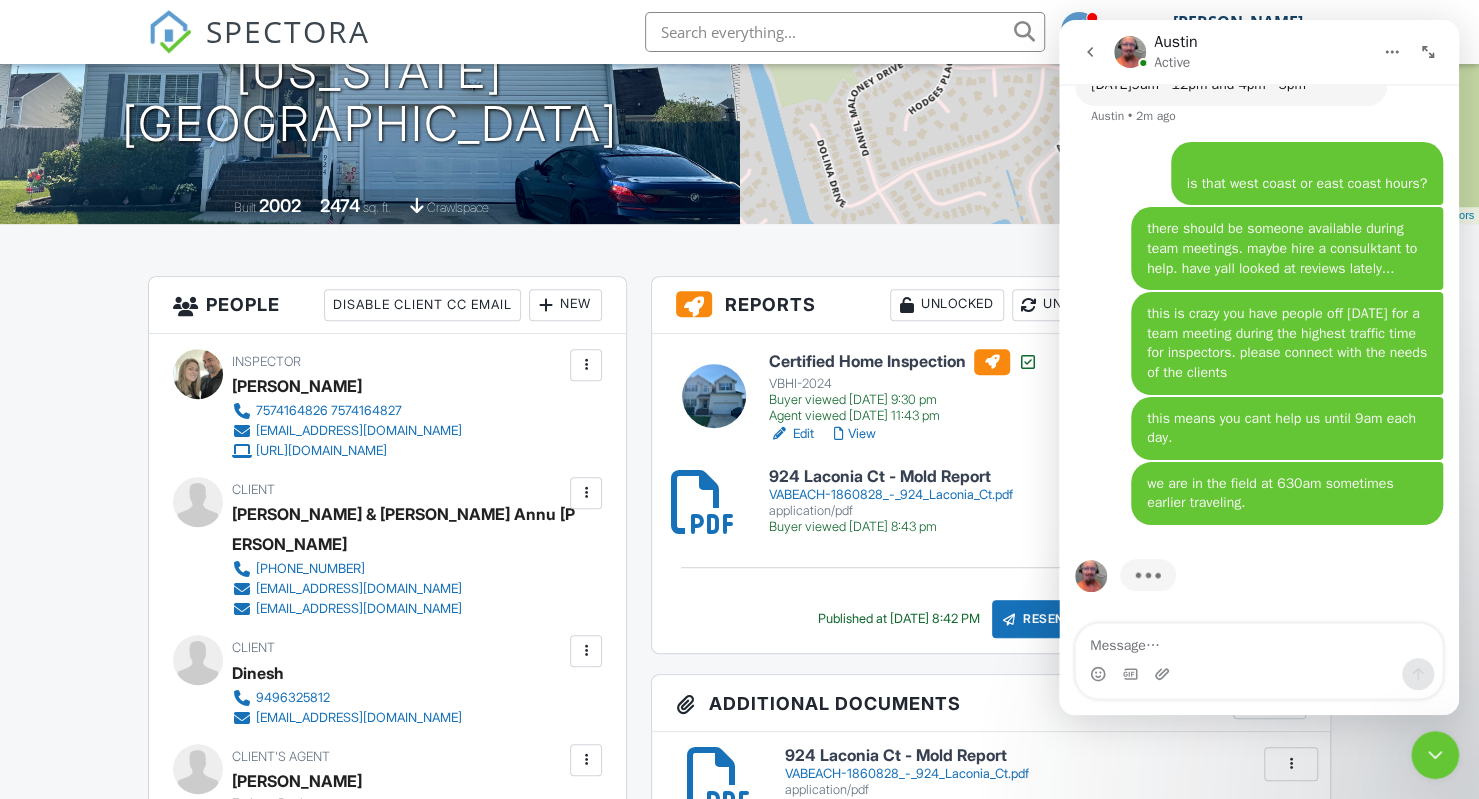 click 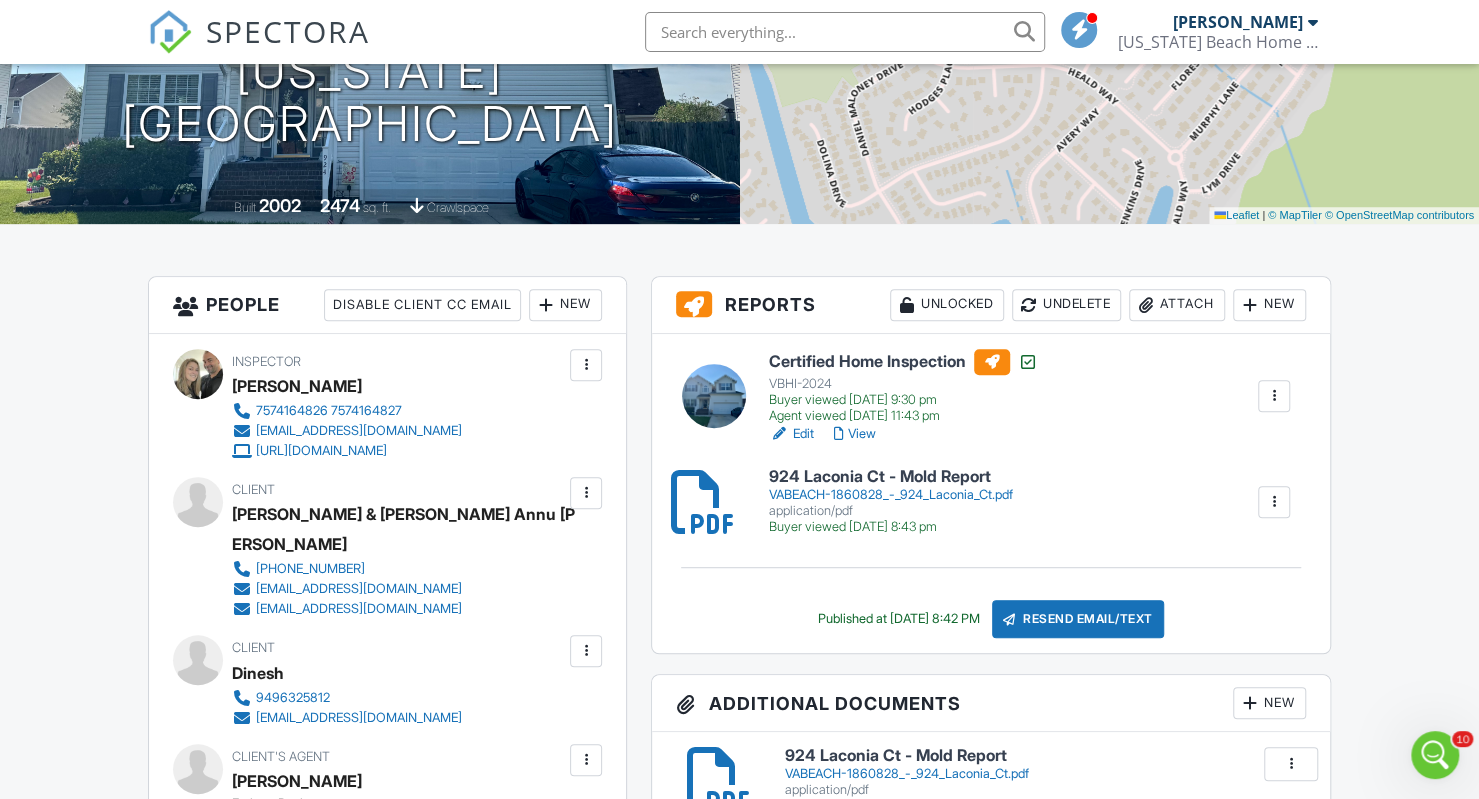 scroll, scrollTop: 6068, scrollLeft: 0, axis: vertical 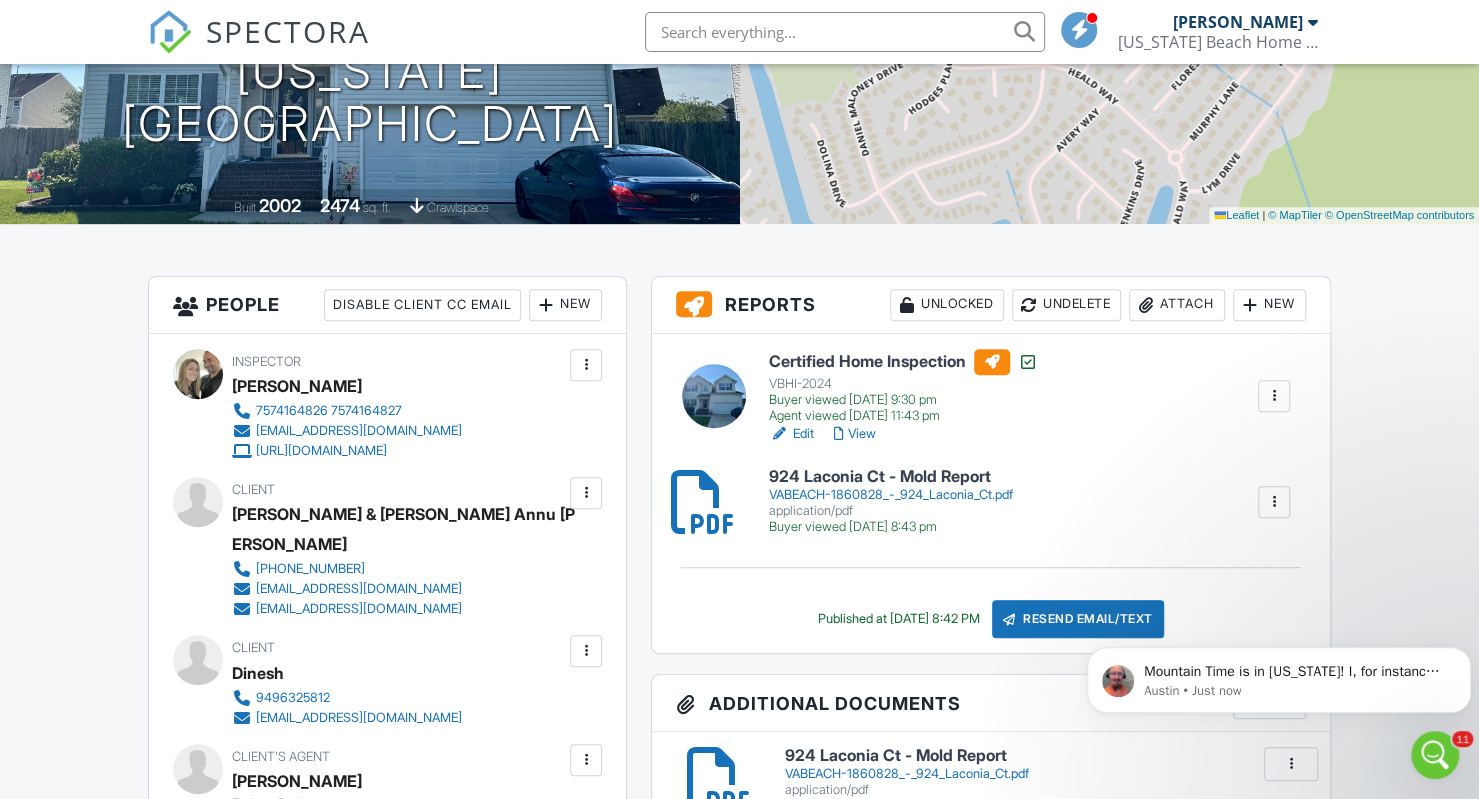 click on "New" at bounding box center (1269, 305) 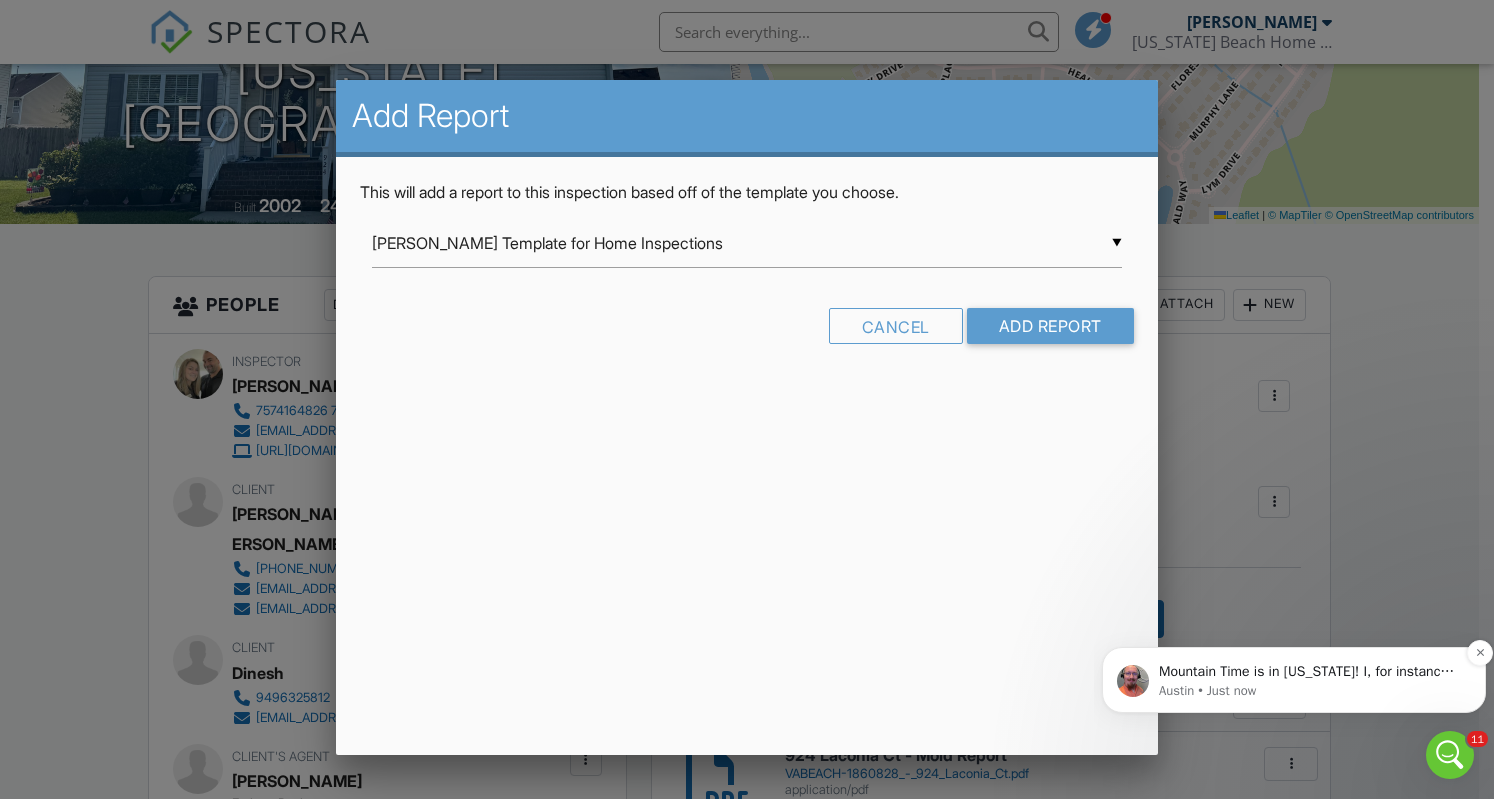 click on "Austin • Just now" at bounding box center [1310, 691] 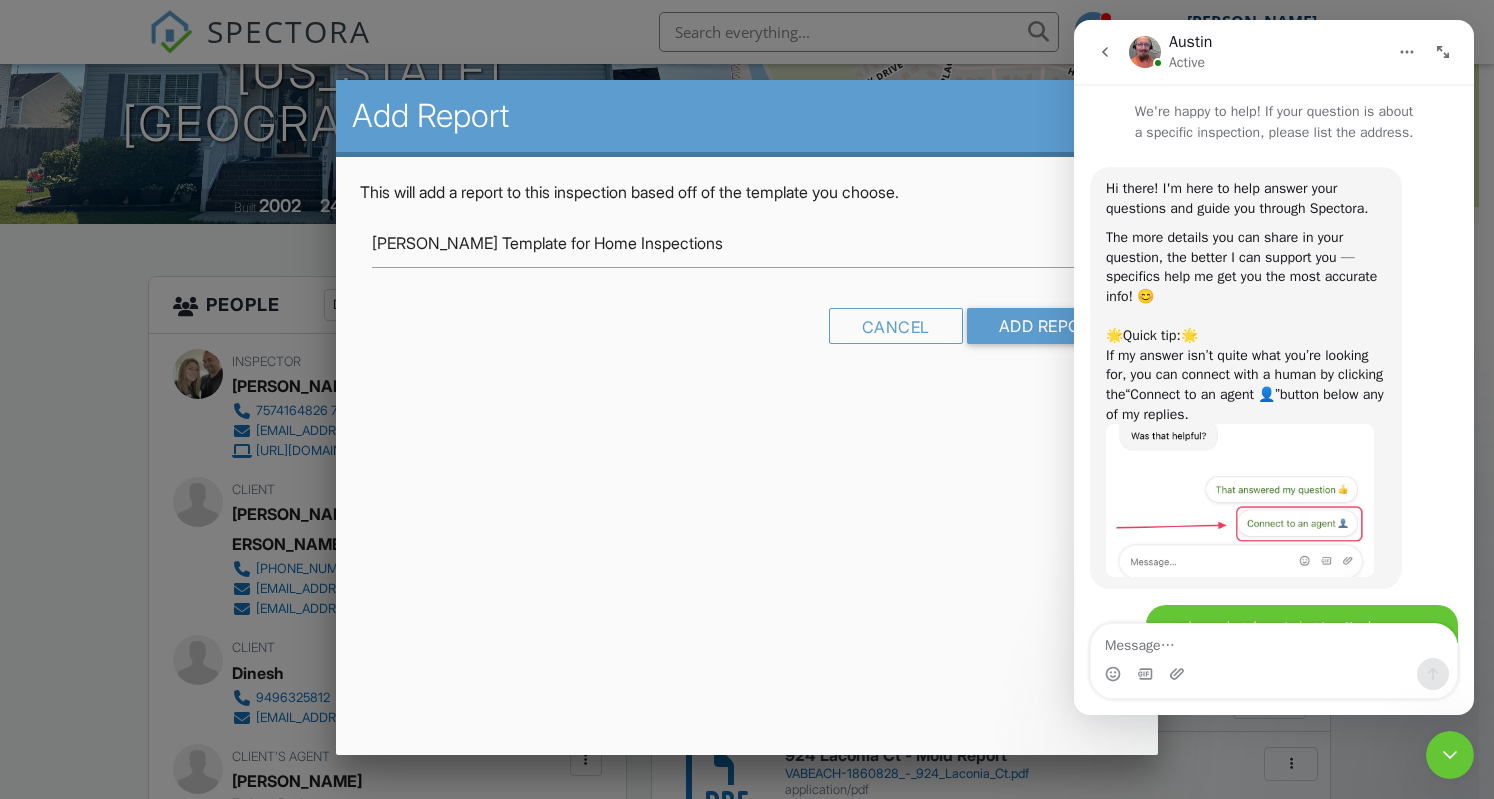 scroll, scrollTop: 3, scrollLeft: 0, axis: vertical 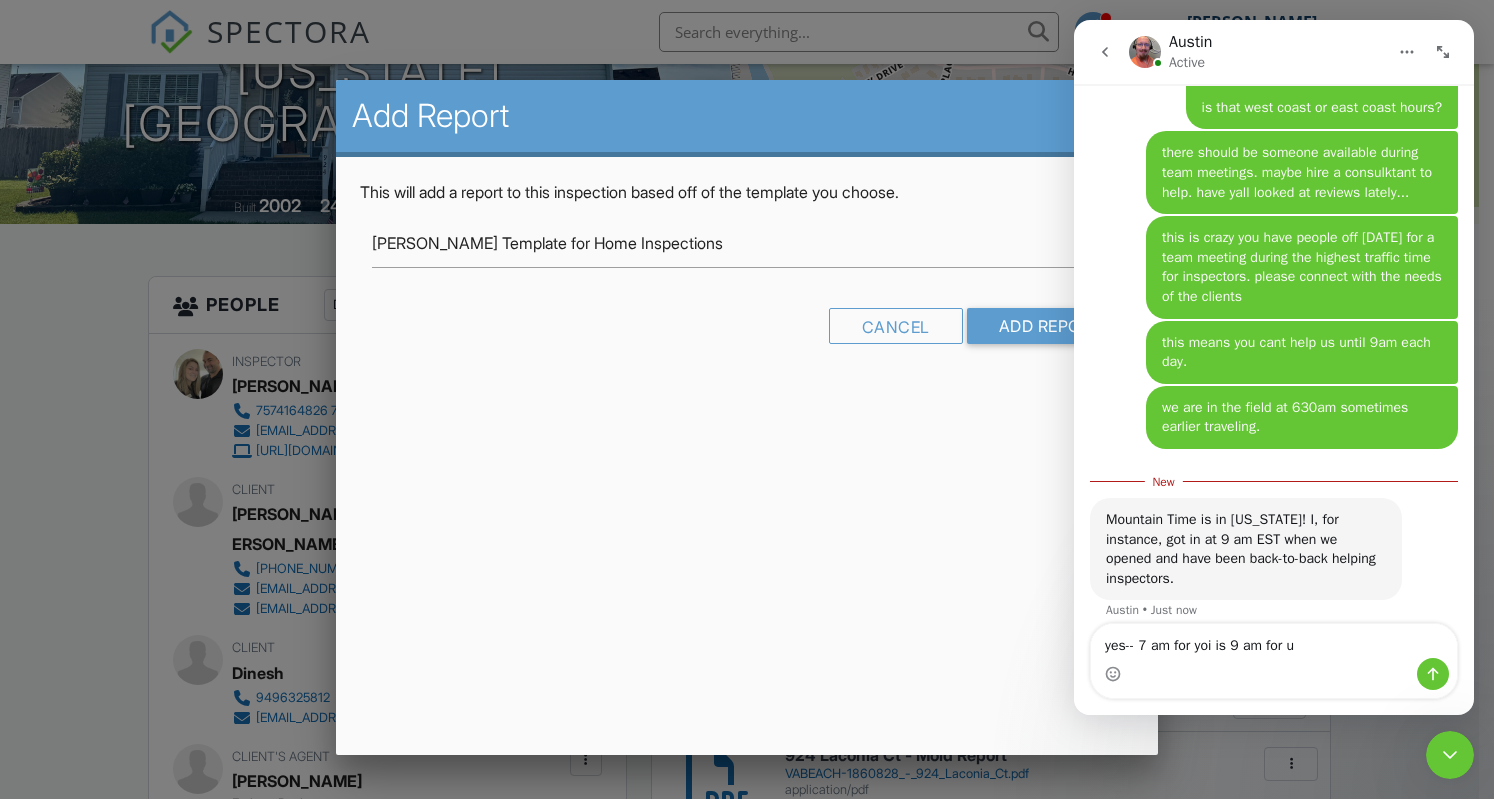 type on "yes-- 7 am for yoi is 9 am for us" 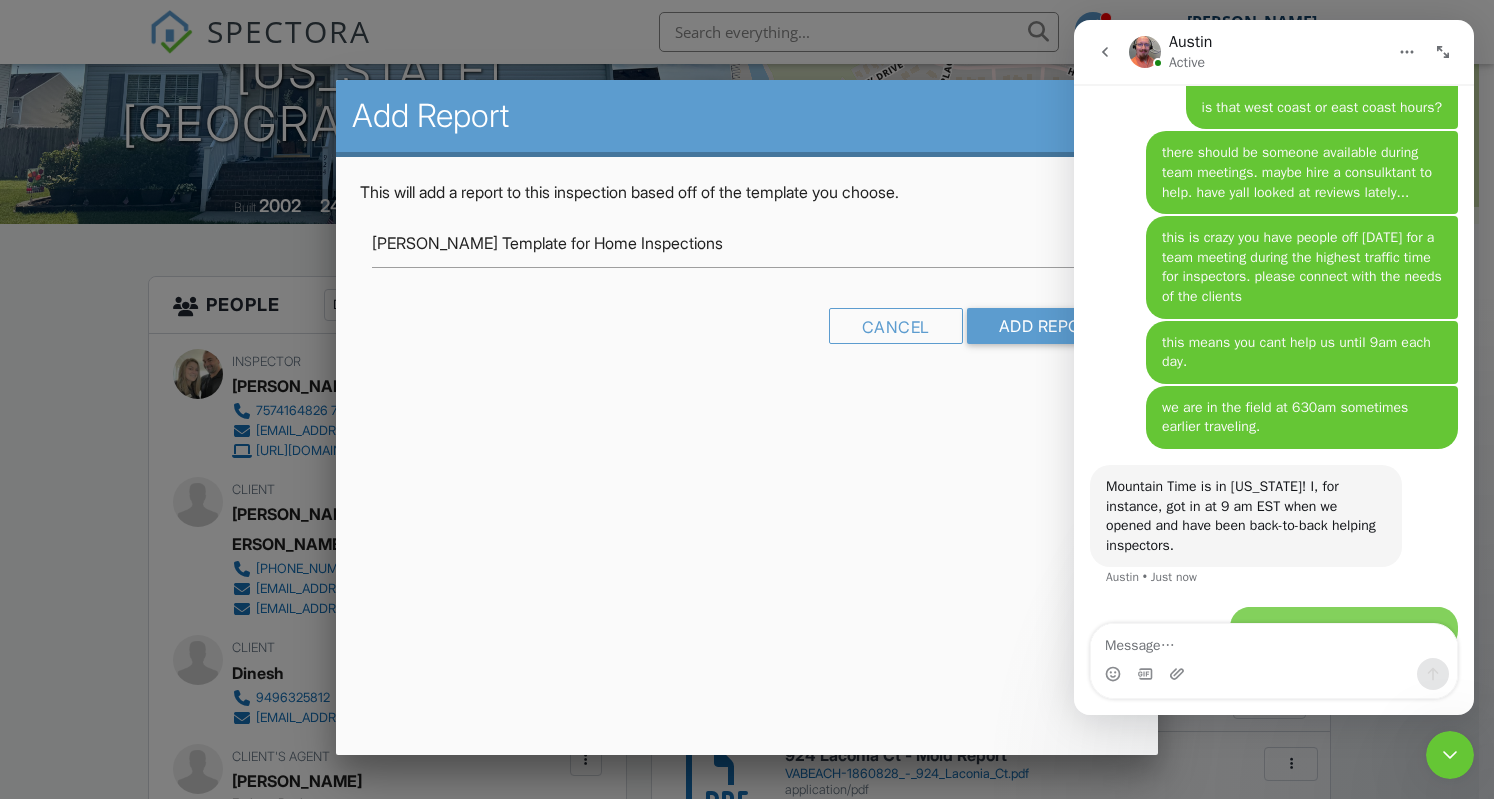 scroll, scrollTop: 2, scrollLeft: 0, axis: vertical 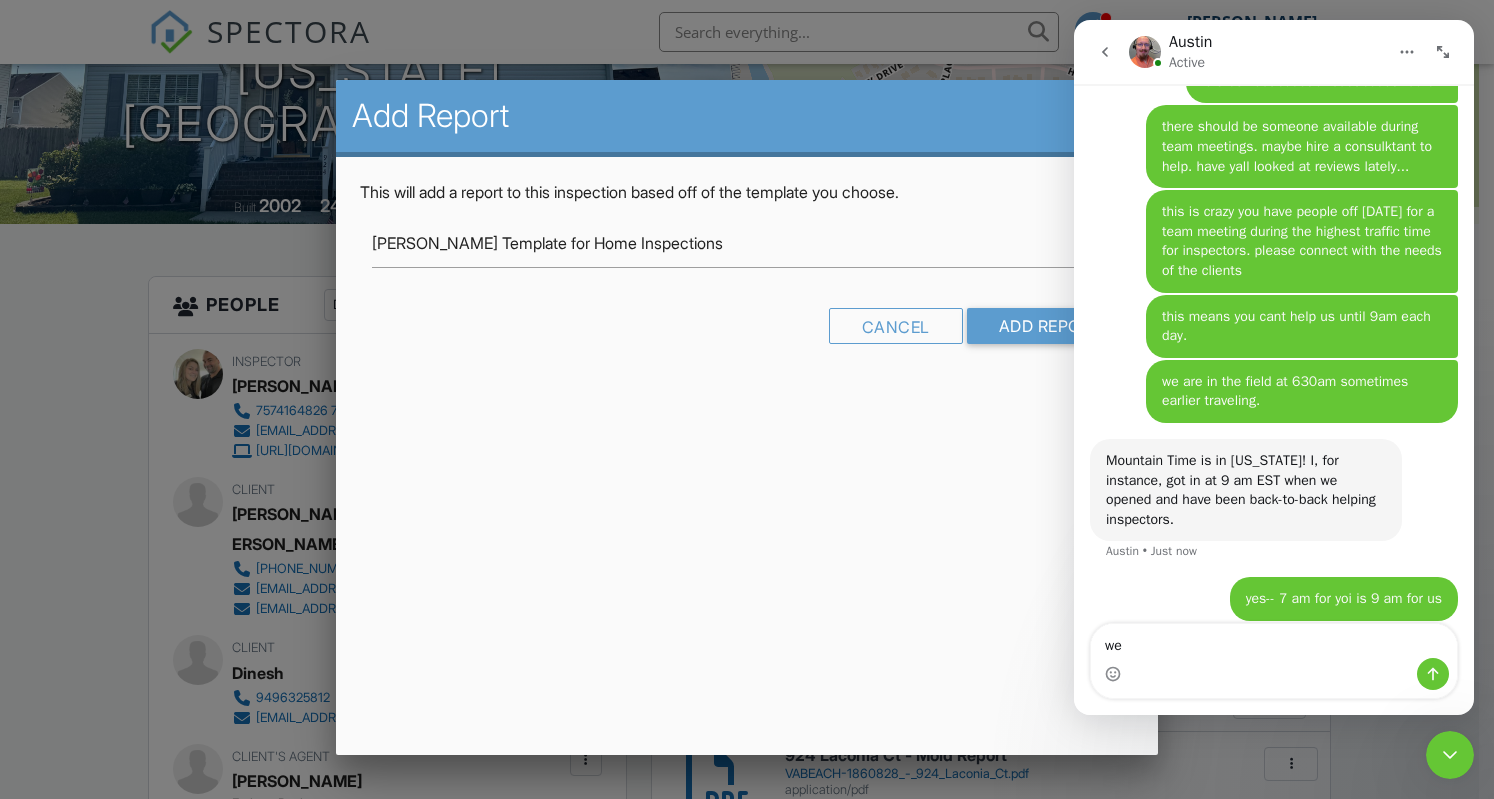 type on "w" 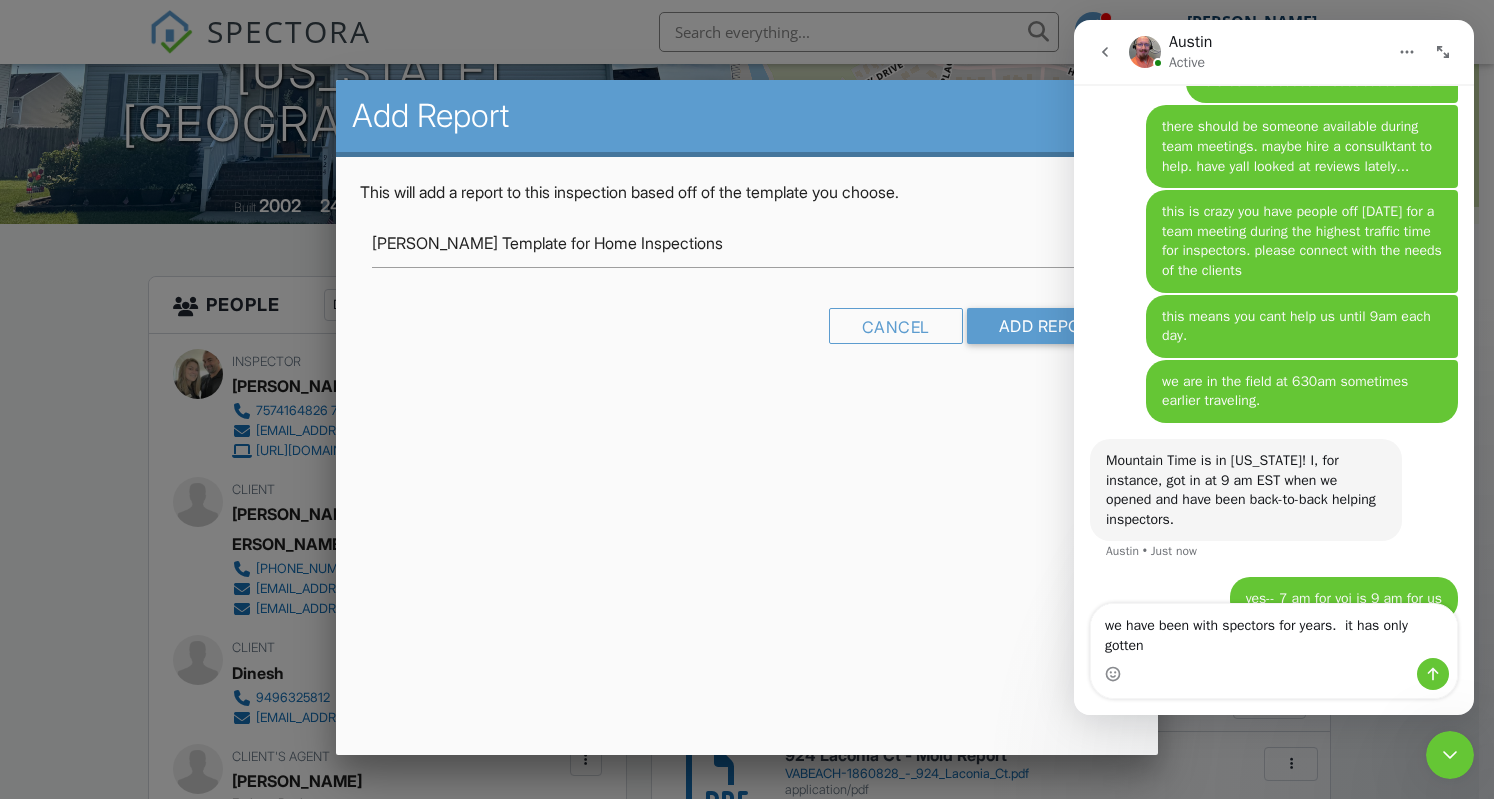 scroll, scrollTop: 6246, scrollLeft: 0, axis: vertical 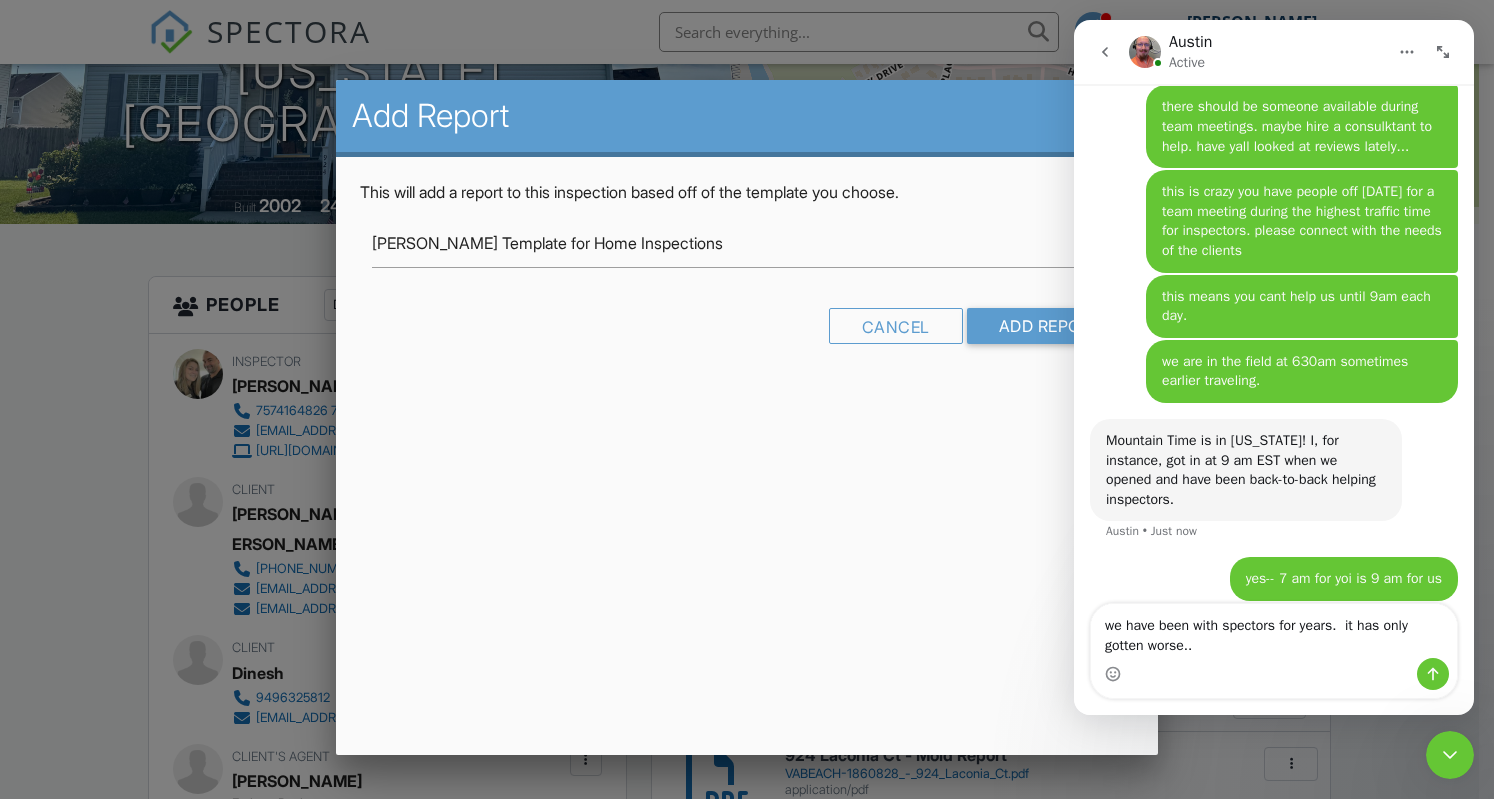 type on "we have been with spectors for years.  it has only gotten worse..." 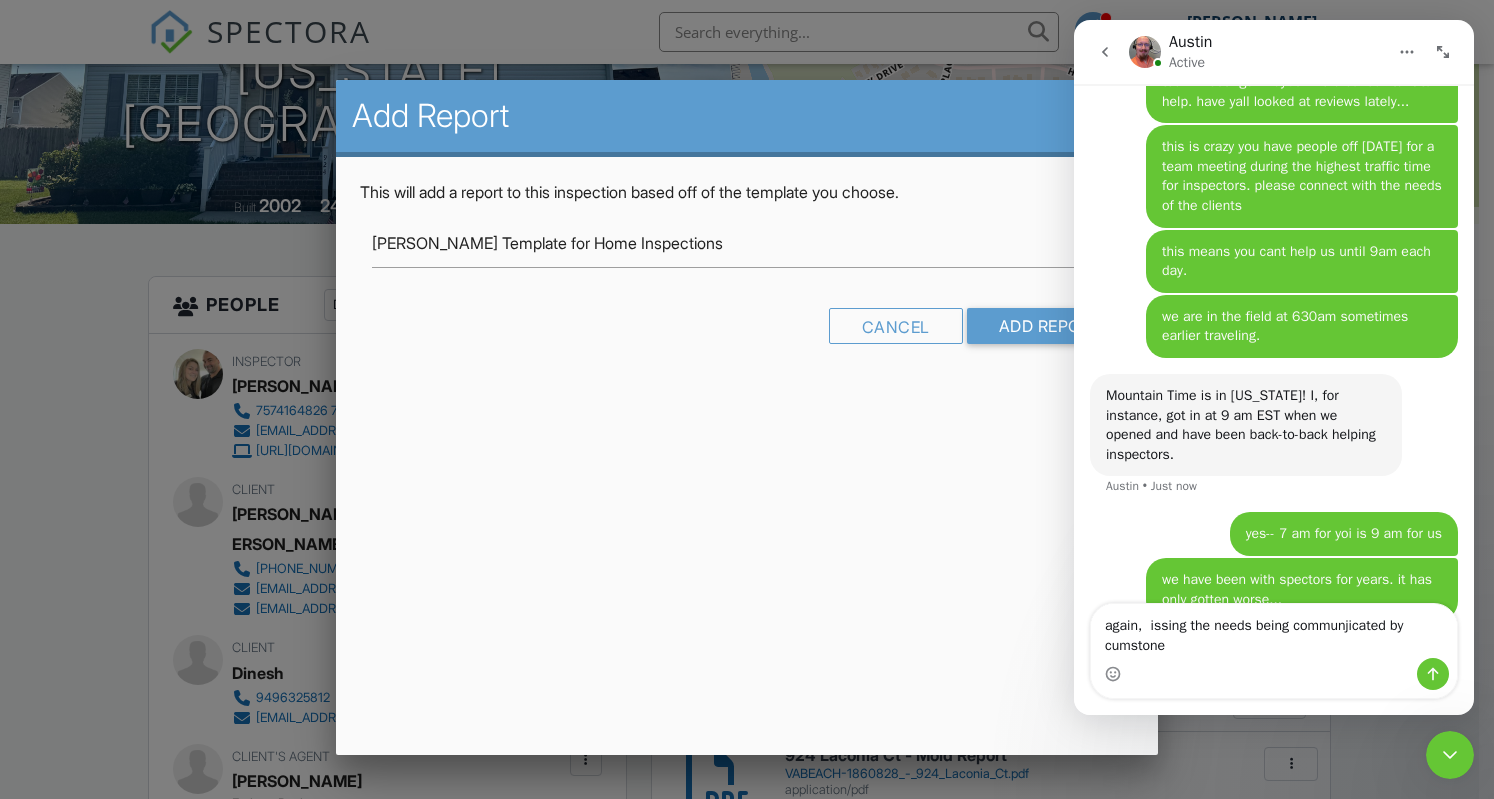 scroll, scrollTop: 6311, scrollLeft: 0, axis: vertical 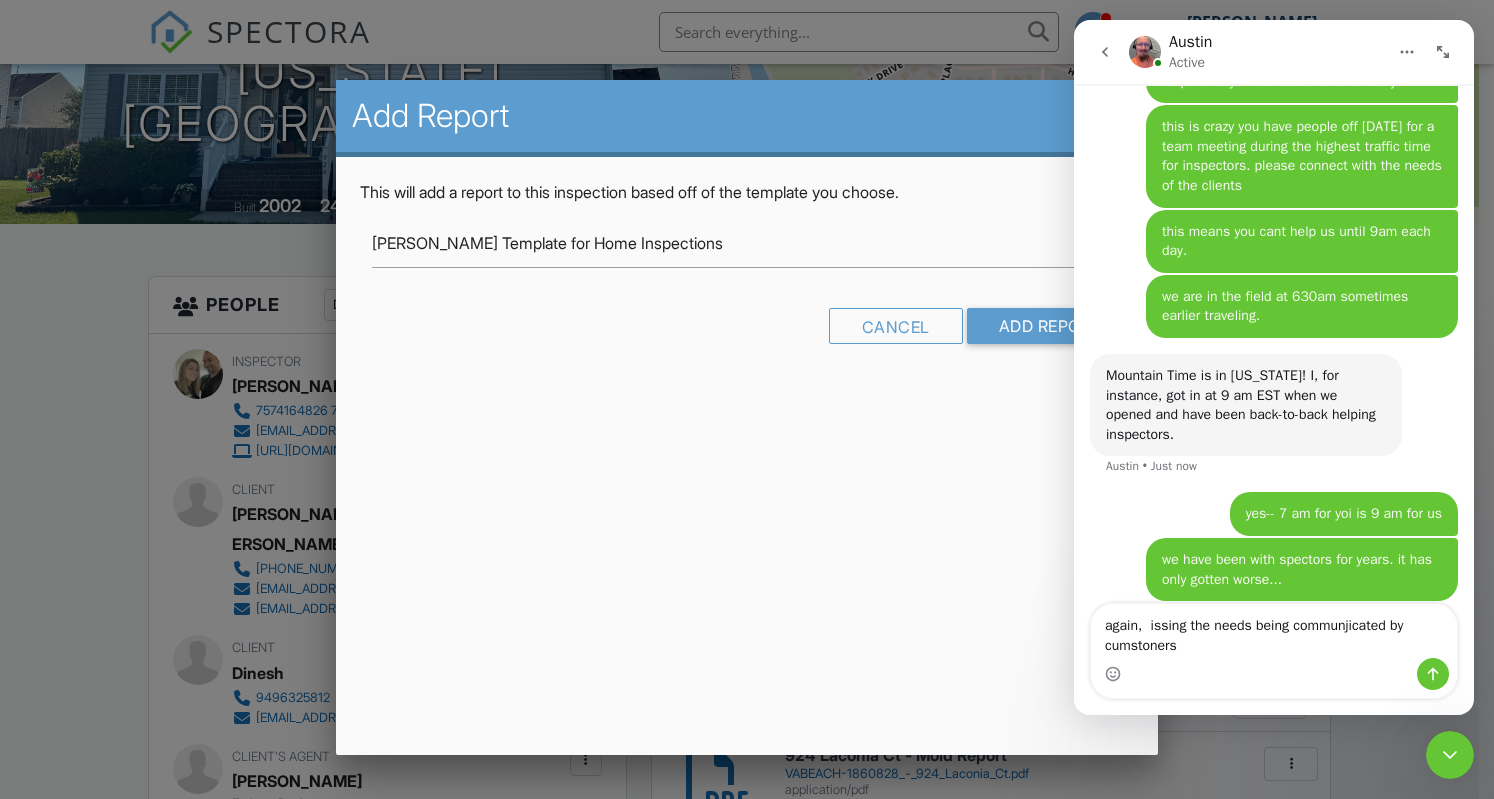 click on "again,  issing the needs being communjicated by cumstoners" at bounding box center [1274, 631] 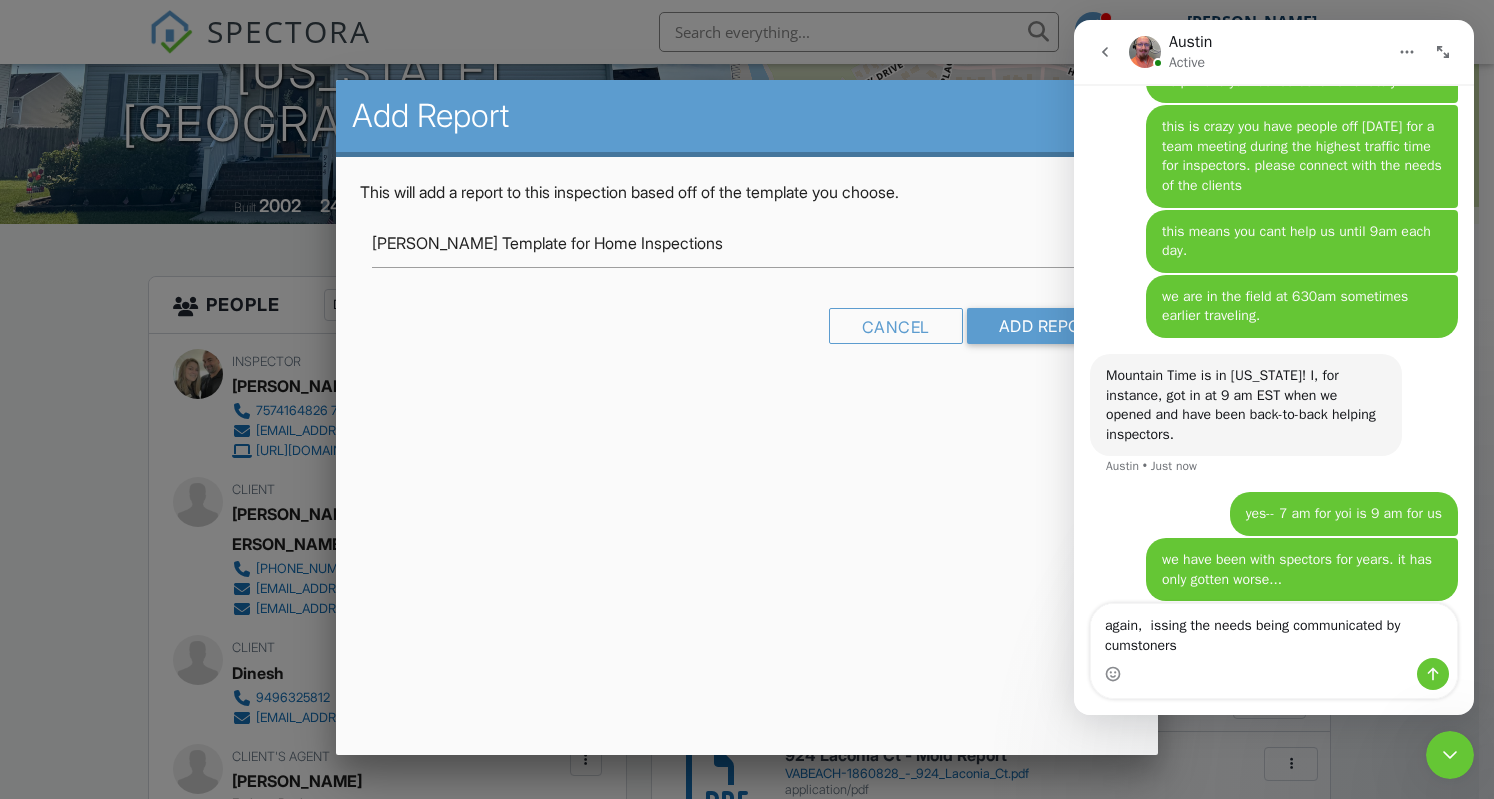 click on "again,  issing the needs being communicated by cumstoners" at bounding box center [1274, 631] 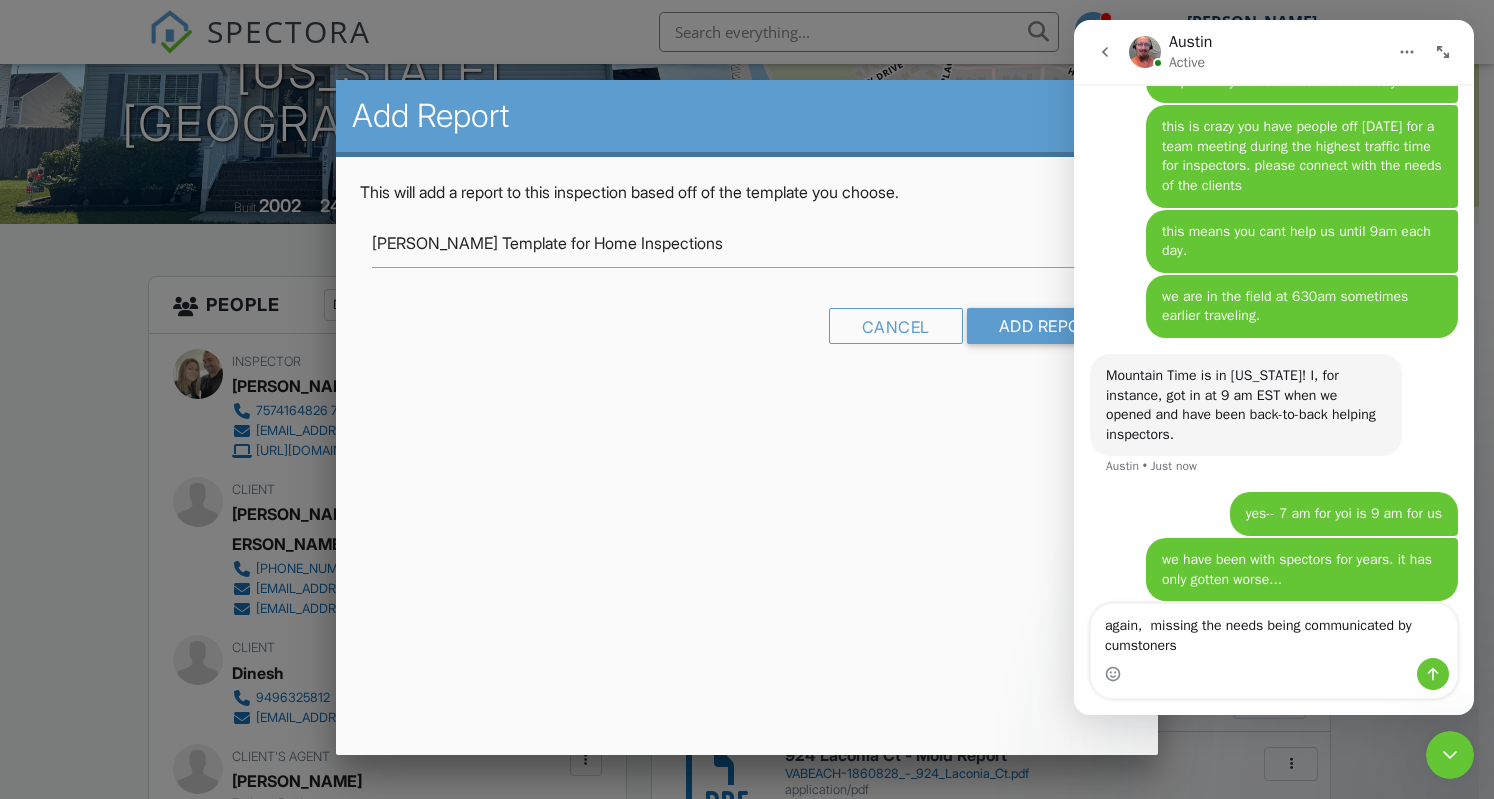 click on "again,  missing the needs being communicated by cumstoners" at bounding box center (1274, 631) 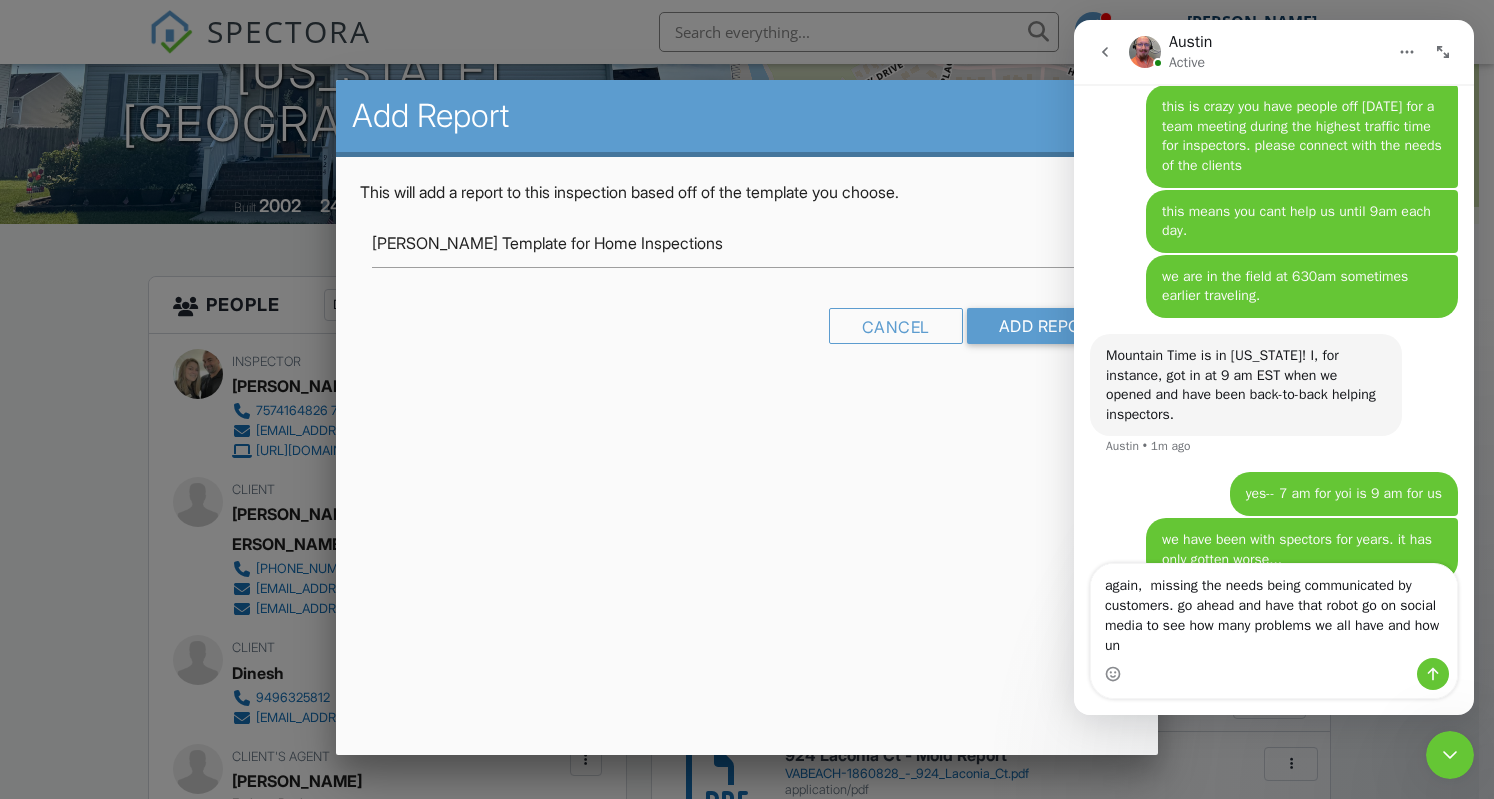scroll, scrollTop: 6351, scrollLeft: 0, axis: vertical 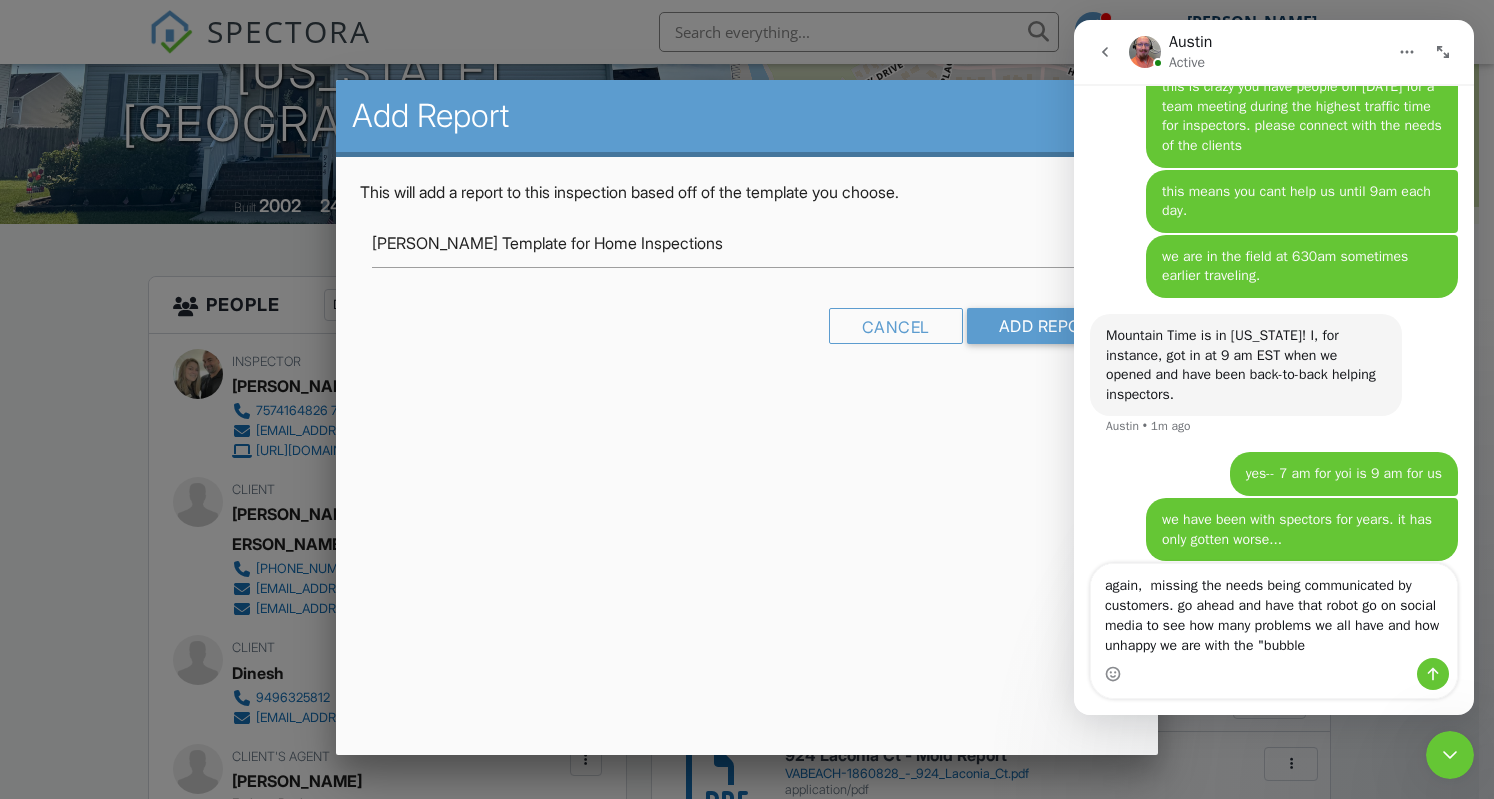 type on "again,  missing the needs being communicated by customers. go ahead and have that robot go on social media to see how many problems we all have and how unhappy we are with the "bubble"" 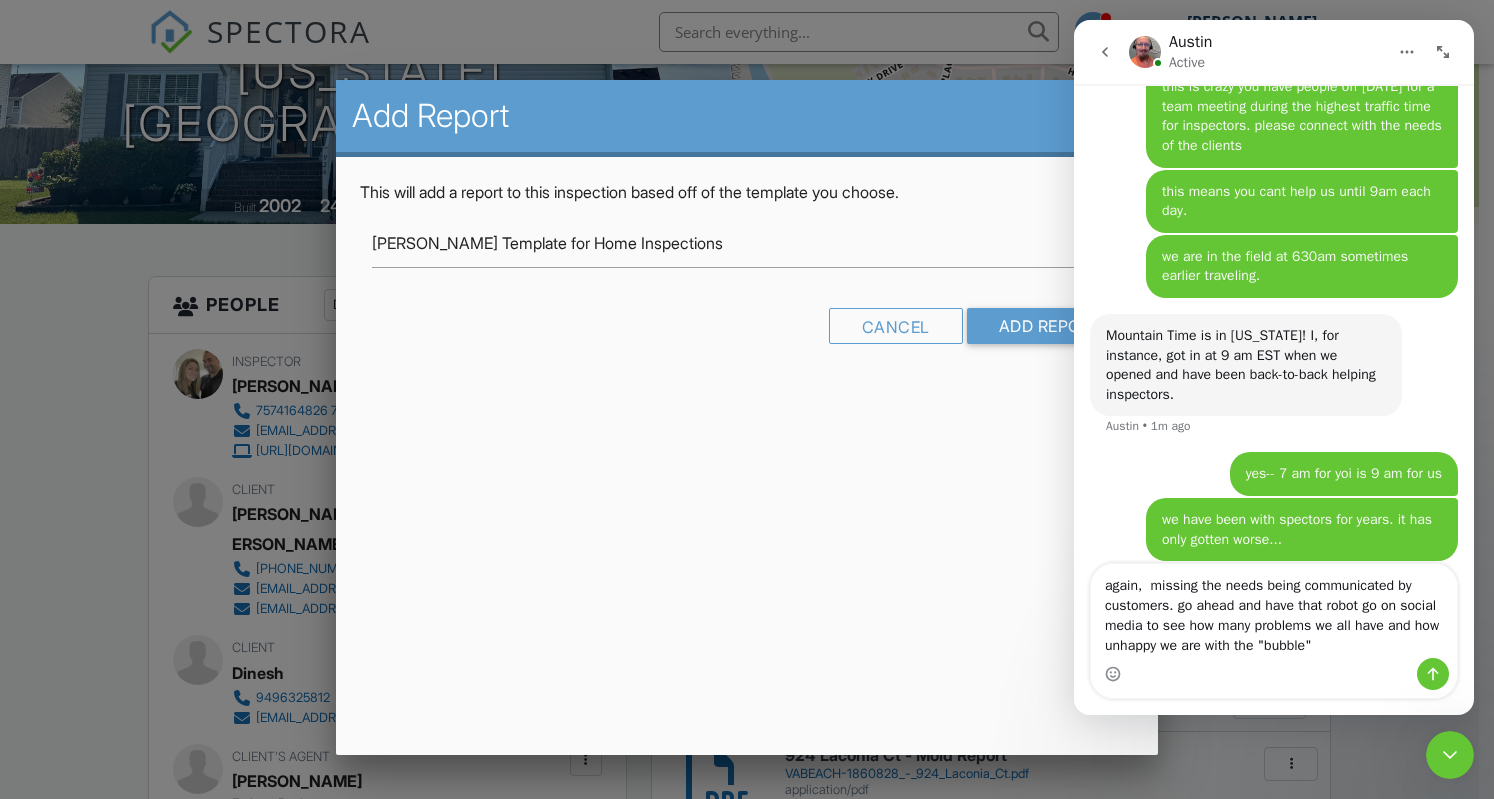 type 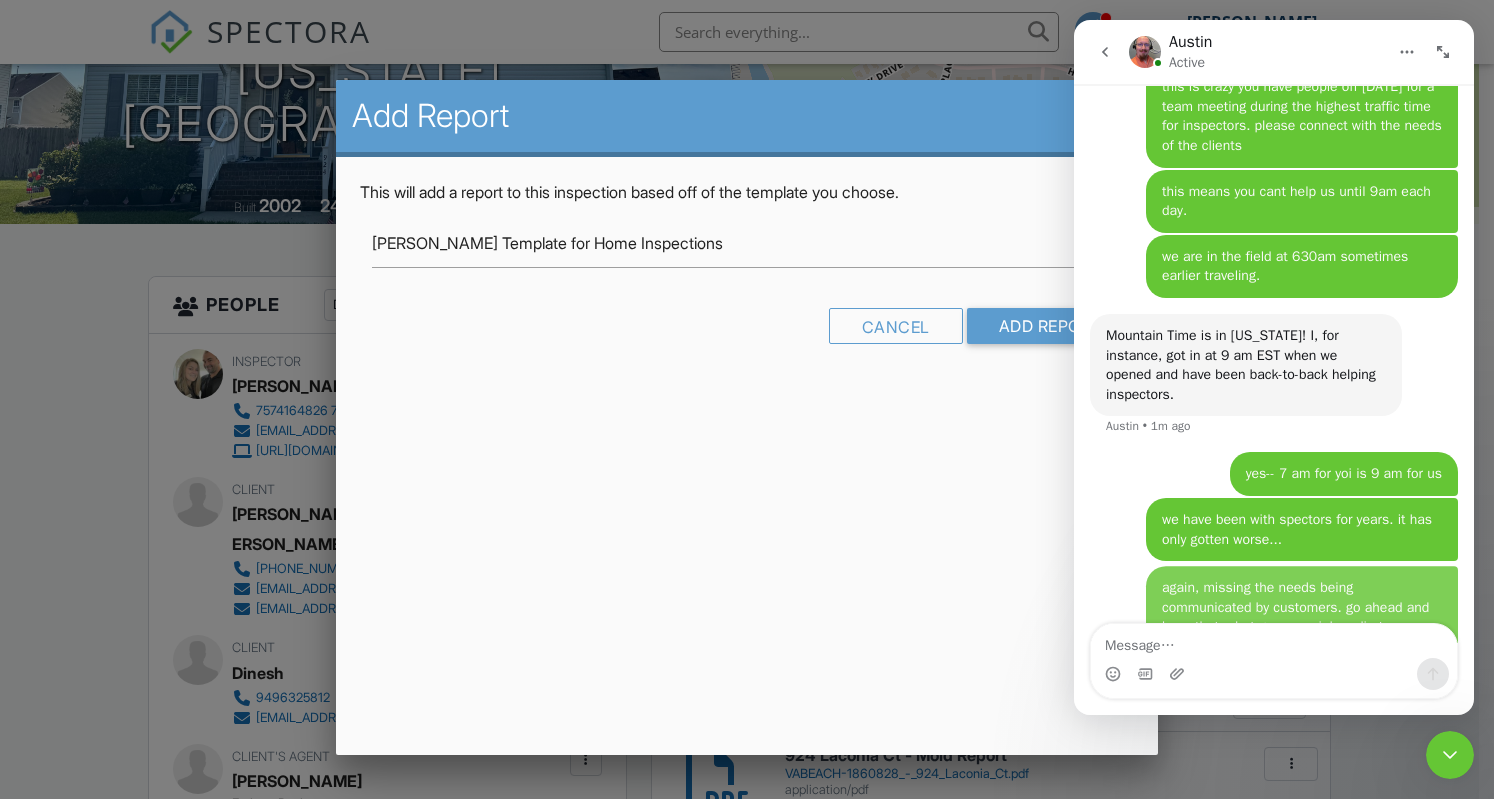 scroll, scrollTop: 6415, scrollLeft: 0, axis: vertical 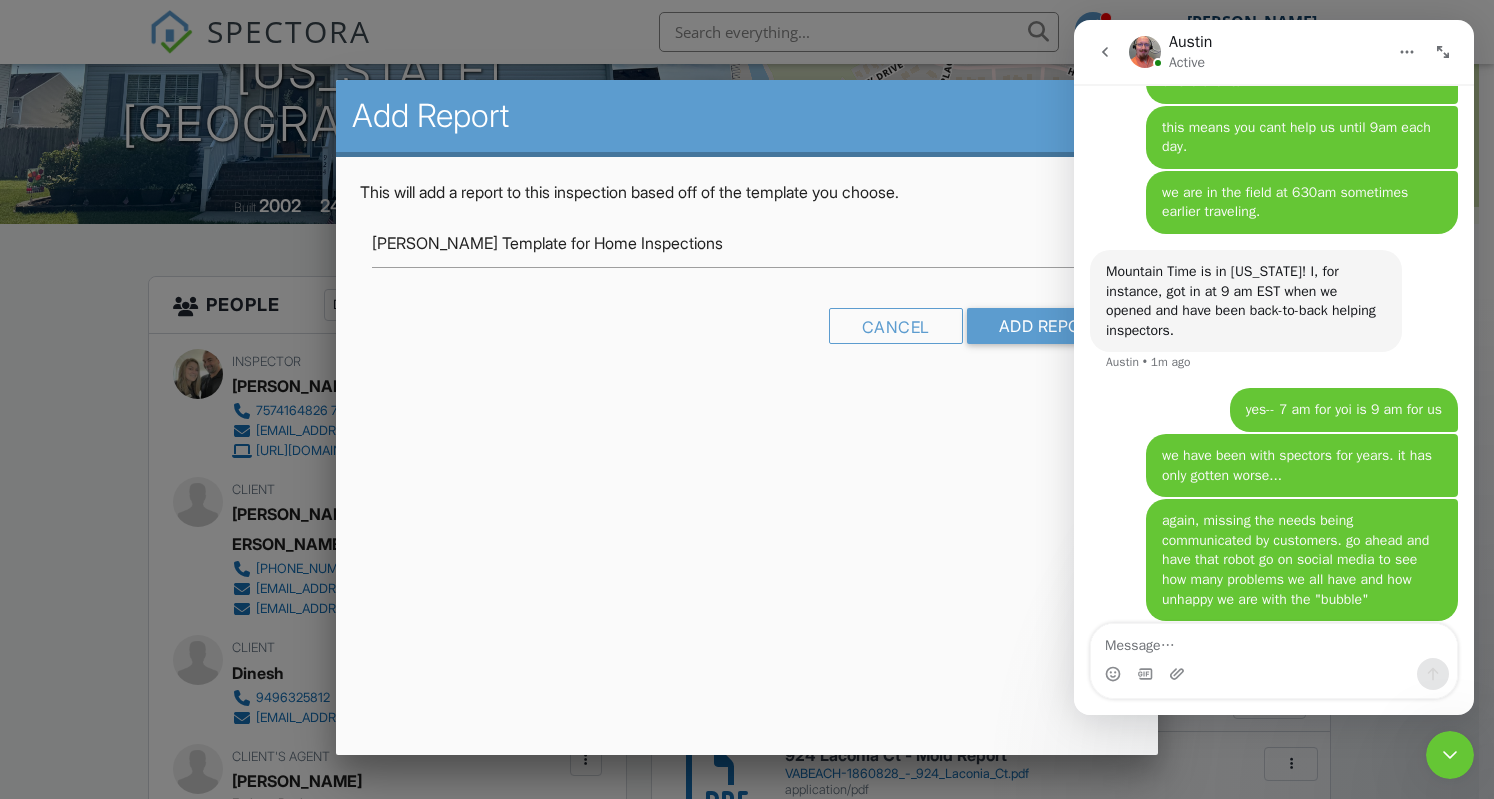 click 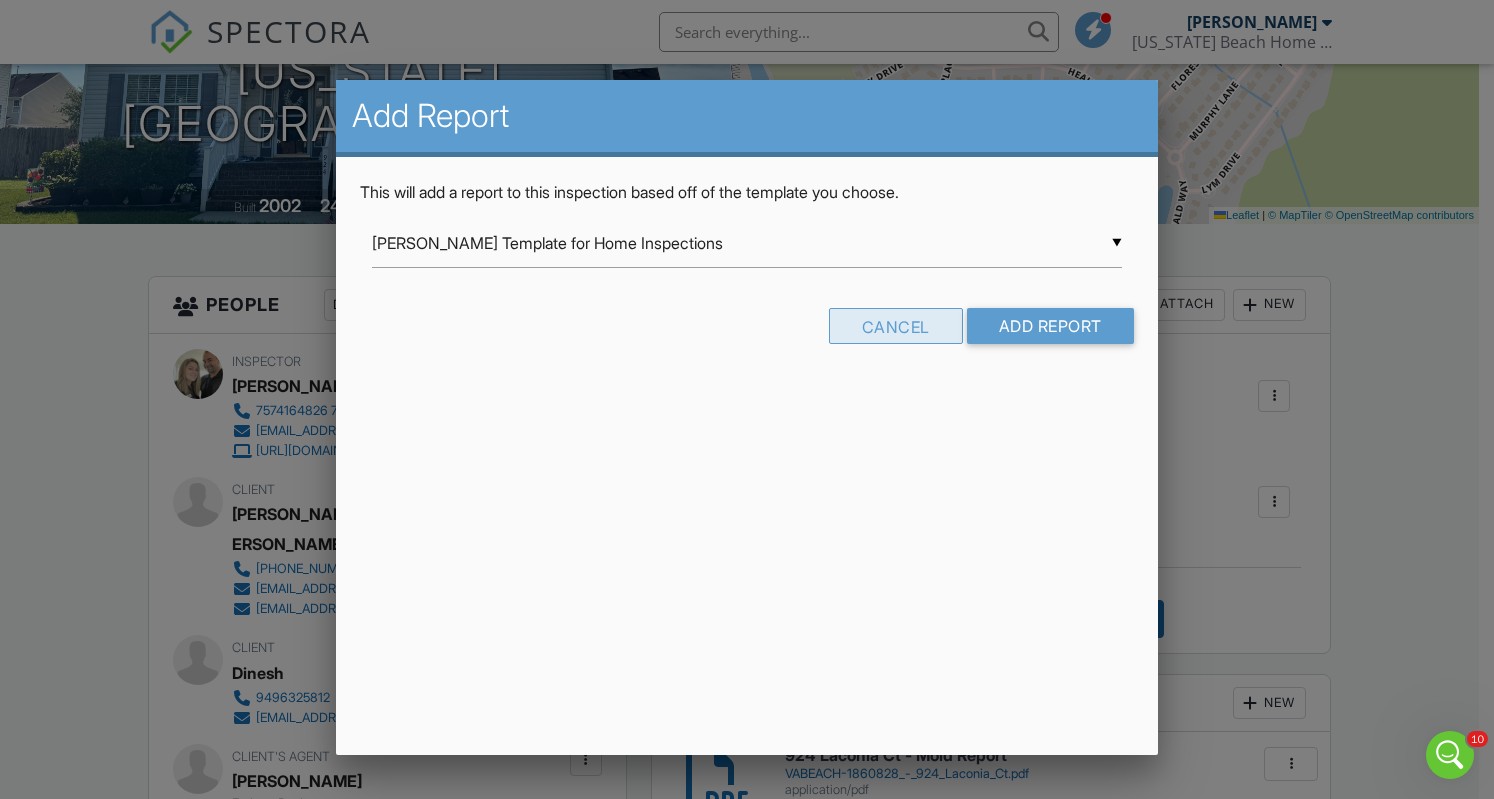 click on "Cancel" at bounding box center [896, 326] 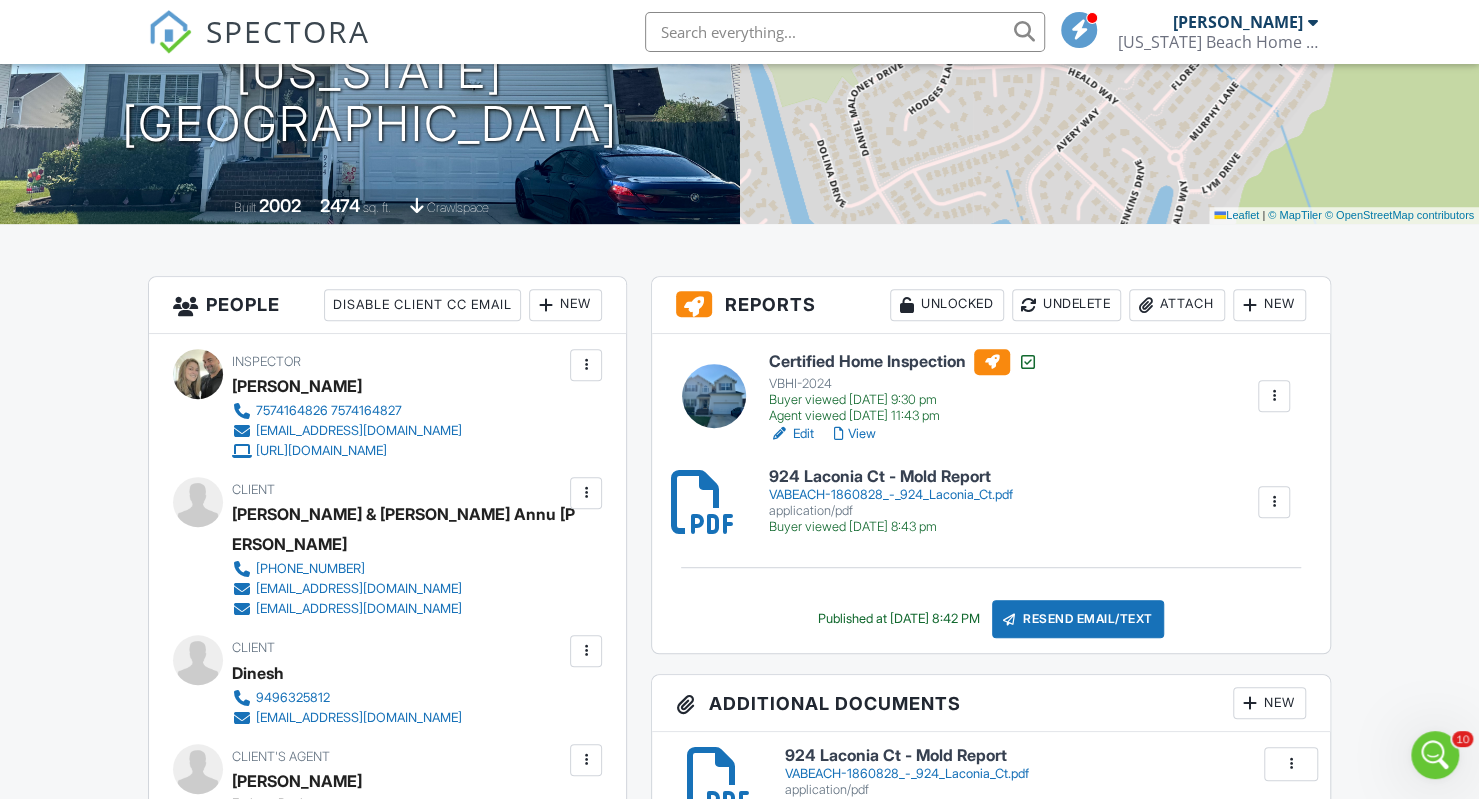 click on "New" at bounding box center (1269, 305) 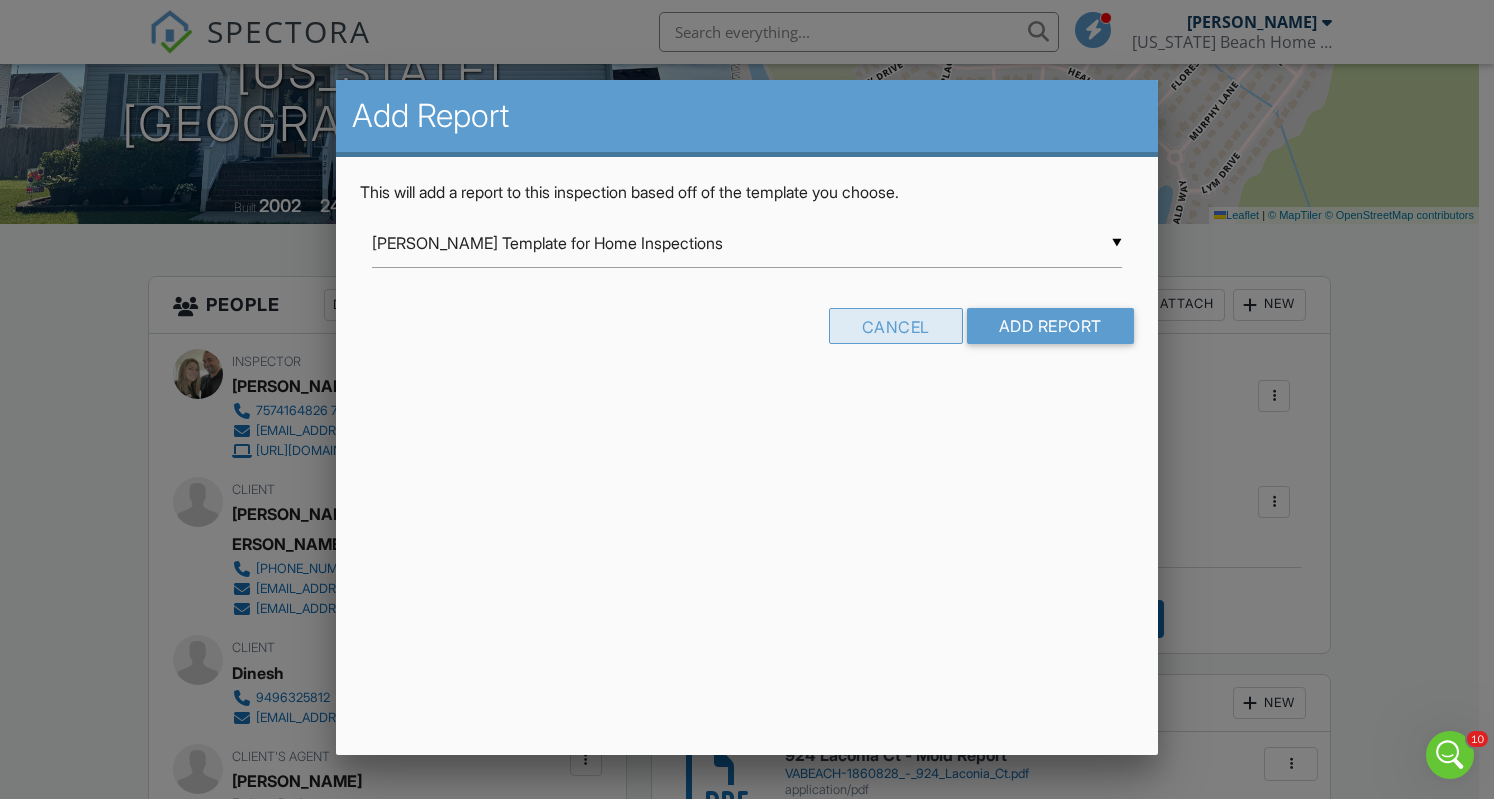 click on "Cancel" at bounding box center [896, 326] 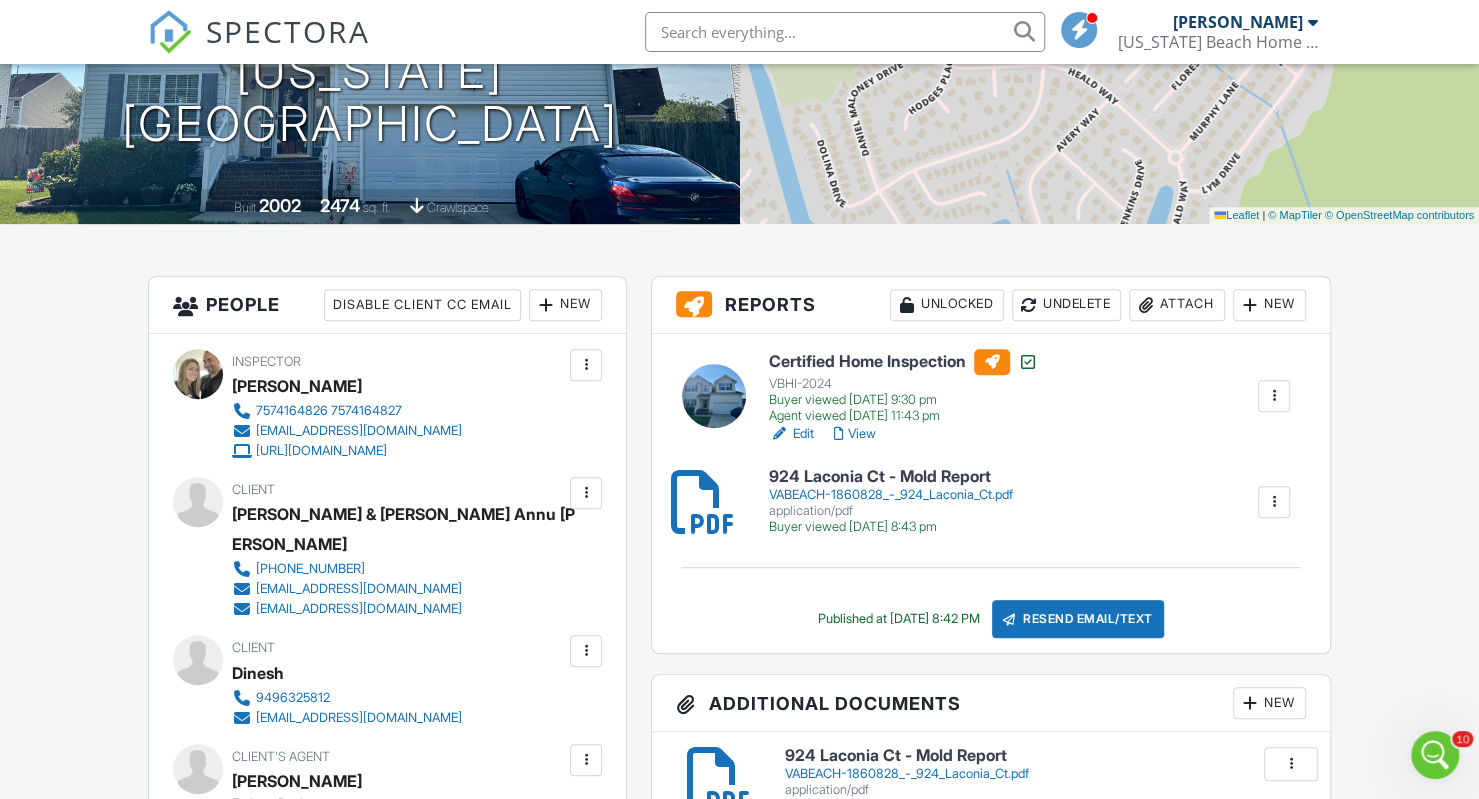 click on "Attach" at bounding box center [1177, 305] 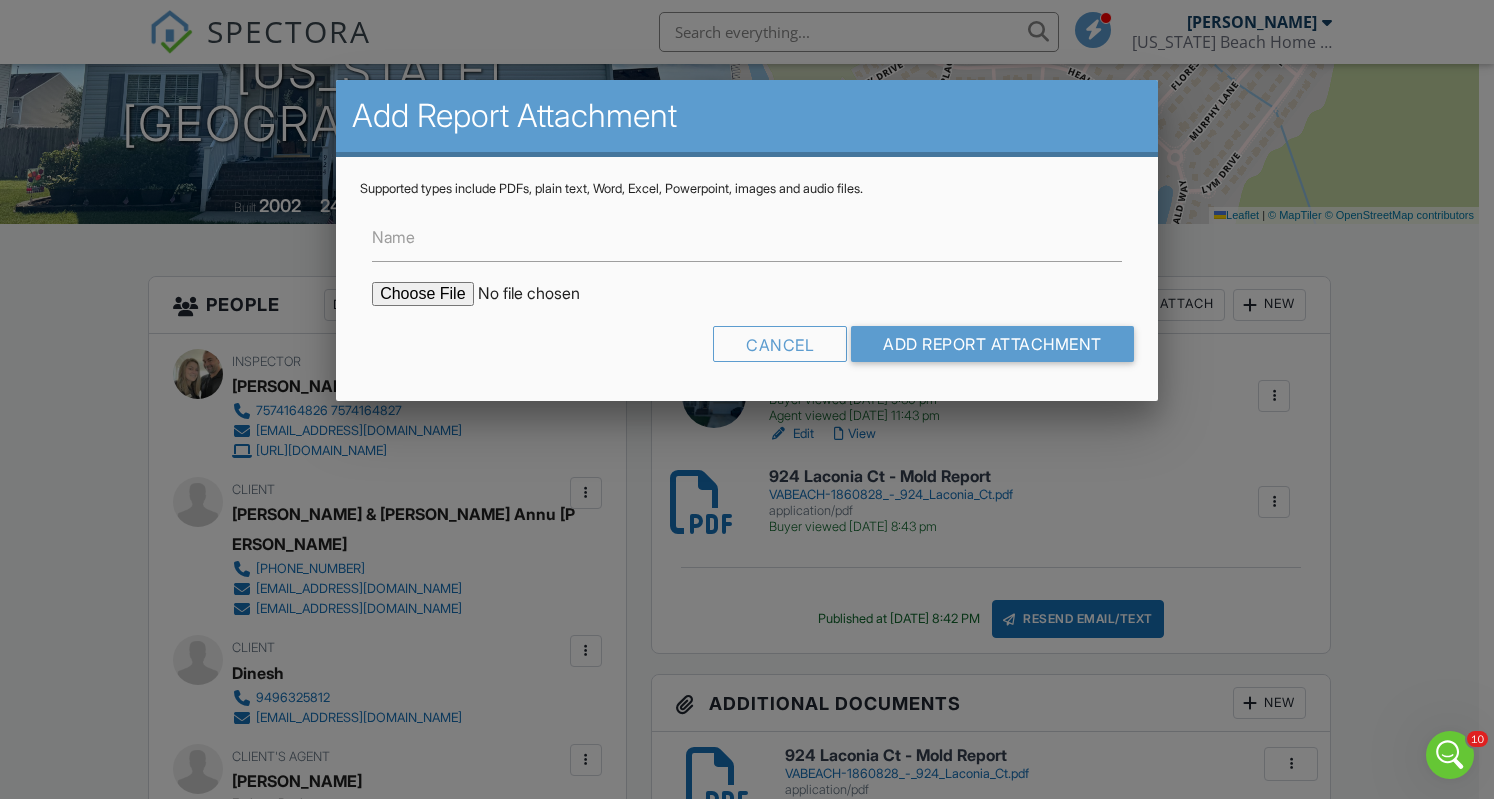 click at bounding box center [542, 294] 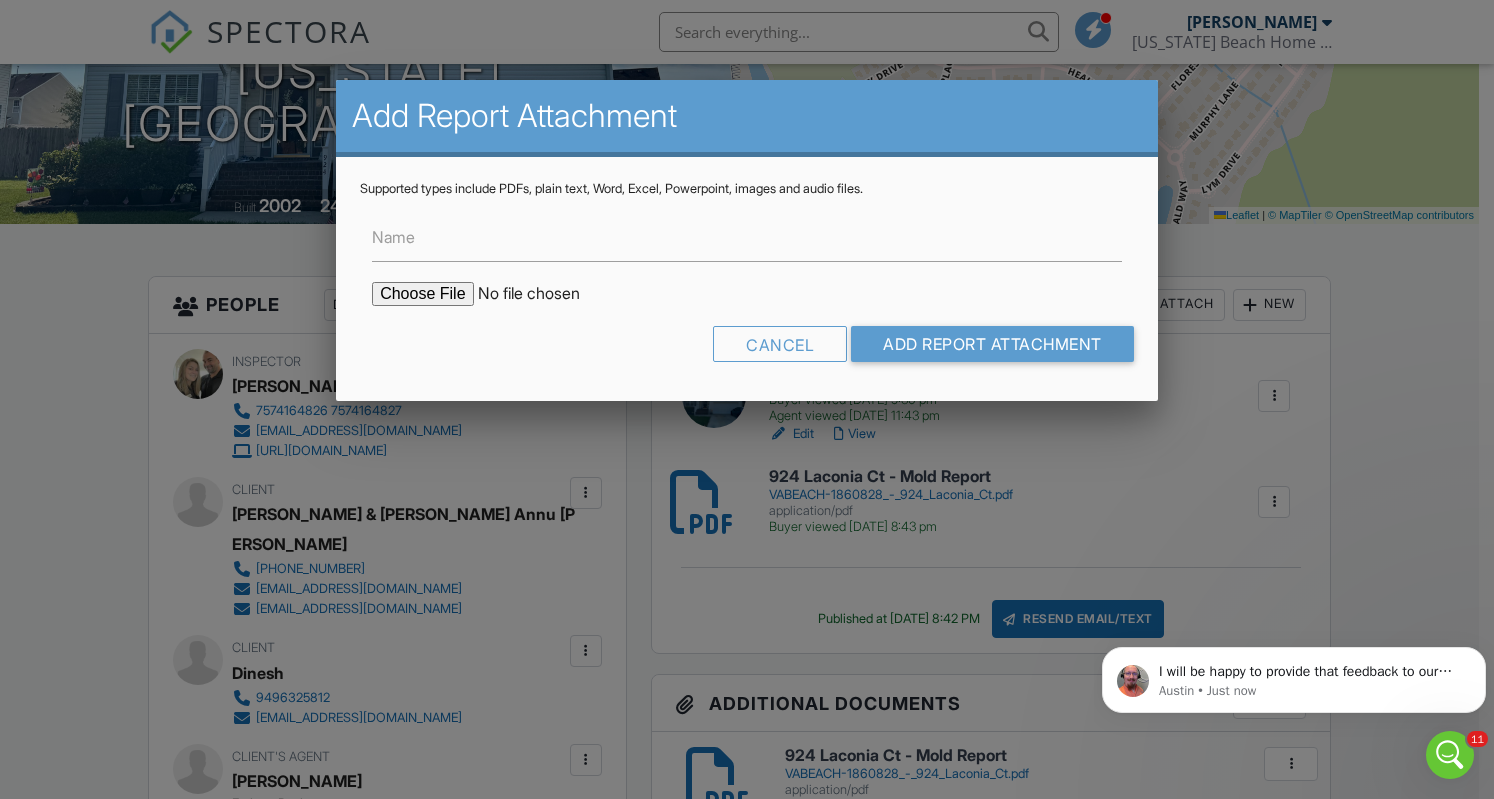 scroll, scrollTop: 0, scrollLeft: 0, axis: both 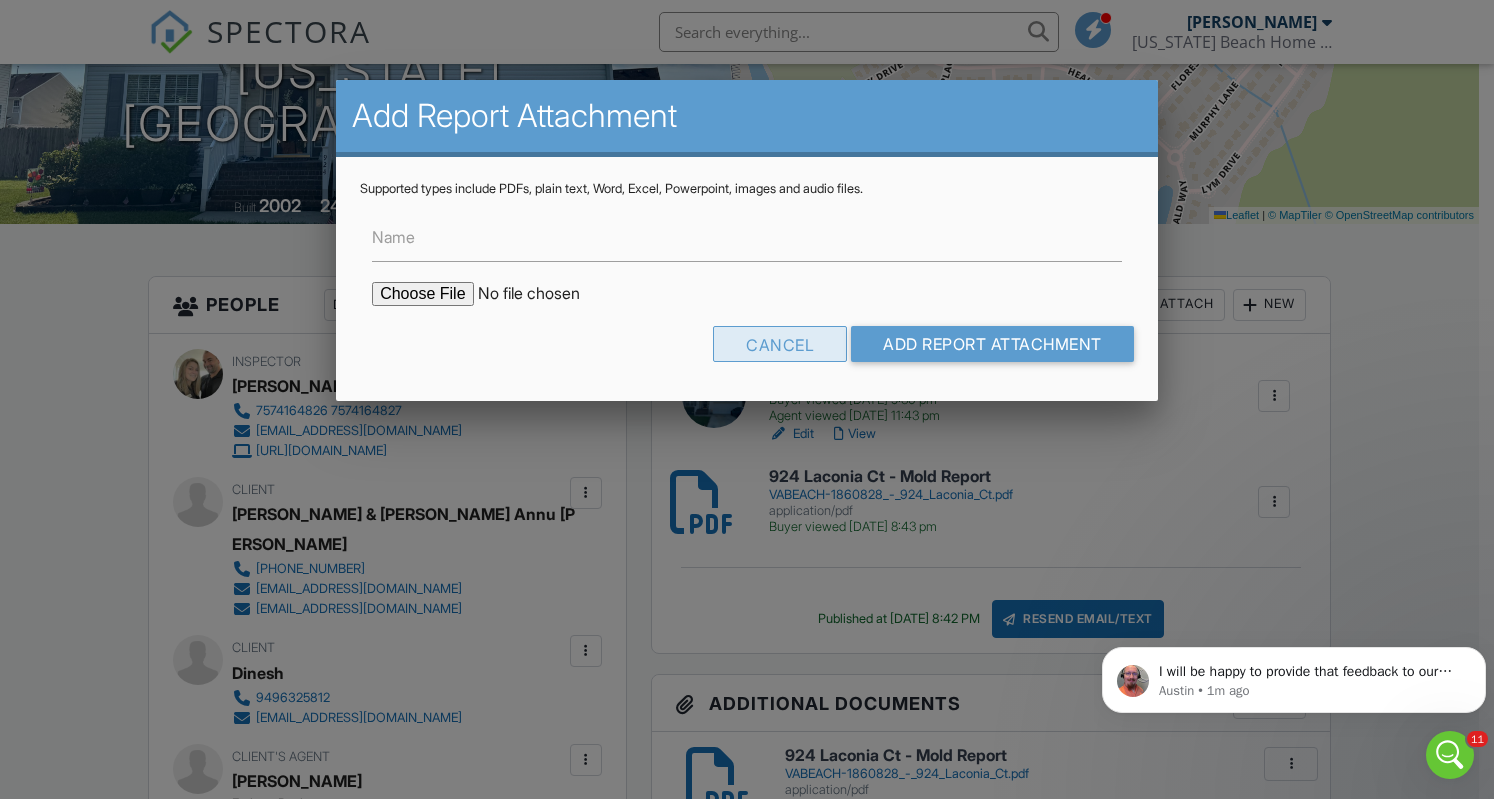click on "Cancel" at bounding box center [780, 344] 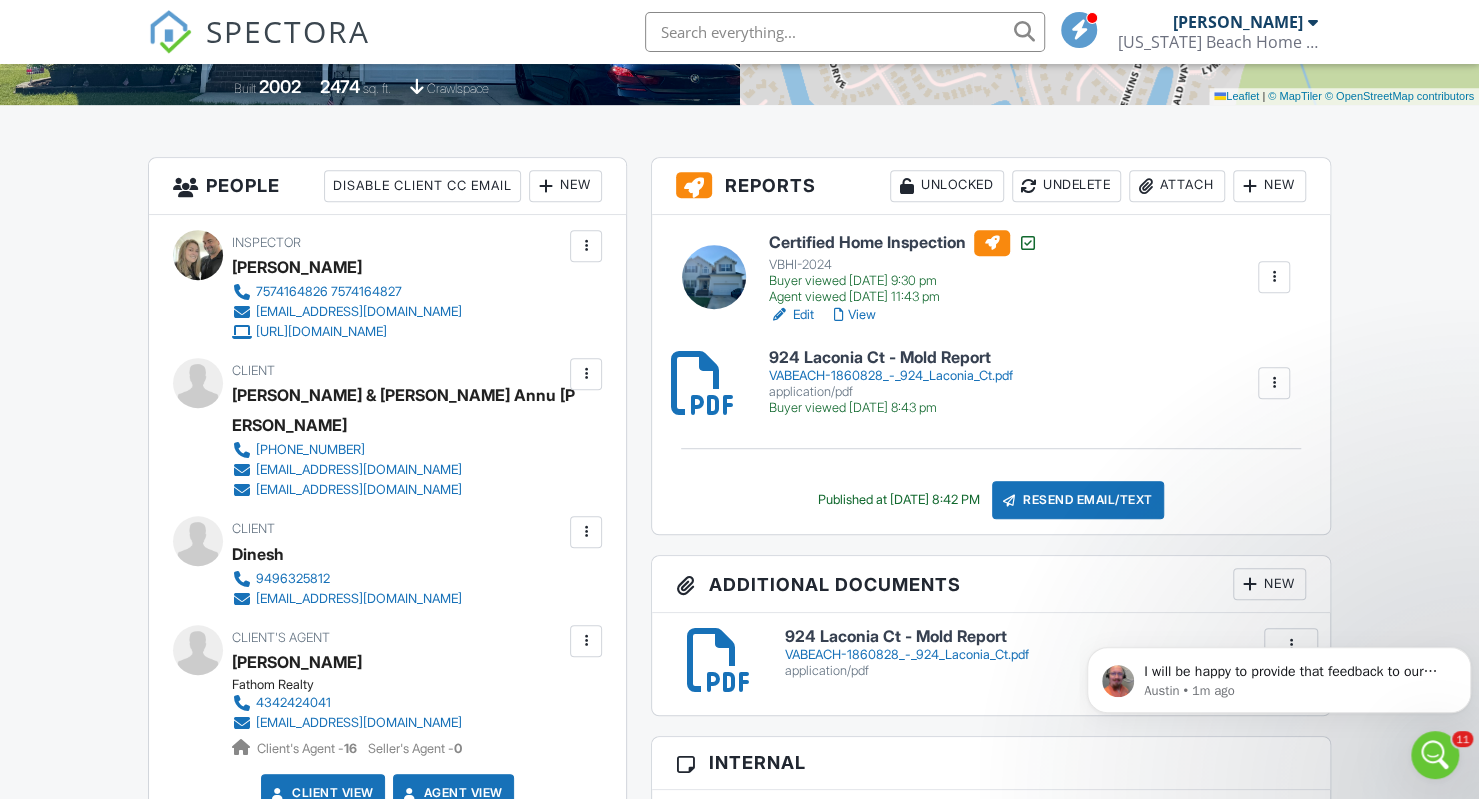 scroll, scrollTop: 490, scrollLeft: 0, axis: vertical 